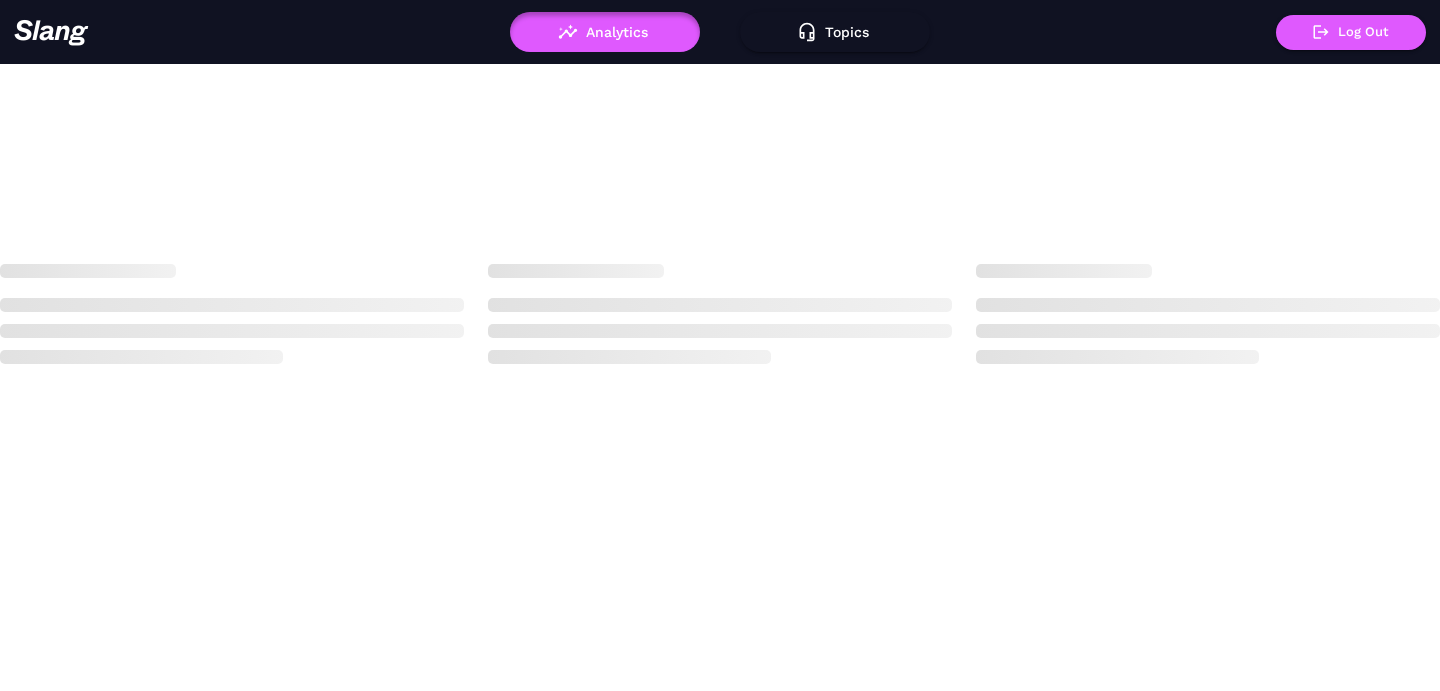 scroll, scrollTop: 0, scrollLeft: 0, axis: both 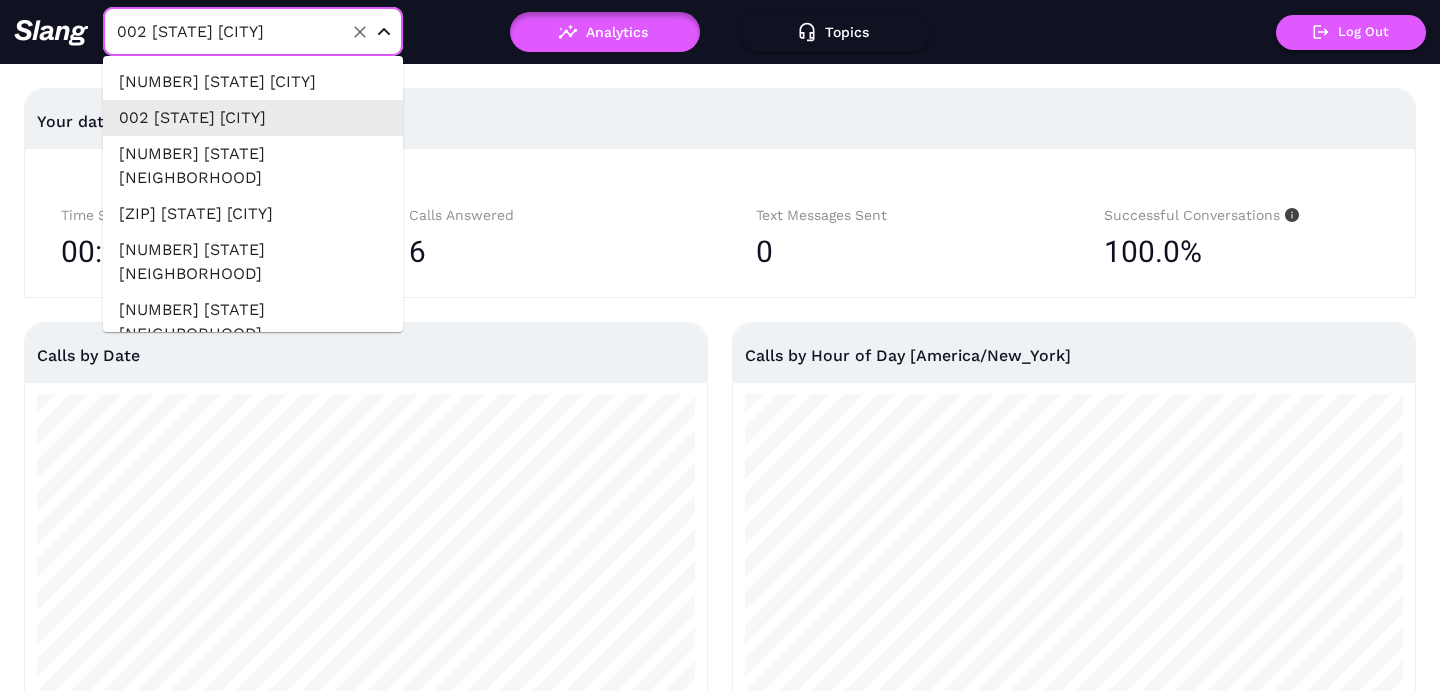 click on "002 [STATE] [CITY]" at bounding box center [222, 31] 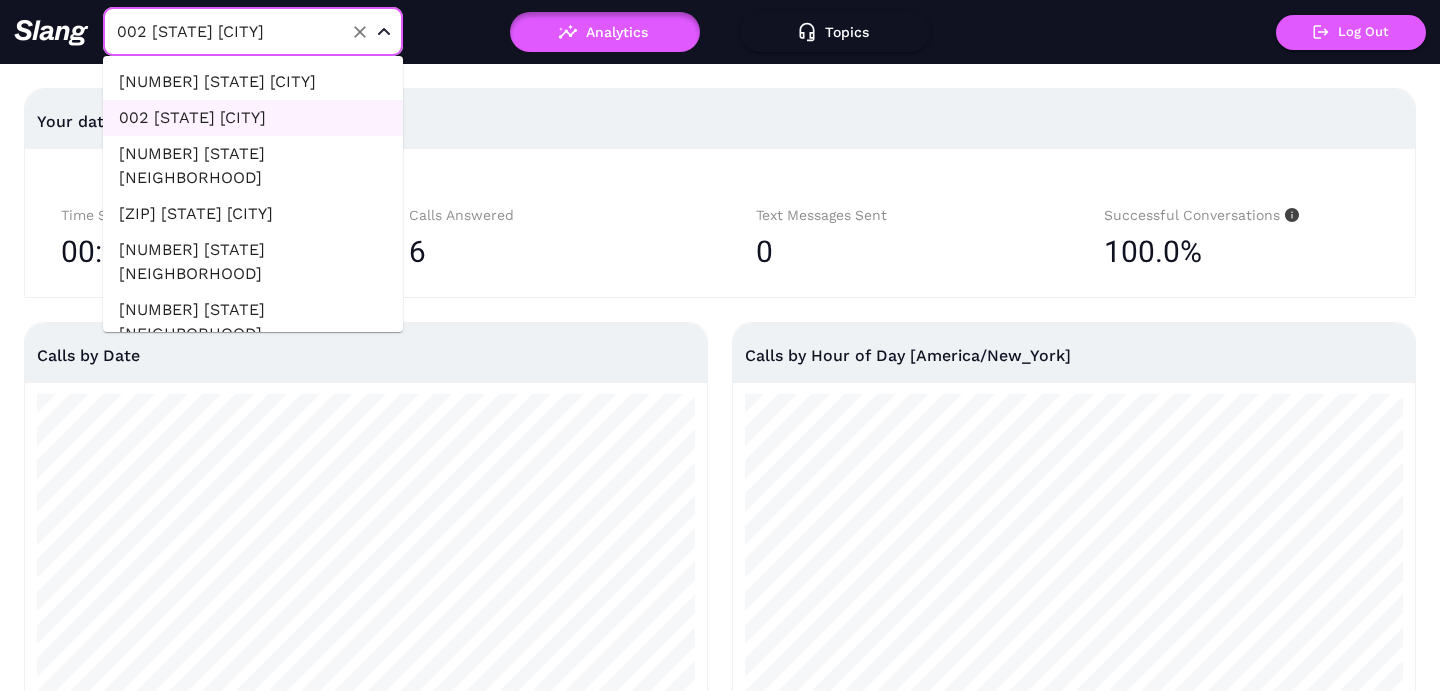 scroll, scrollTop: 1035, scrollLeft: 0, axis: vertical 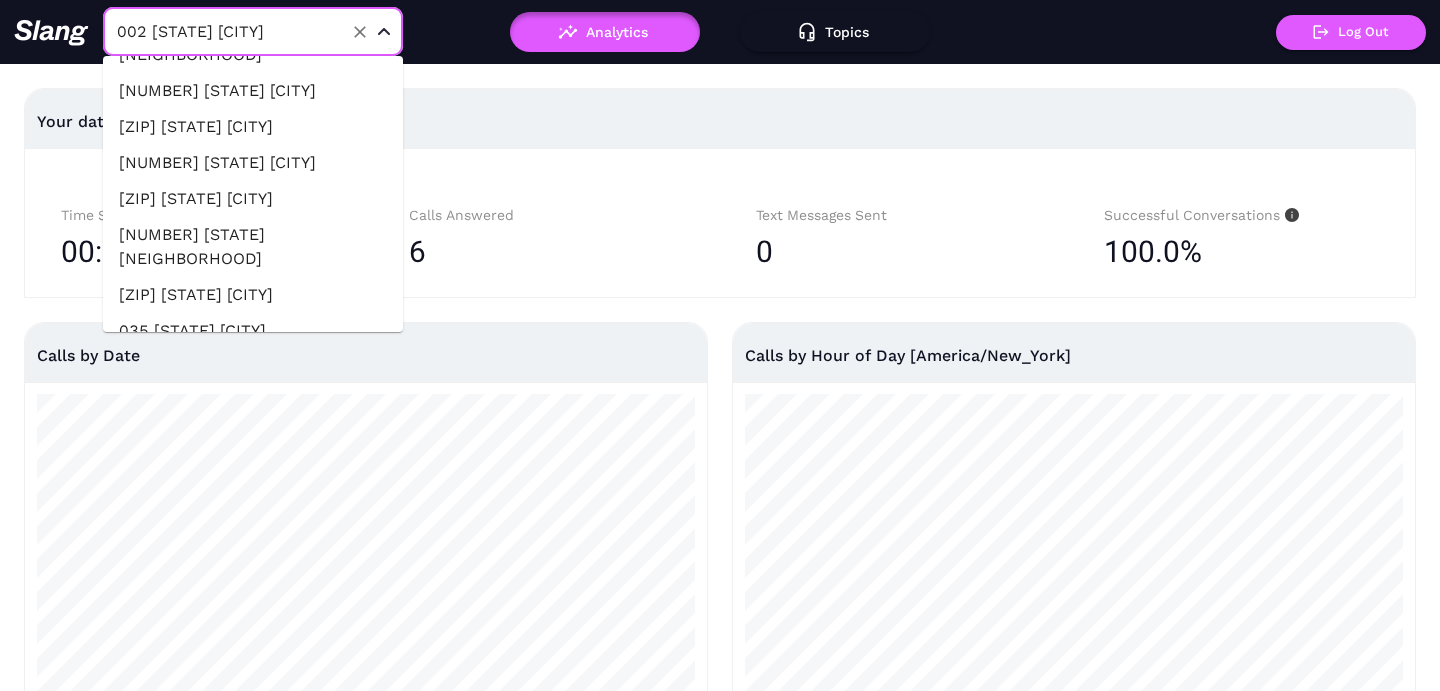 click on "[ZIP] [STATE] [CITY]" at bounding box center (253, 463) 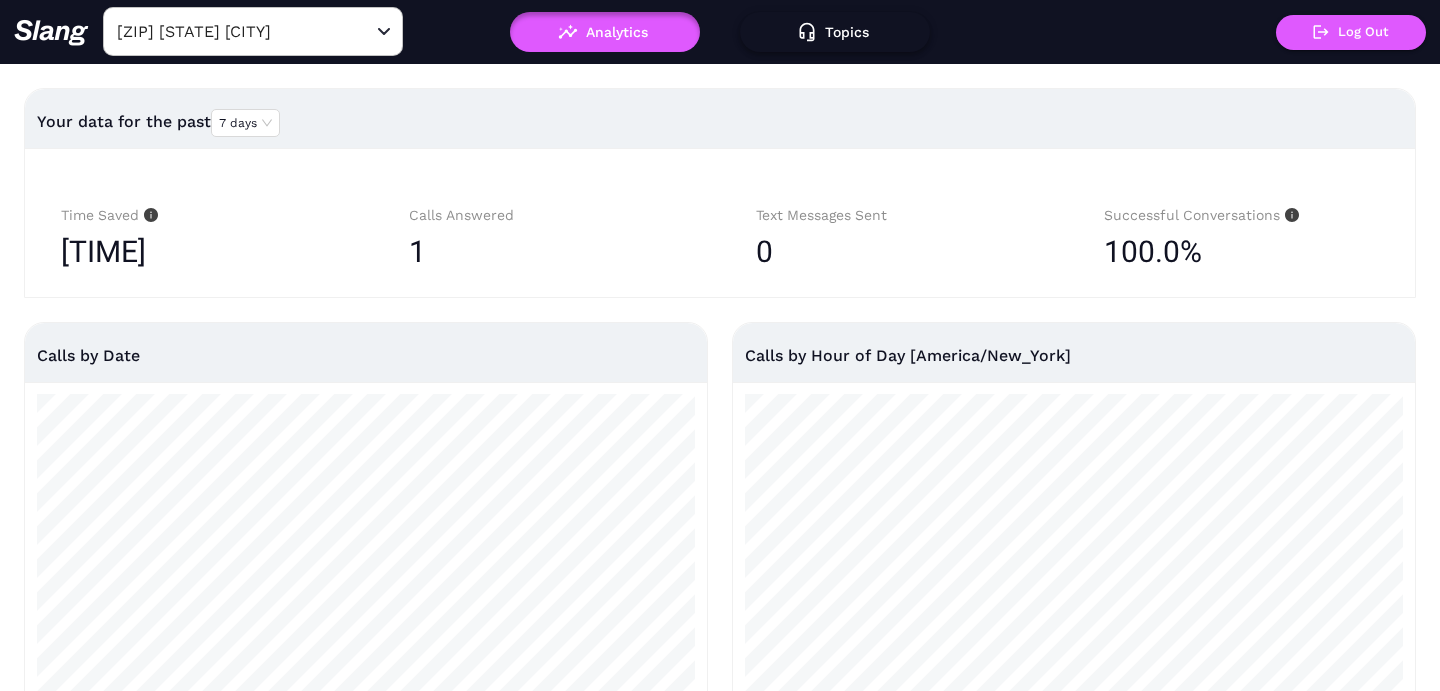 click 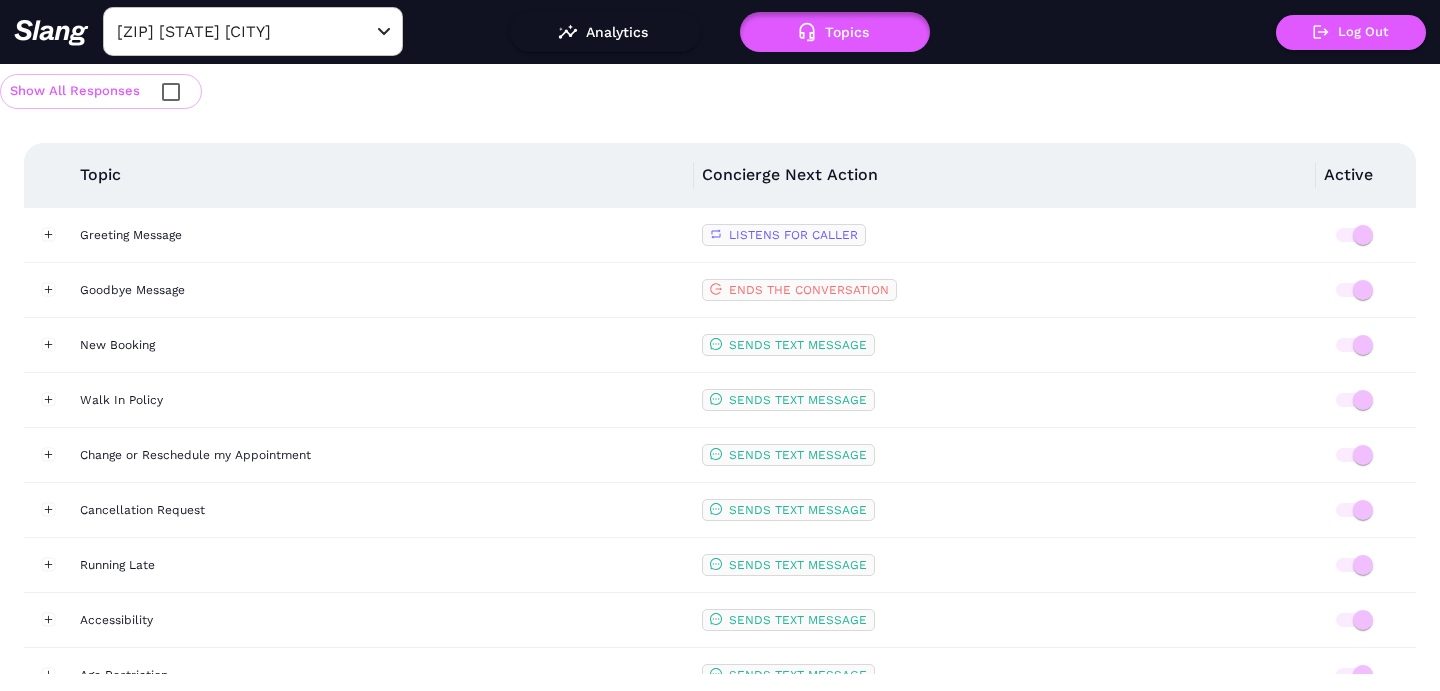 scroll, scrollTop: 7, scrollLeft: 0, axis: vertical 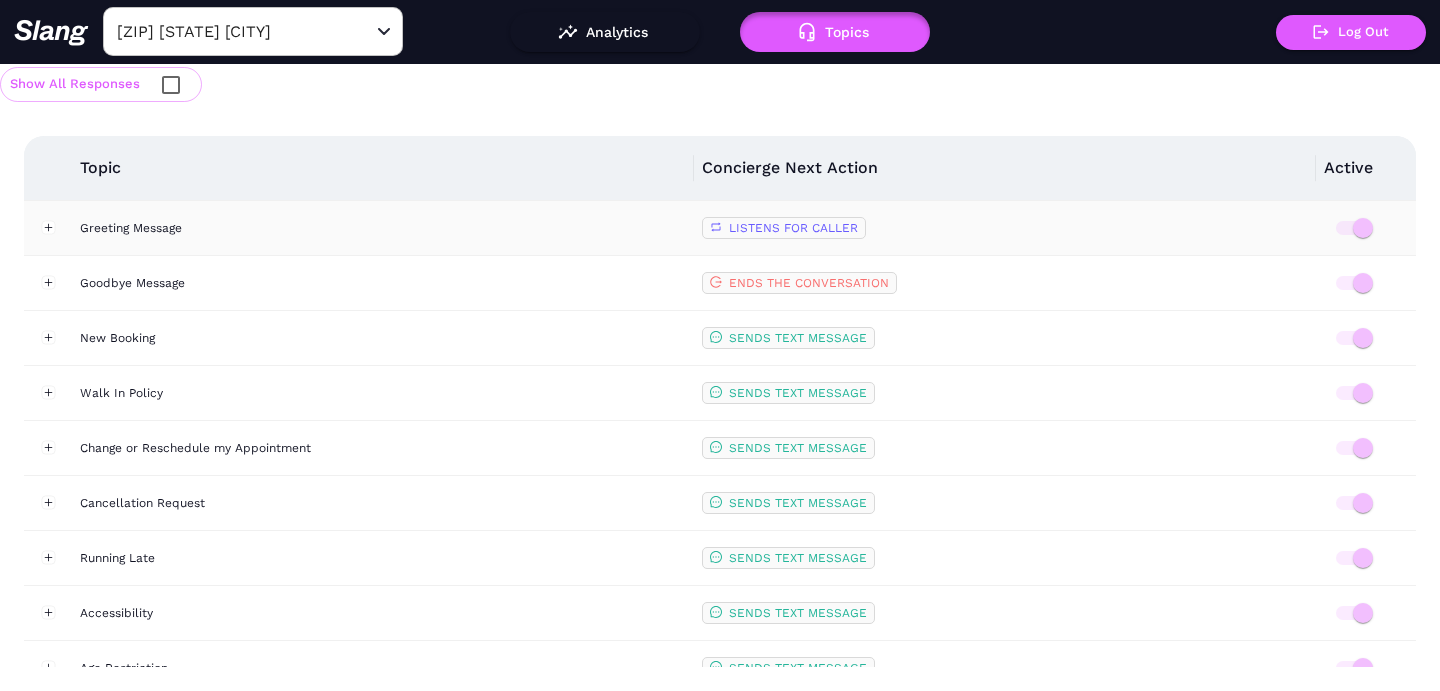 click on "Greeting Message" at bounding box center [383, 228] 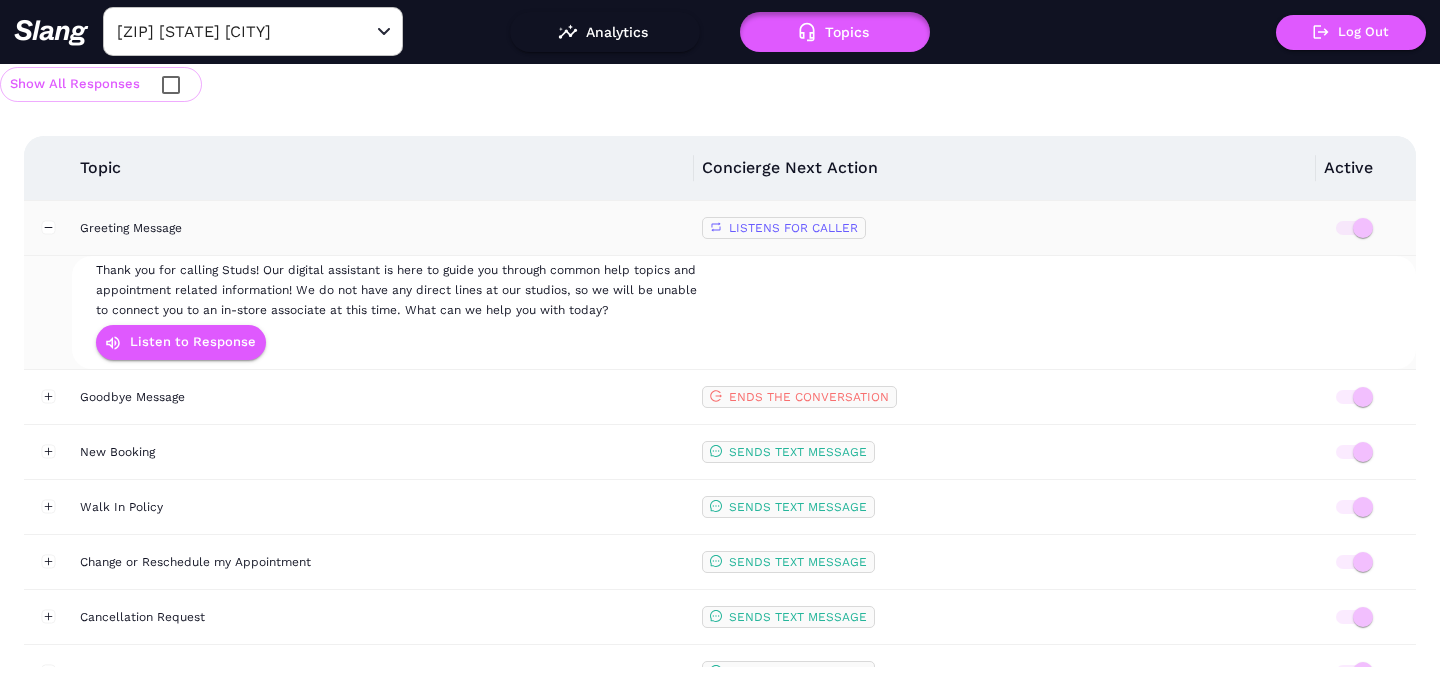 click on "Greeting Message" at bounding box center (383, 228) 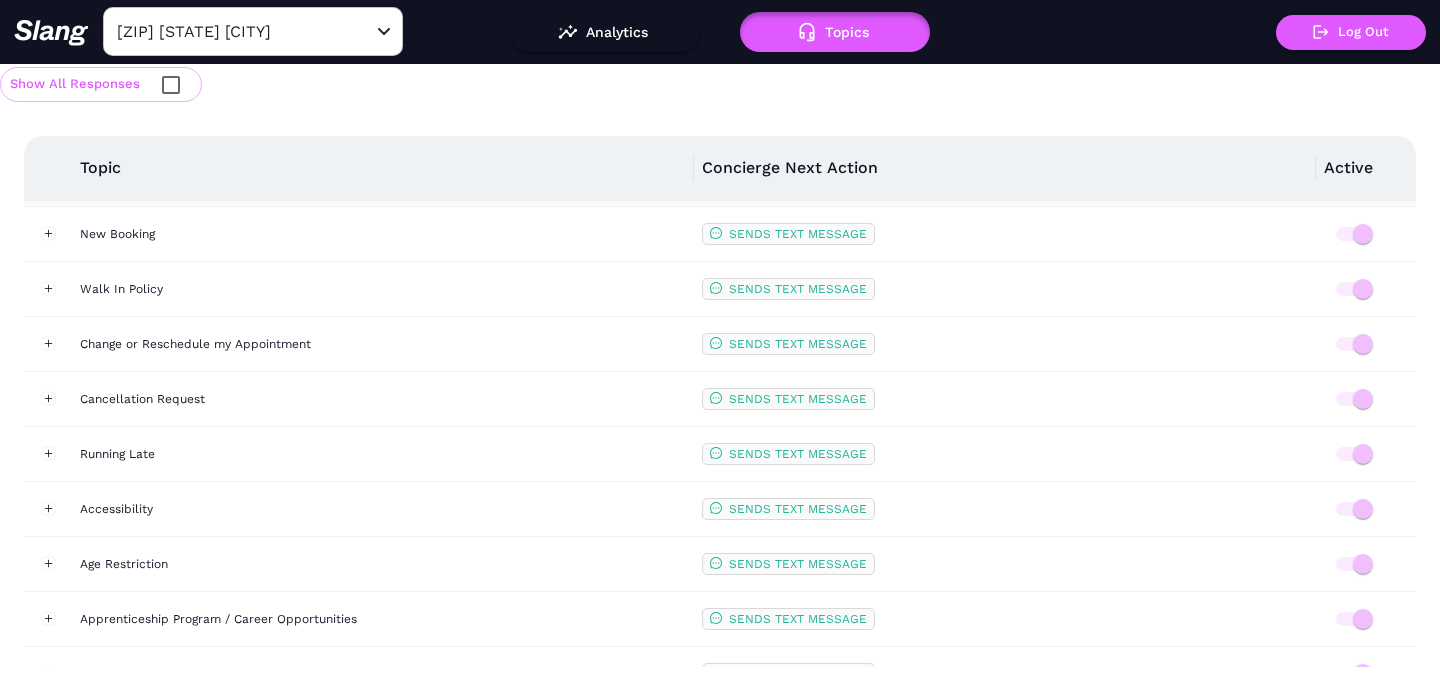 scroll, scrollTop: 90, scrollLeft: 0, axis: vertical 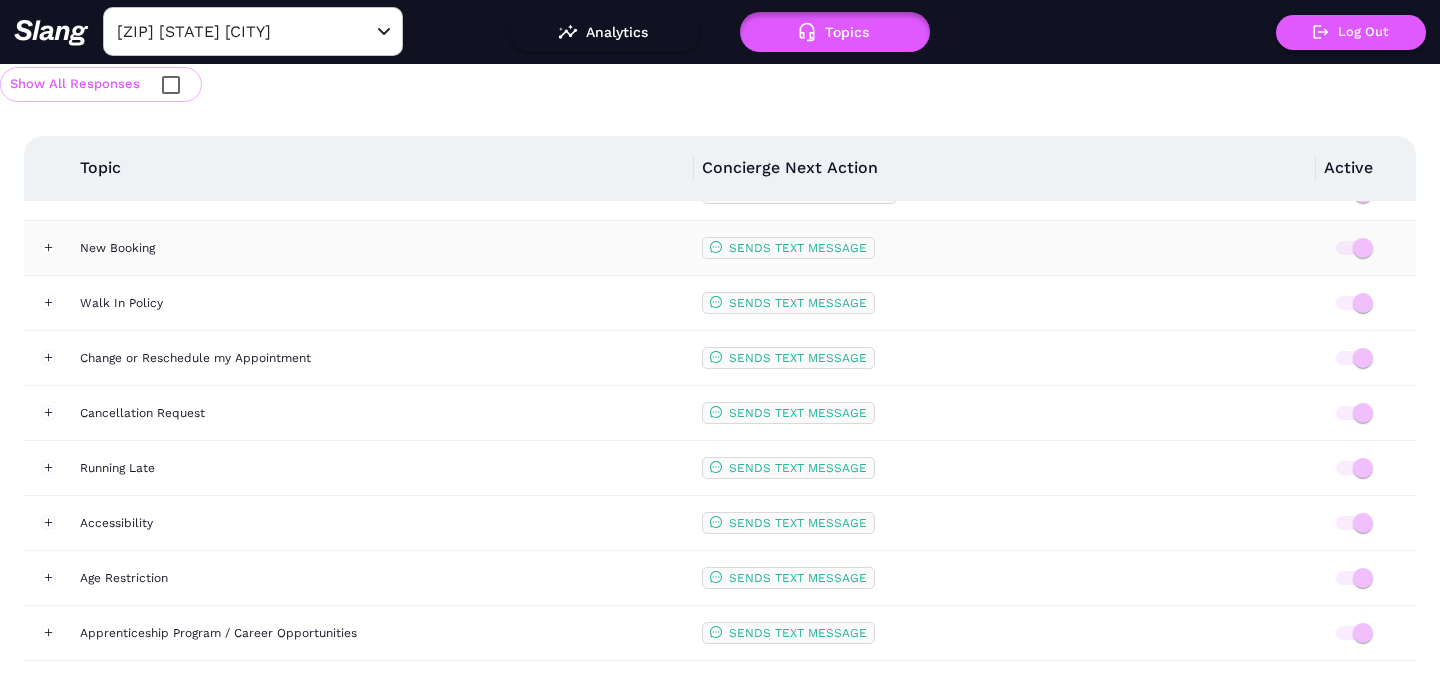 click on "New Booking" at bounding box center [383, 248] 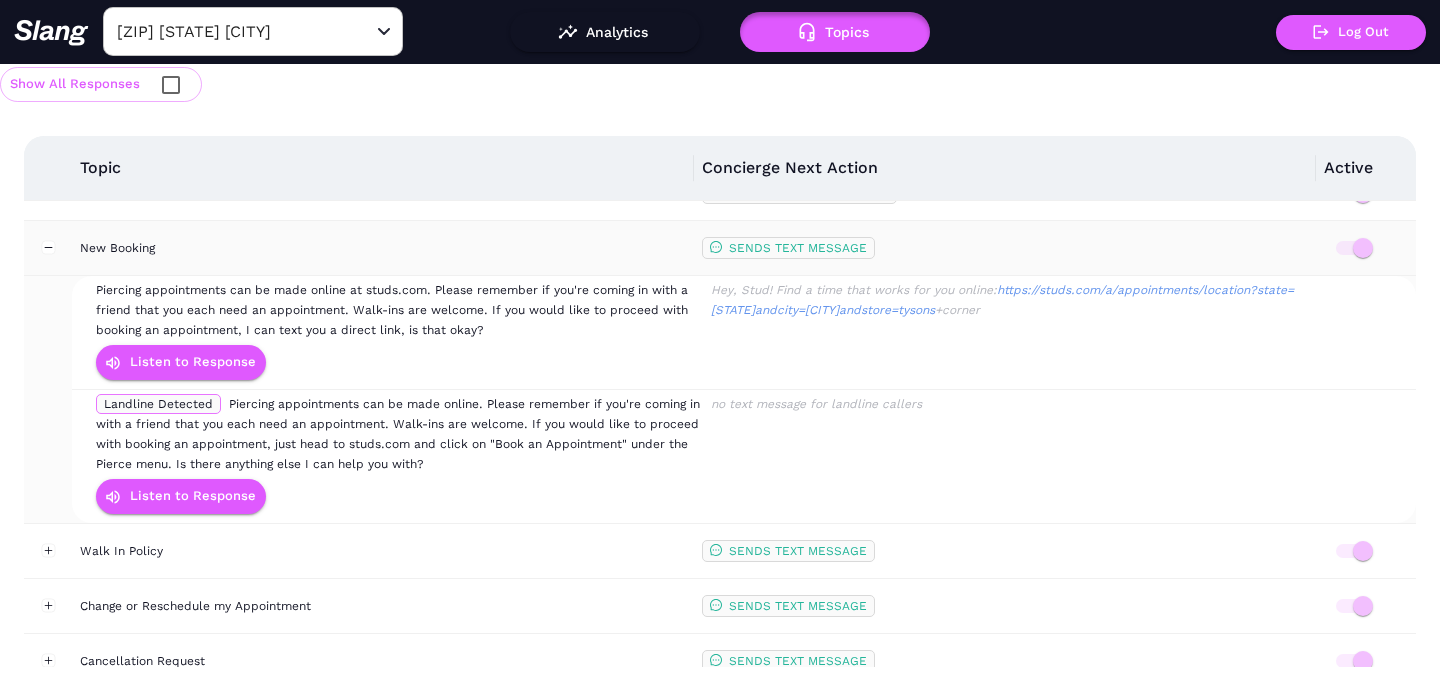 click on "New Booking" at bounding box center (383, 248) 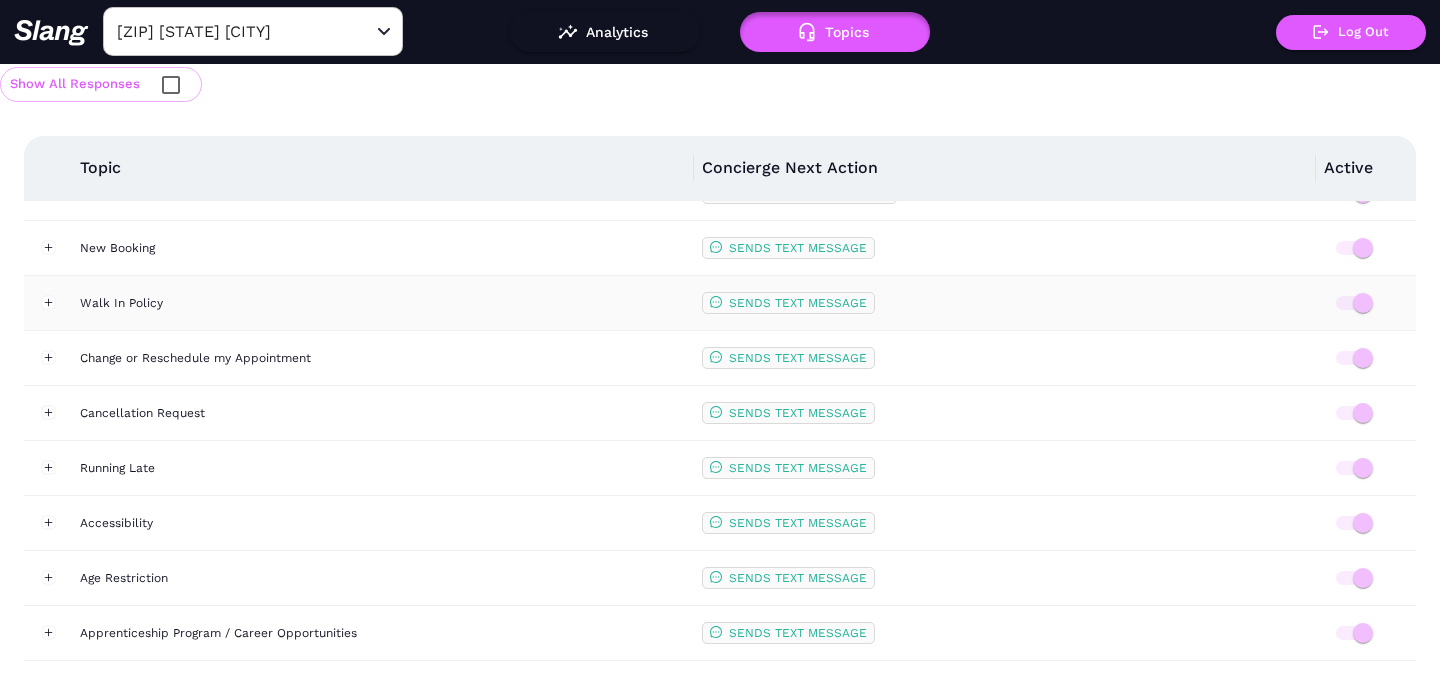 click on "Walk In Policy" at bounding box center [383, 303] 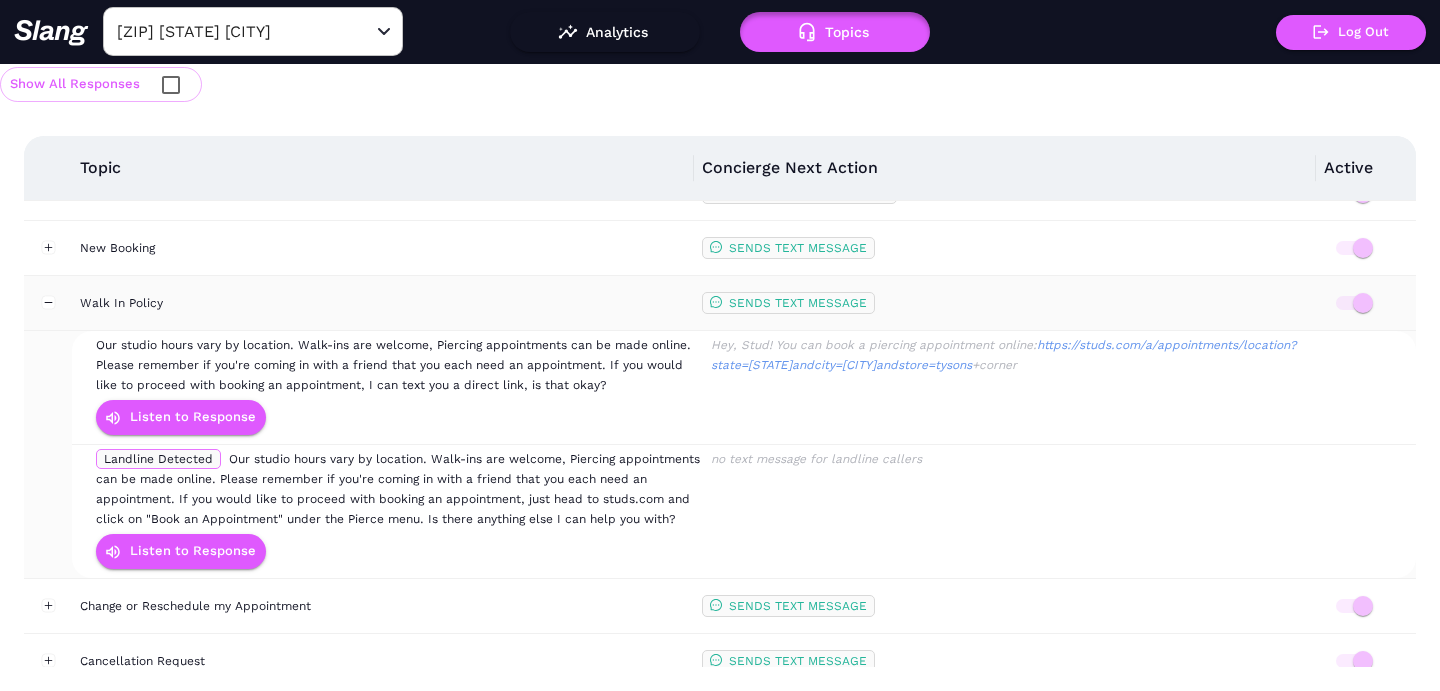 click on "Walk In Policy" at bounding box center (383, 303) 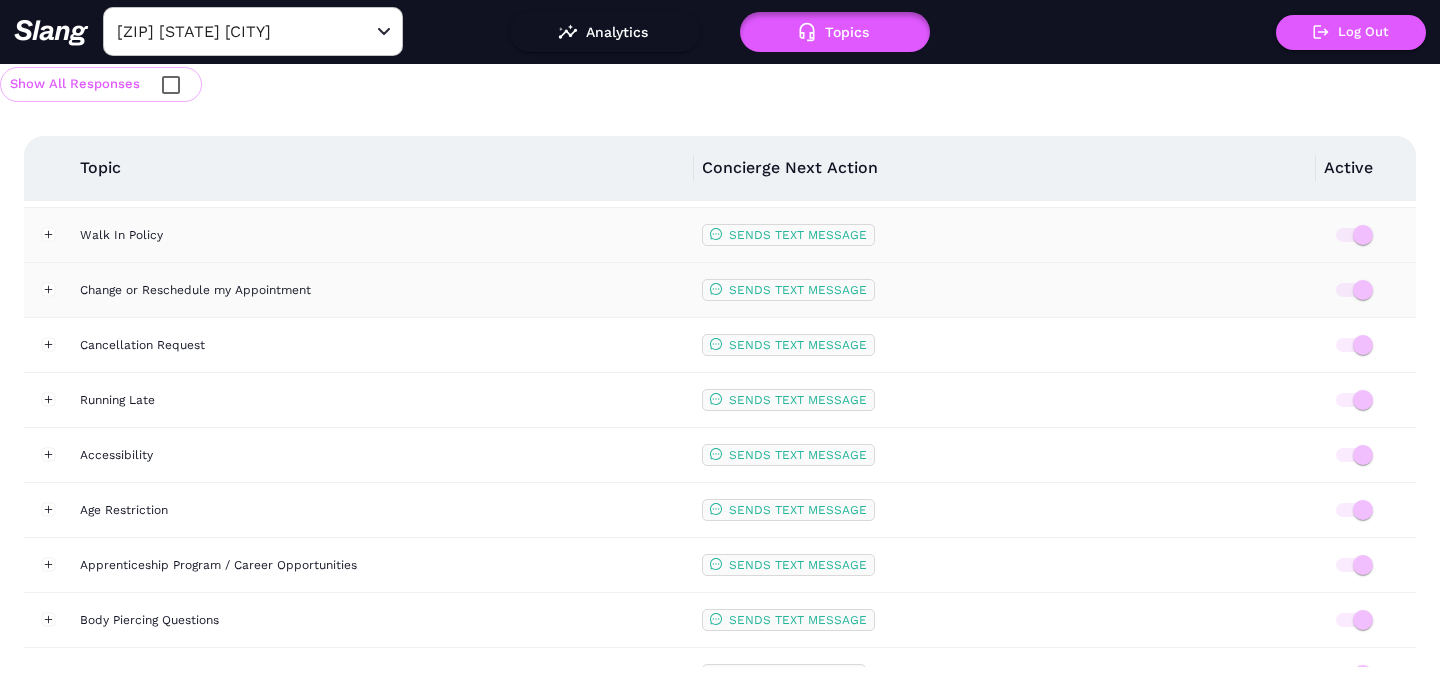 scroll, scrollTop: 158, scrollLeft: 0, axis: vertical 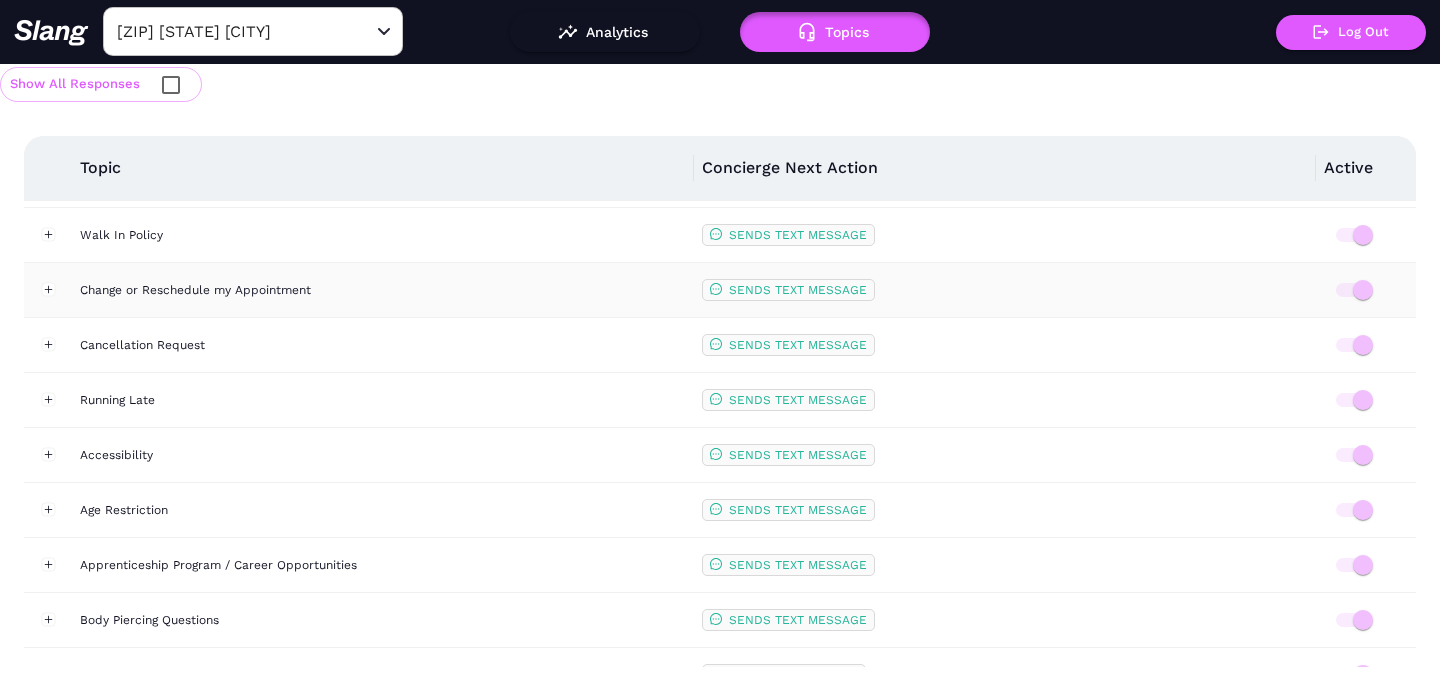 click on "Change or Reschedule my Appointment" at bounding box center (383, 290) 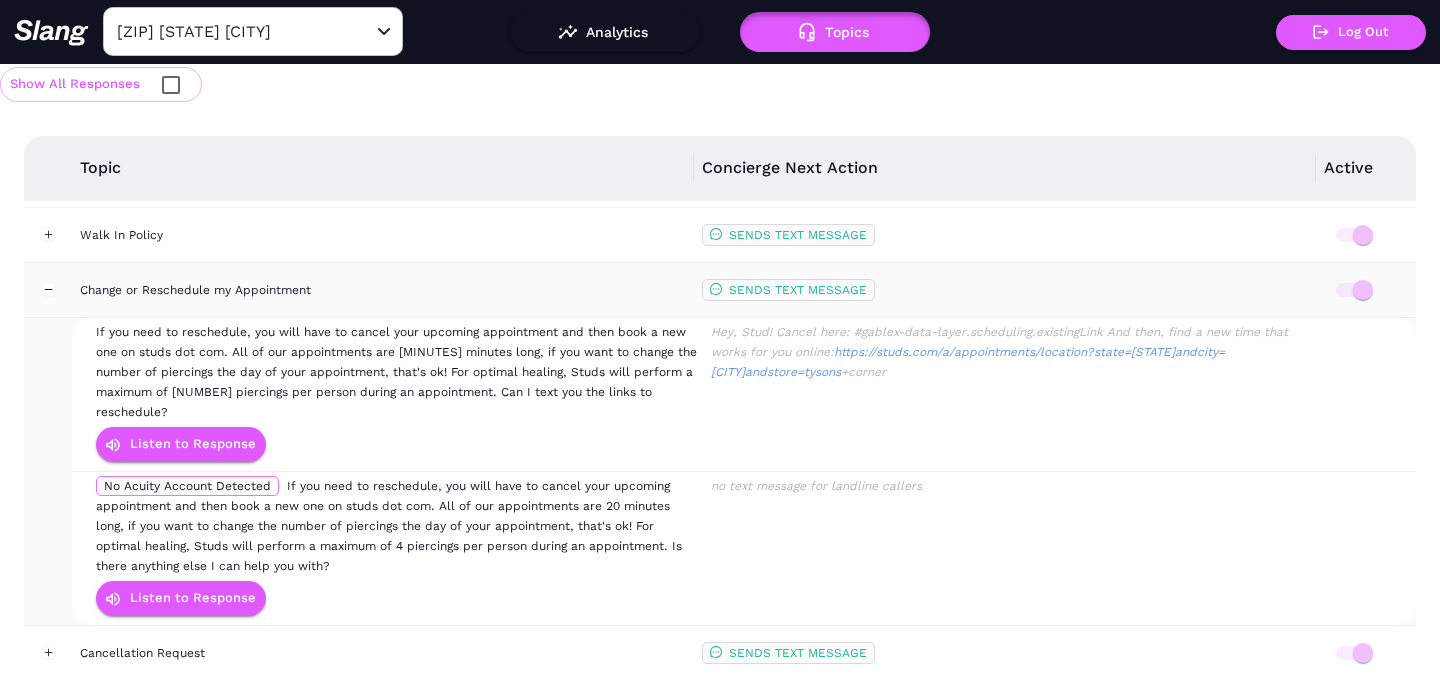 click on "Change or Reschedule my Appointment" at bounding box center (383, 290) 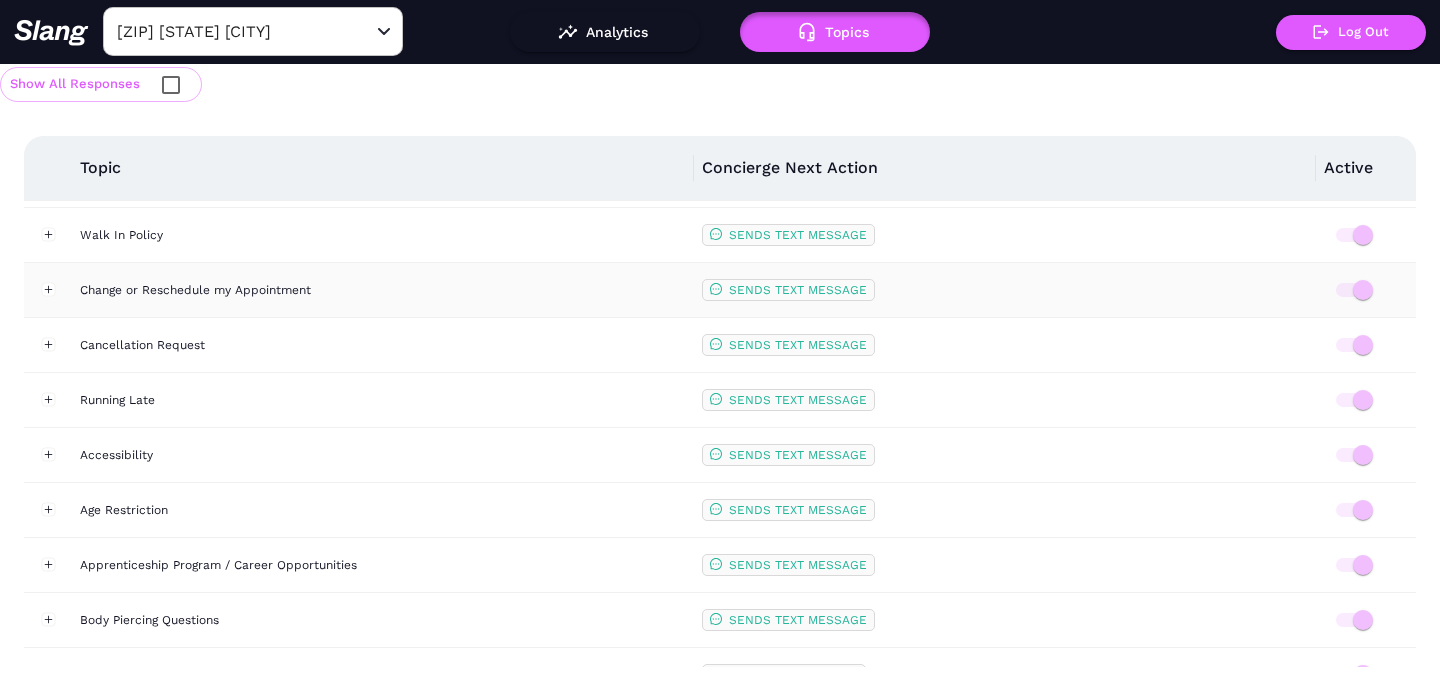 scroll, scrollTop: 232, scrollLeft: 0, axis: vertical 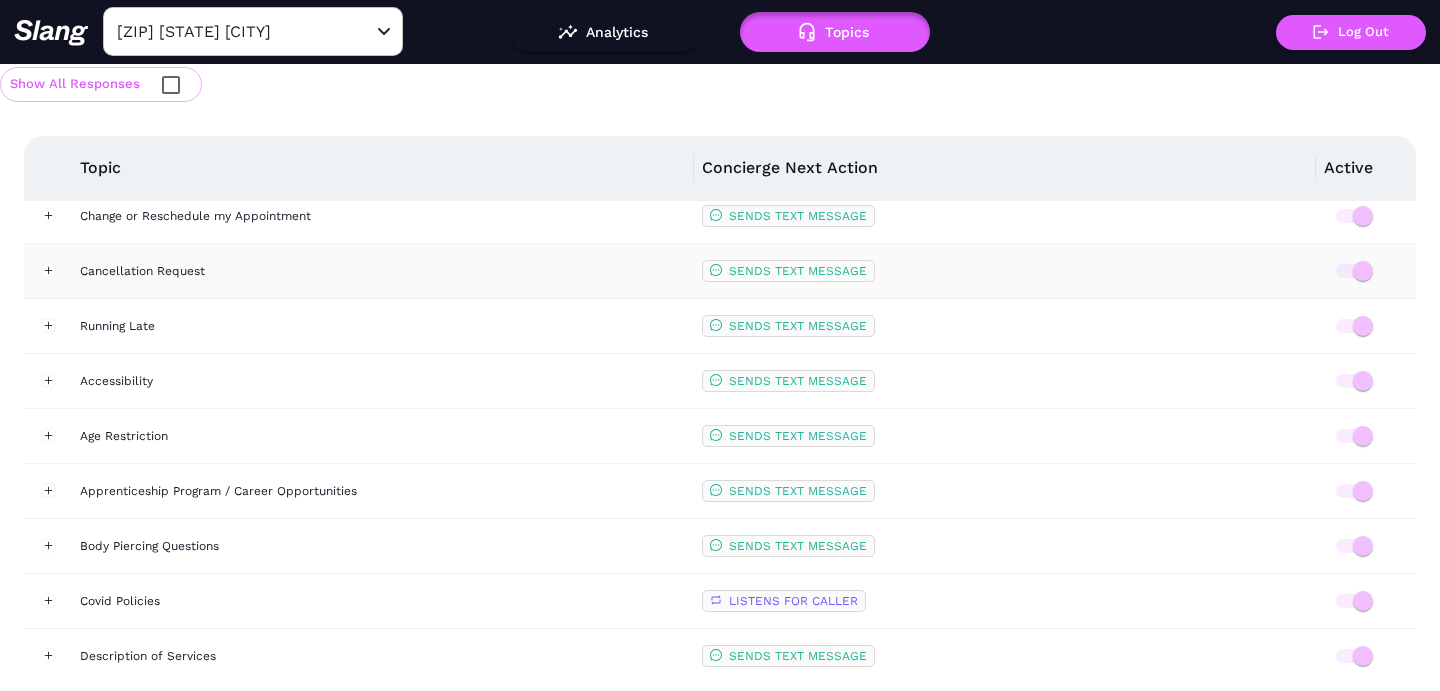 click on "Cancellation Request" at bounding box center [383, 271] 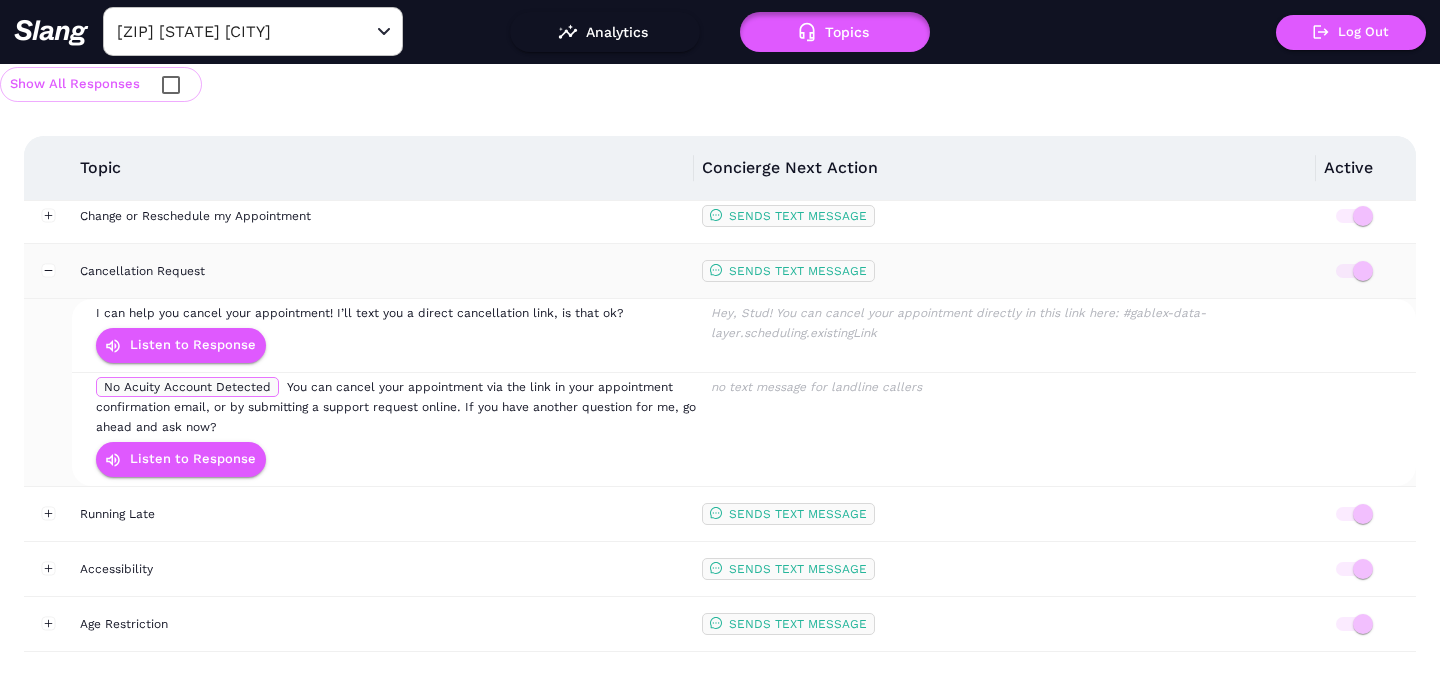 click on "Cancellation Request" at bounding box center [383, 271] 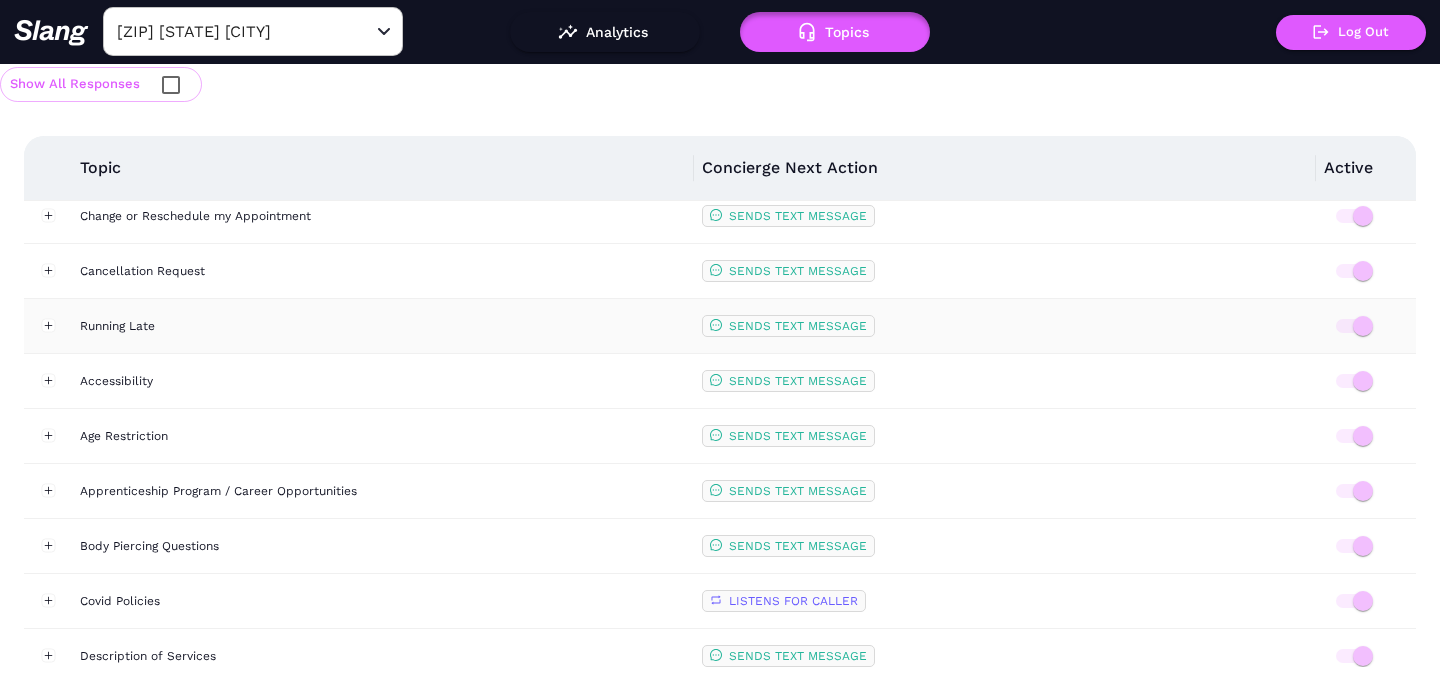 click on "Running Late" at bounding box center (383, 326) 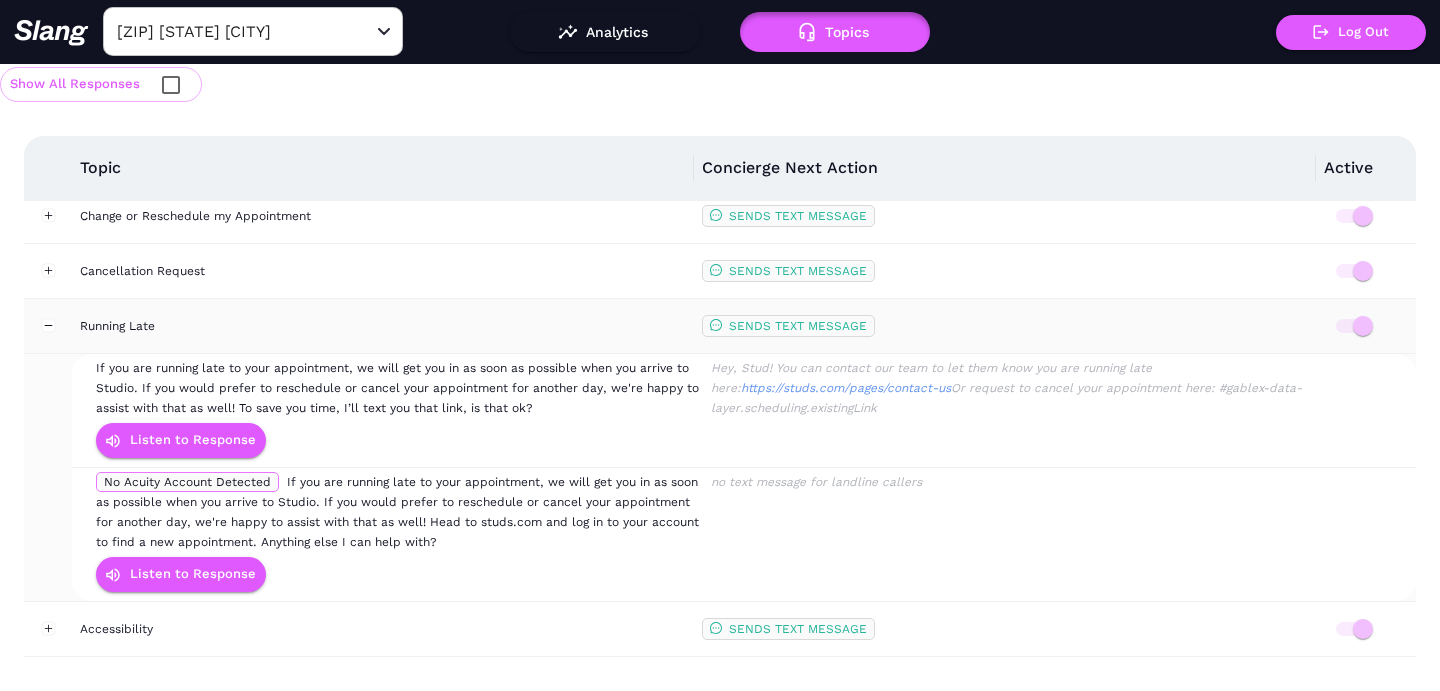 click on "Running Late" at bounding box center [383, 326] 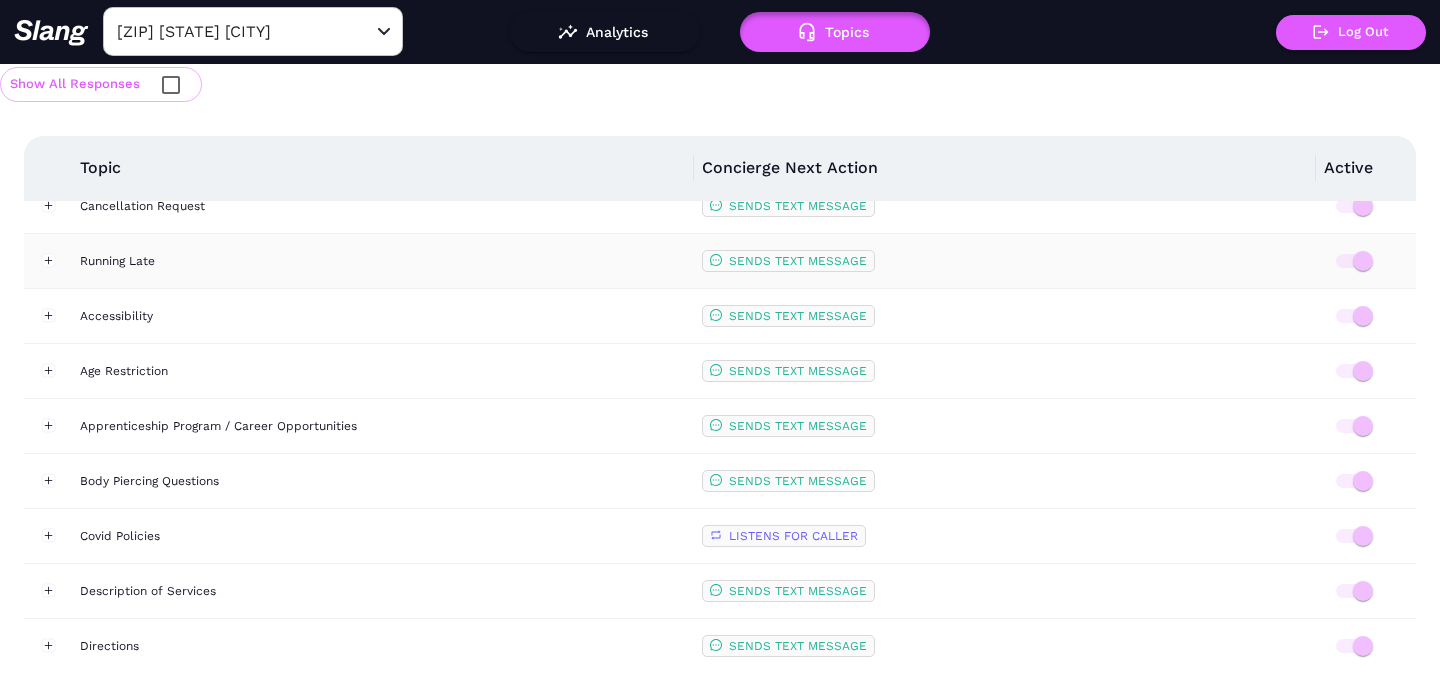 scroll, scrollTop: 299, scrollLeft: 0, axis: vertical 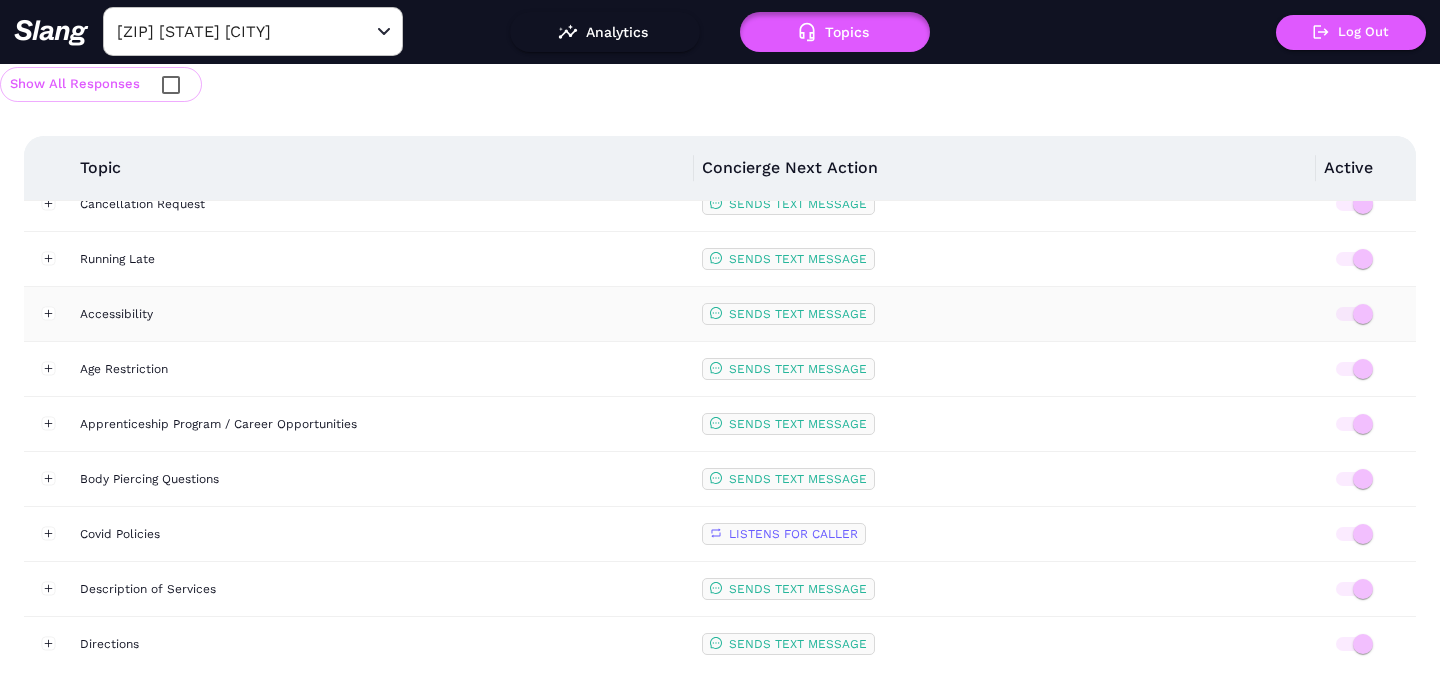 click on "Accessibility" at bounding box center [383, 314] 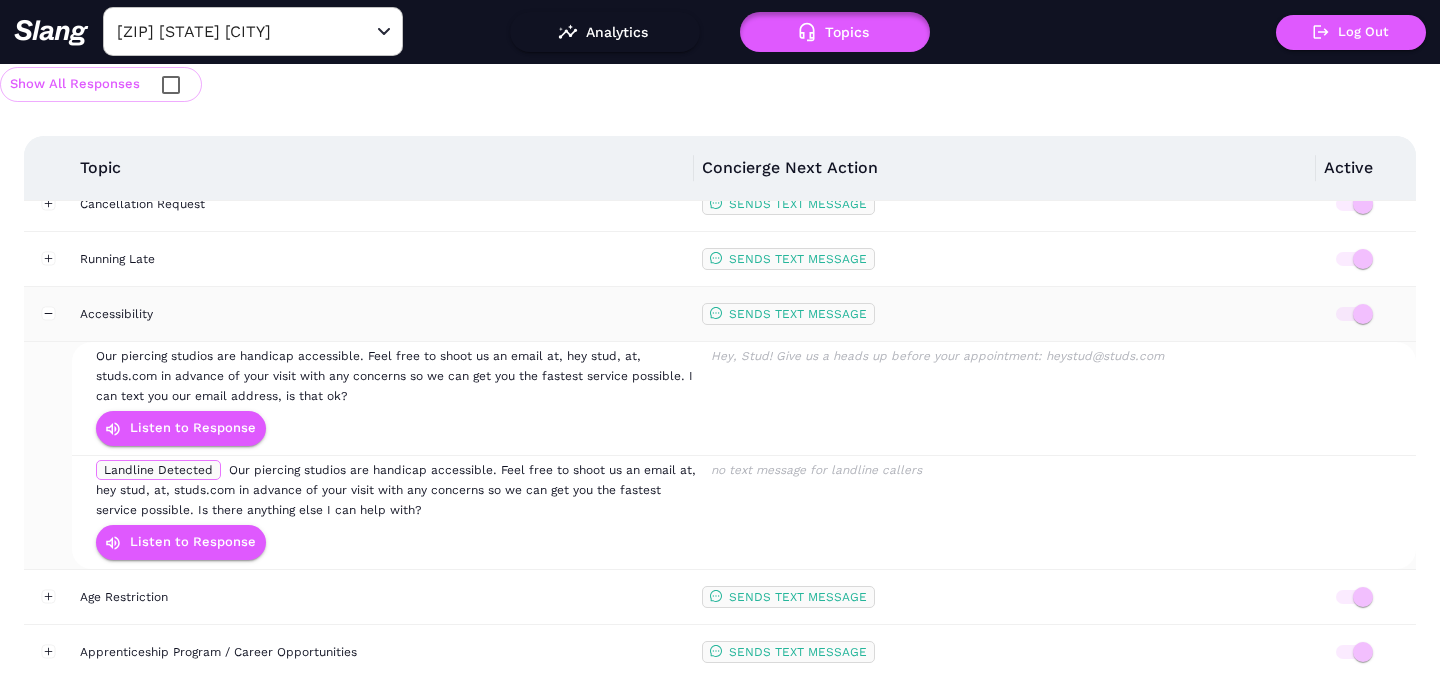 click on "Accessibility" at bounding box center [383, 314] 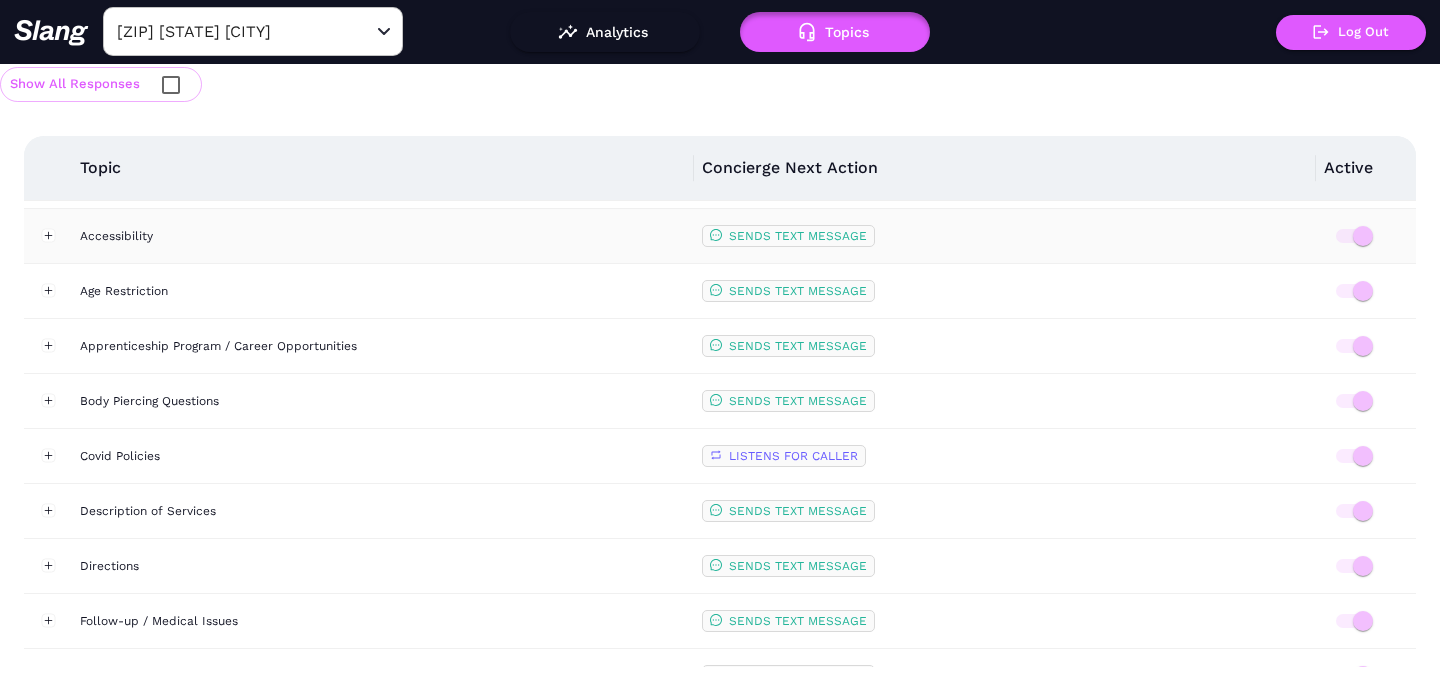 scroll, scrollTop: 380, scrollLeft: 0, axis: vertical 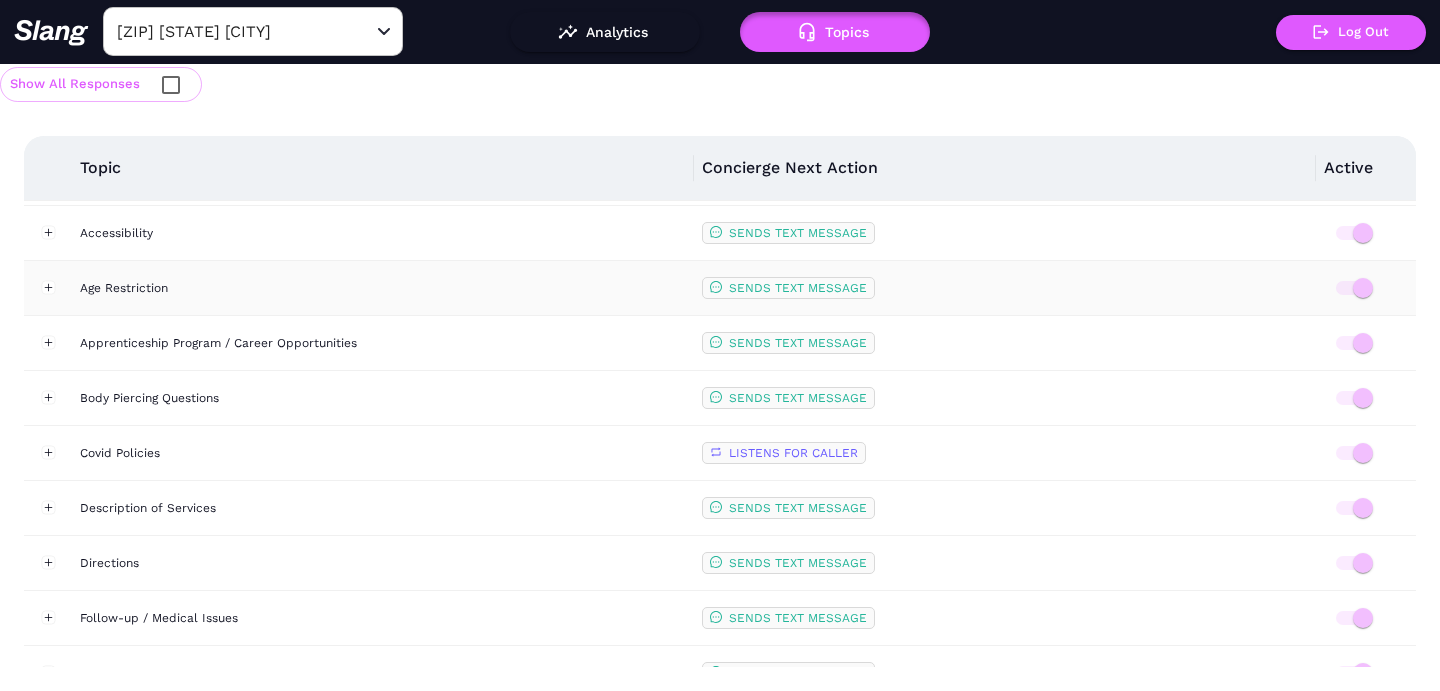 click on "Age Restriction" at bounding box center [383, 288] 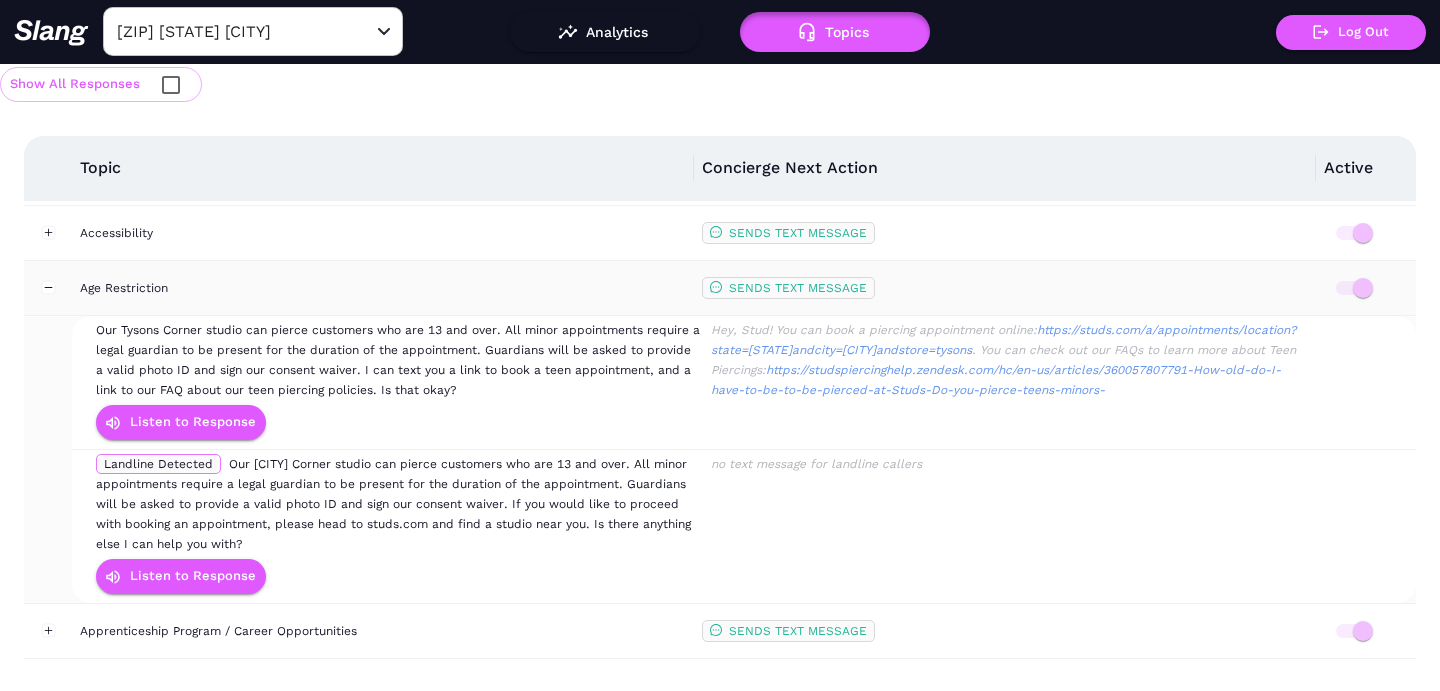 click on "Age Restriction" at bounding box center [383, 288] 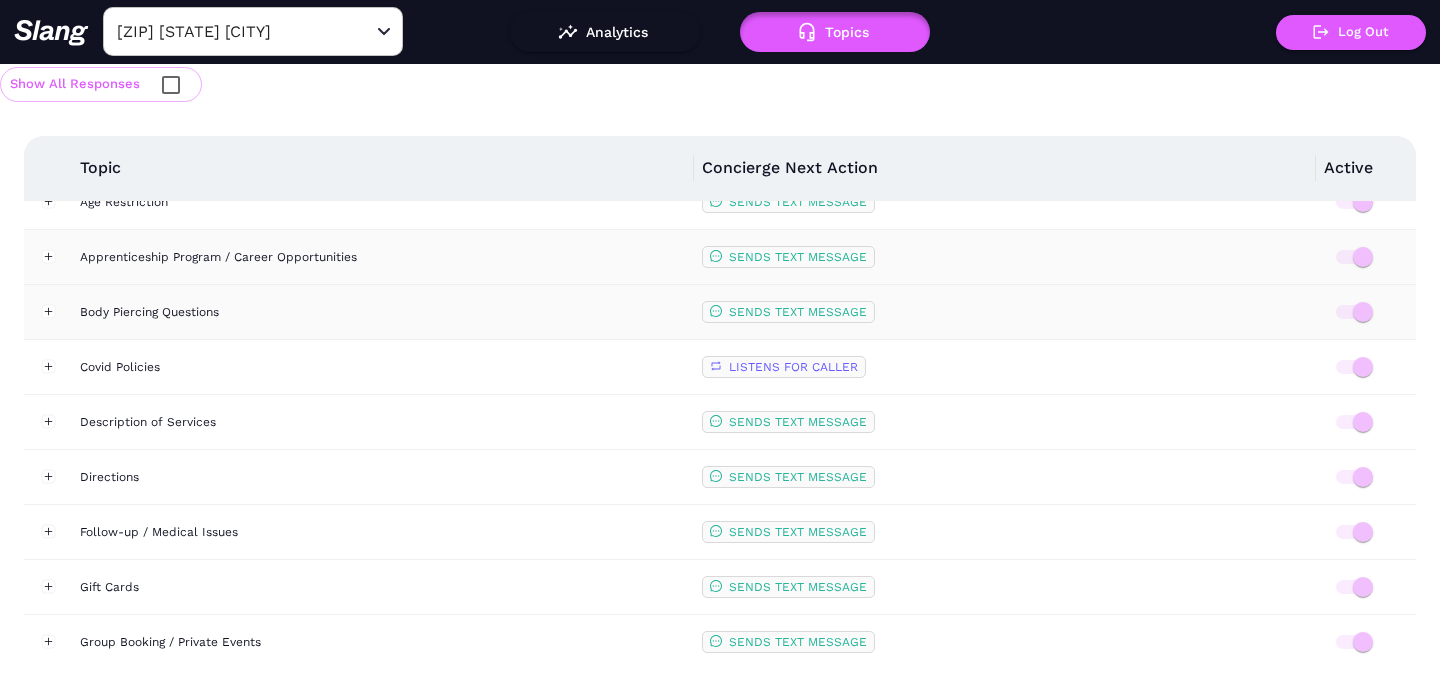 scroll, scrollTop: 467, scrollLeft: 0, axis: vertical 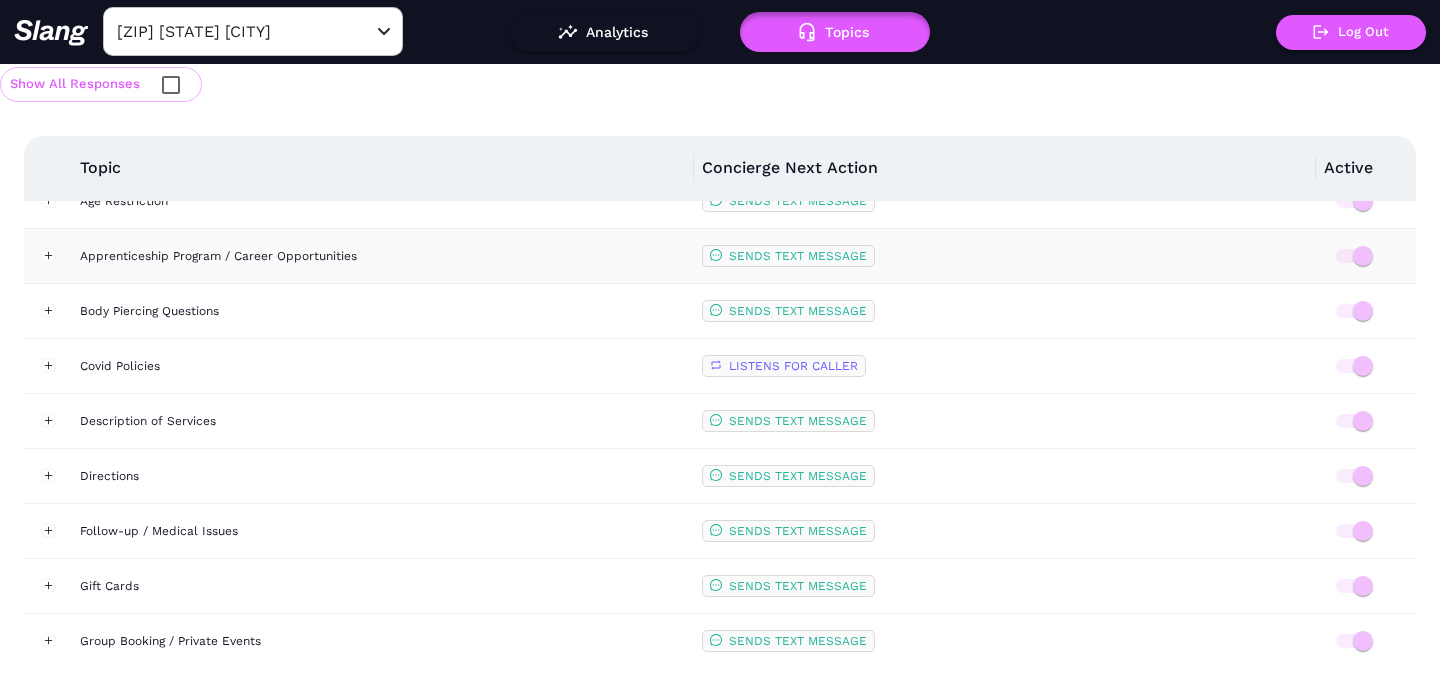 click on "Apprenticeship Program / Career Opportunities" at bounding box center (383, 256) 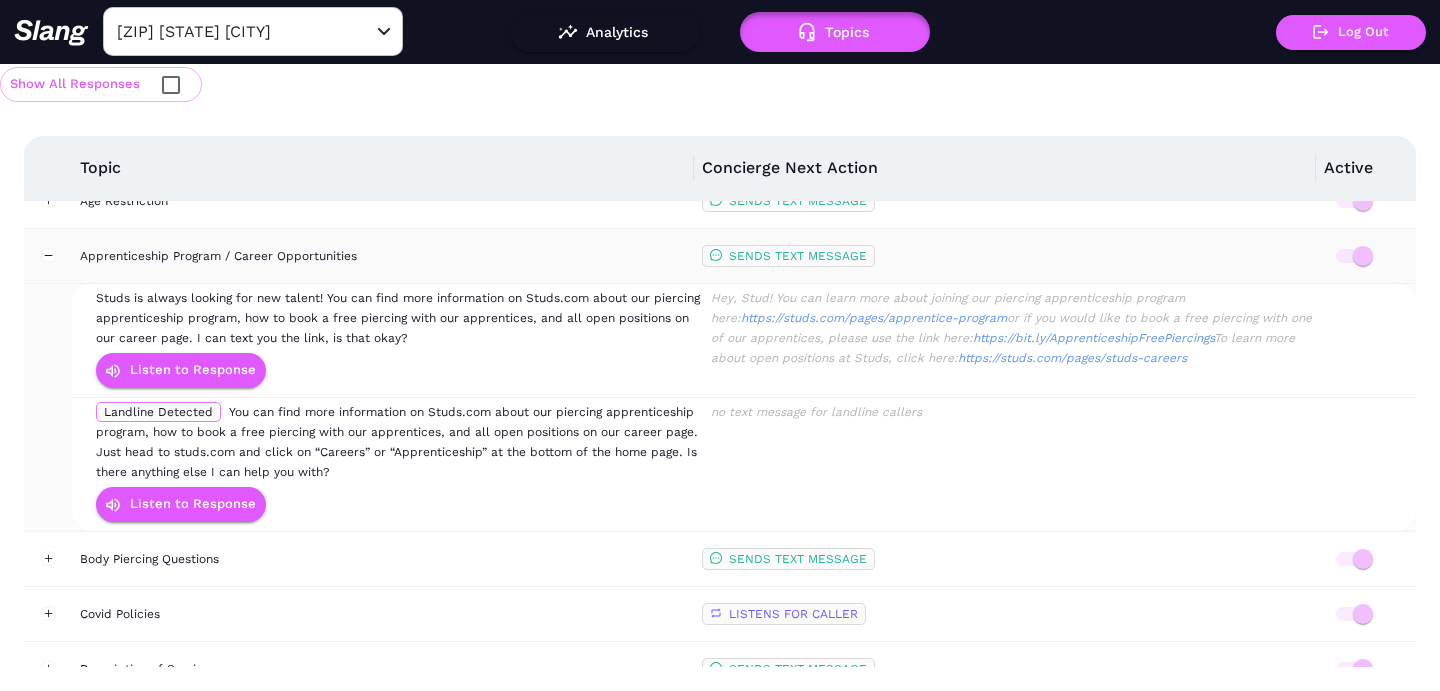 click on "Apprenticeship Program / Career Opportunities" at bounding box center [383, 256] 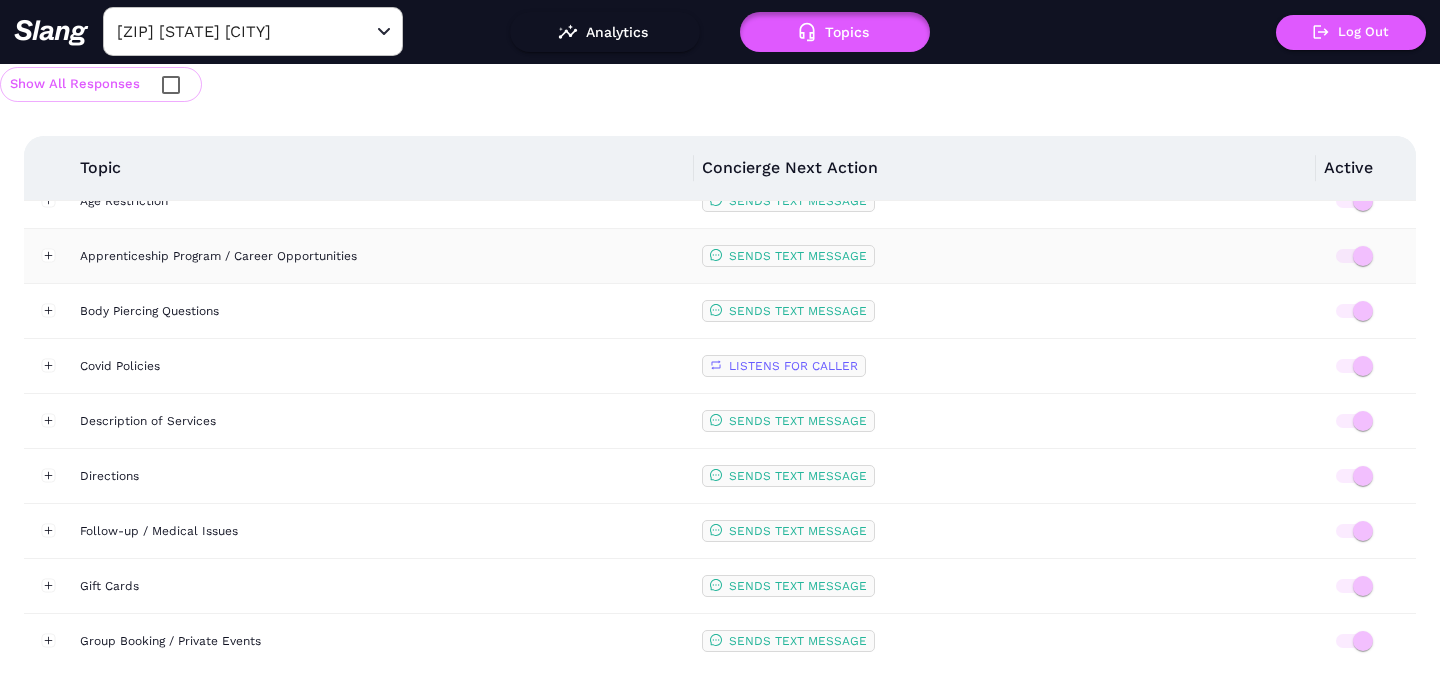 scroll, scrollTop: 541, scrollLeft: 0, axis: vertical 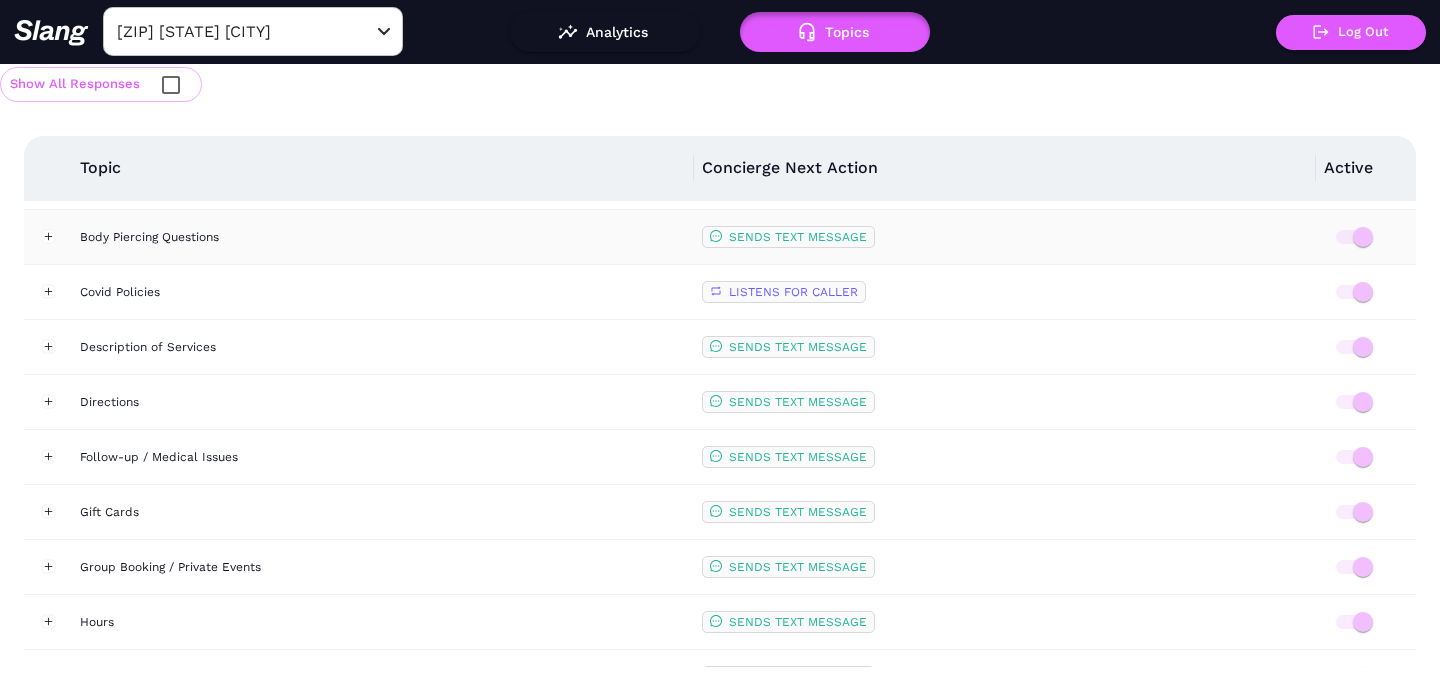 click on "Body Piercing Questions" at bounding box center [383, 237] 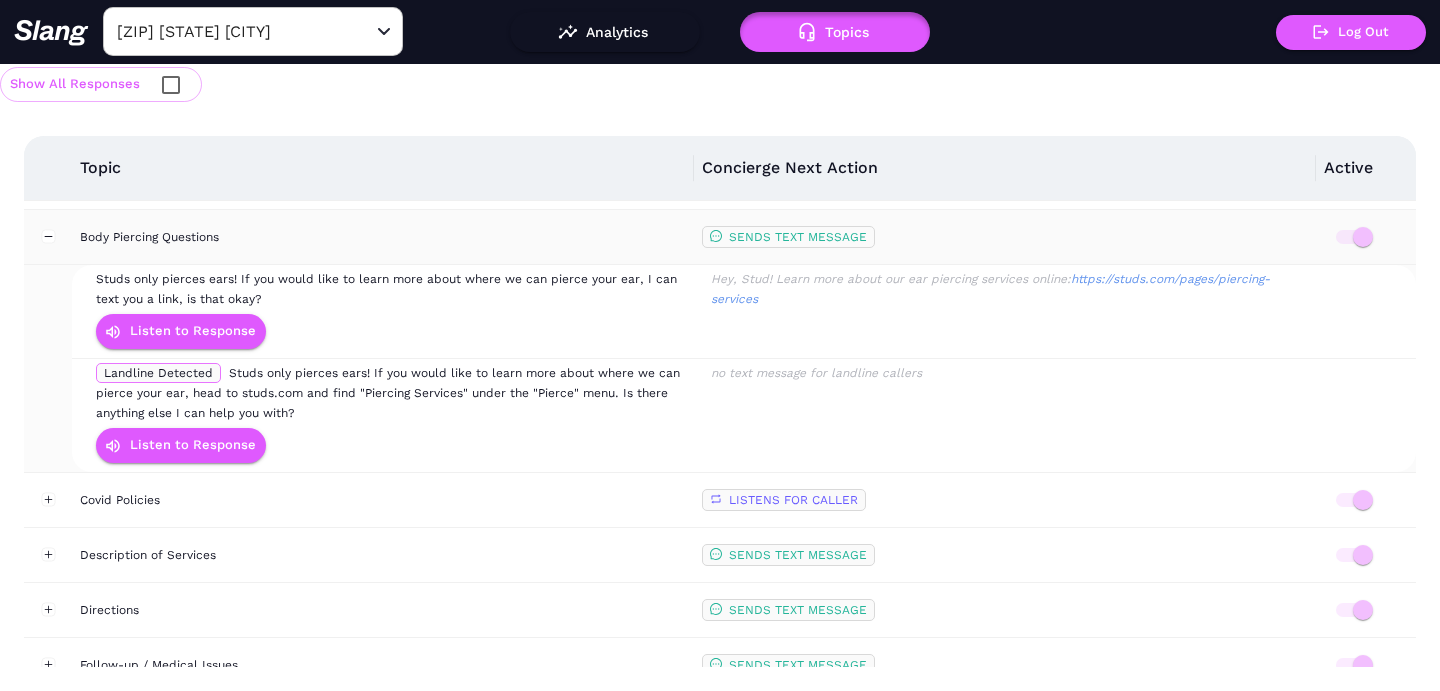 click on "Body Piercing Questions" at bounding box center [383, 237] 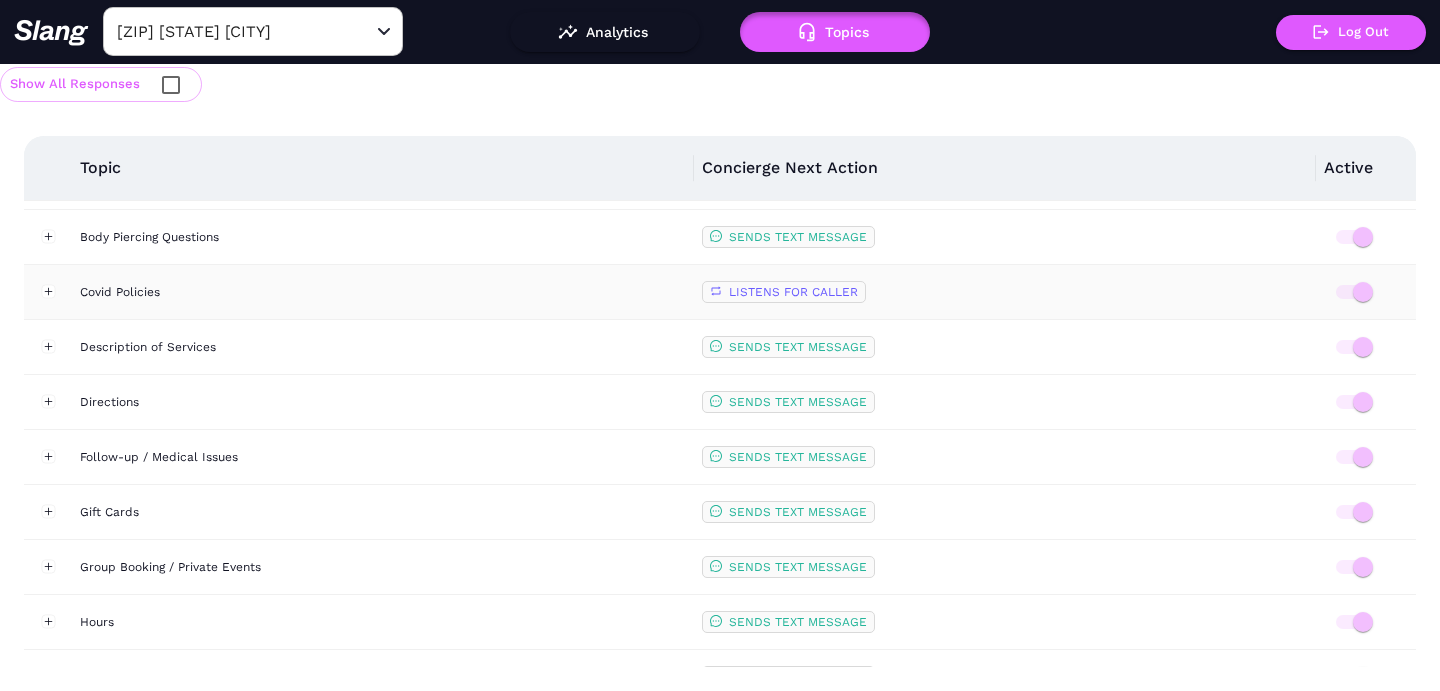 click on "Covid Policies" at bounding box center (383, 292) 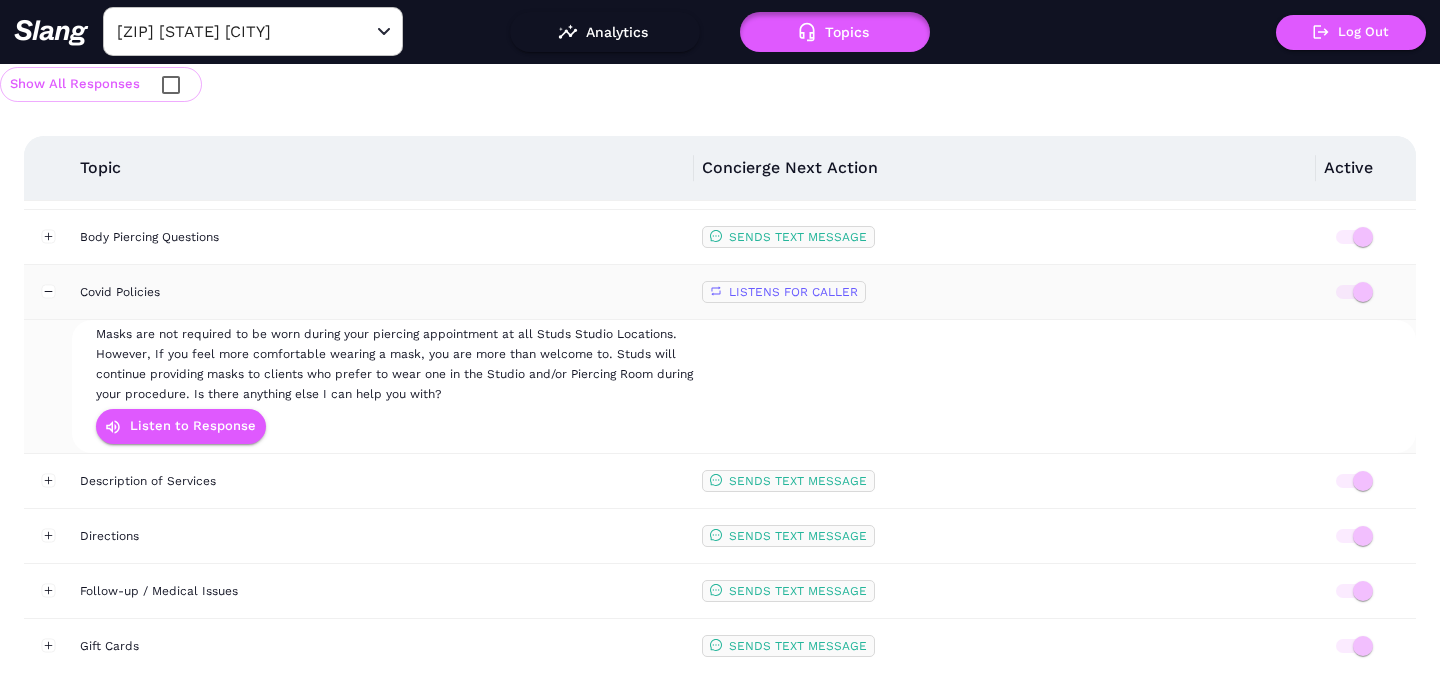 click on "Covid Policies" at bounding box center [383, 292] 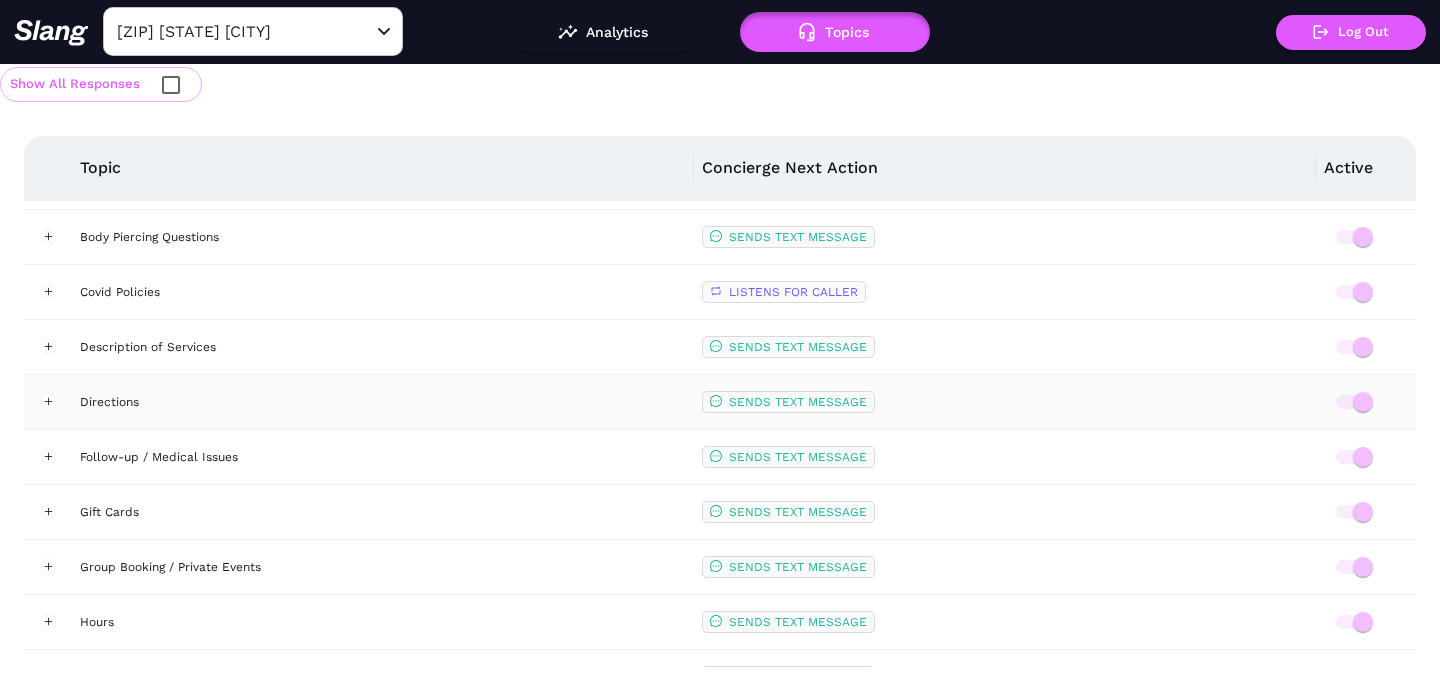 scroll, scrollTop: 617, scrollLeft: 0, axis: vertical 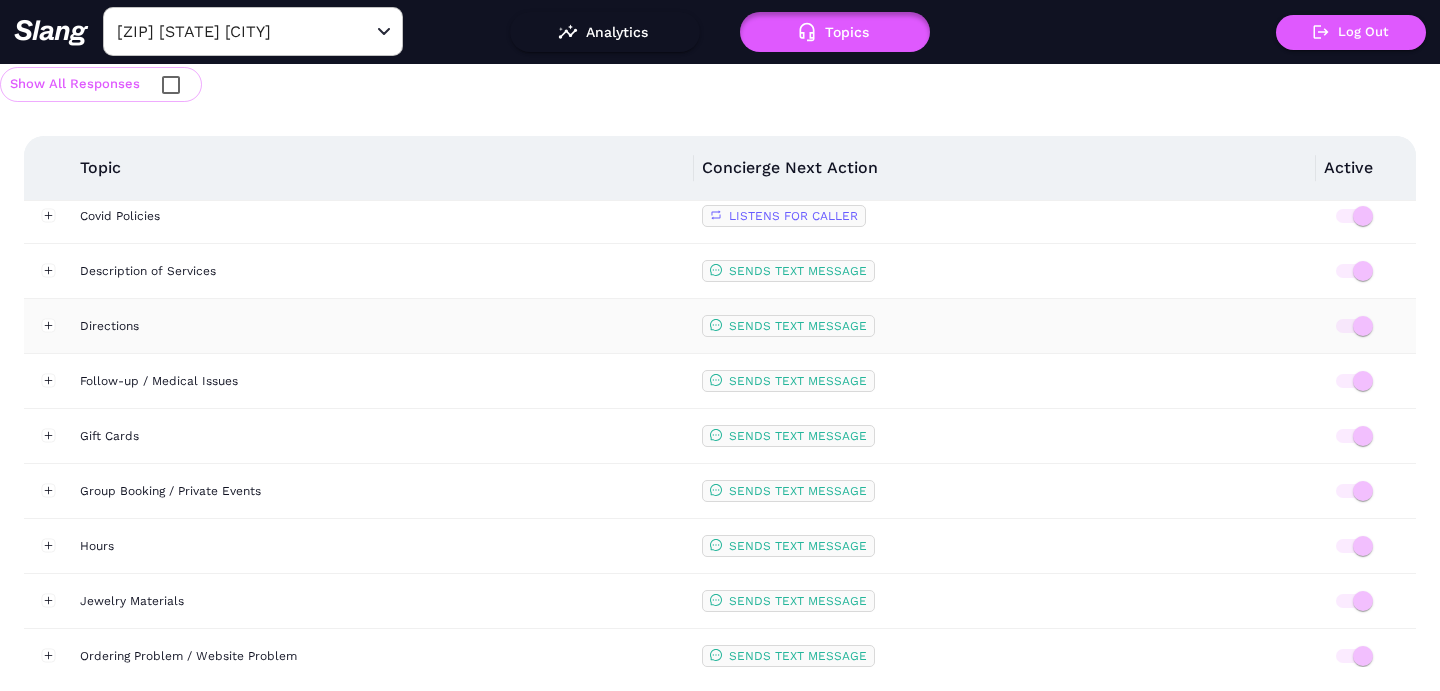 click on "Directions" at bounding box center [383, 326] 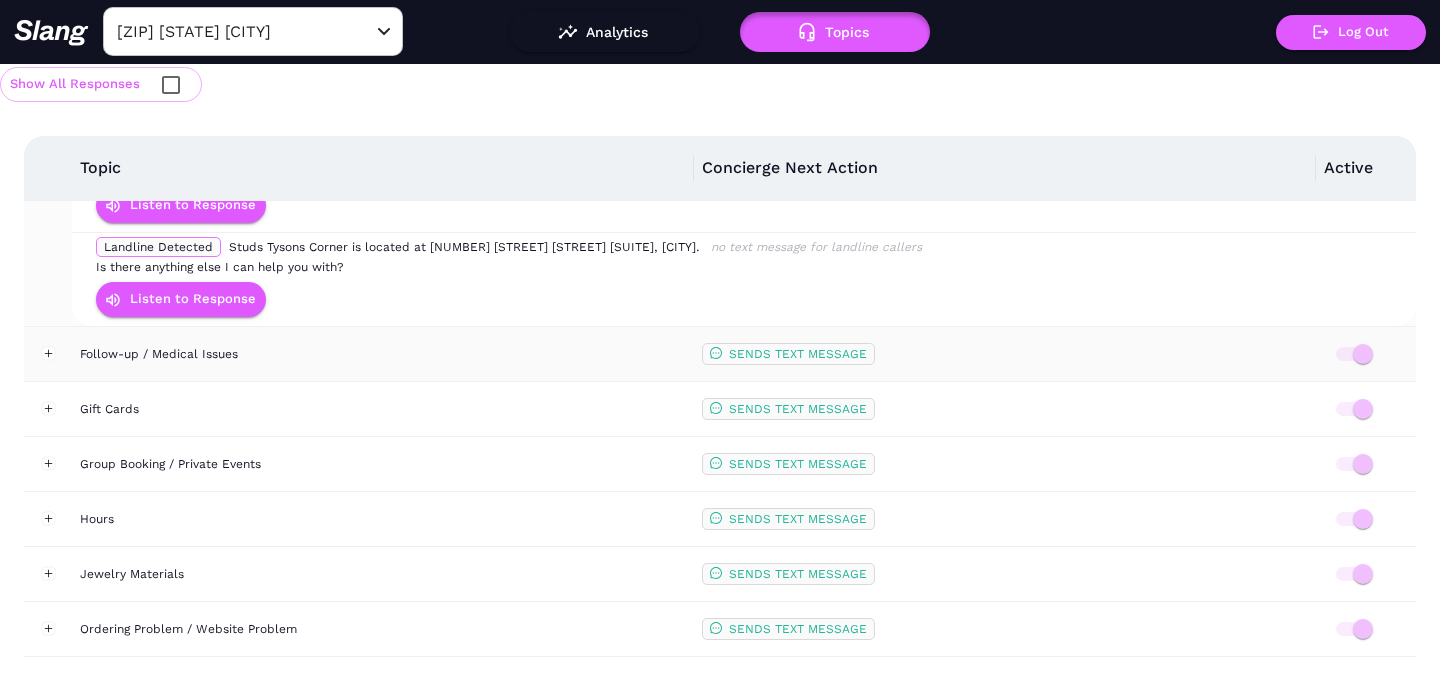 click on "Follow-up / Medical Issues" at bounding box center [383, 354] 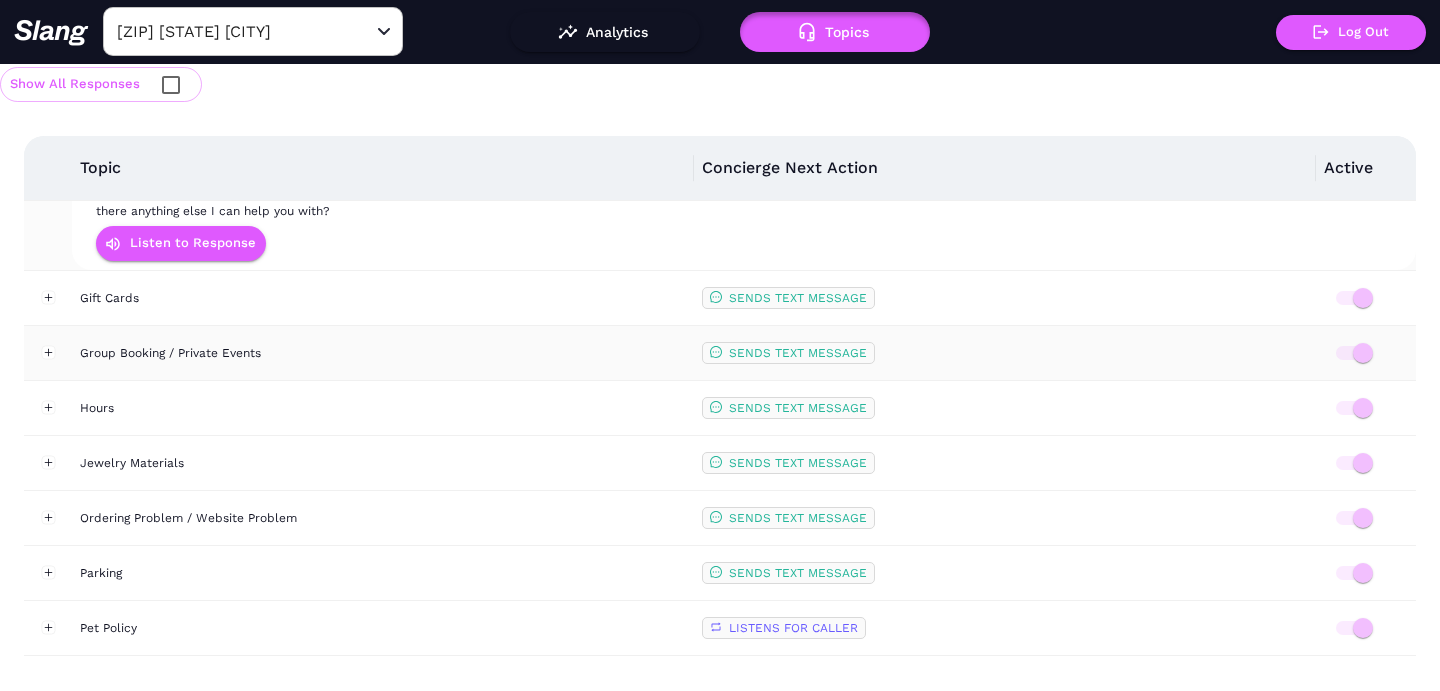 scroll, scrollTop: 1213, scrollLeft: 0, axis: vertical 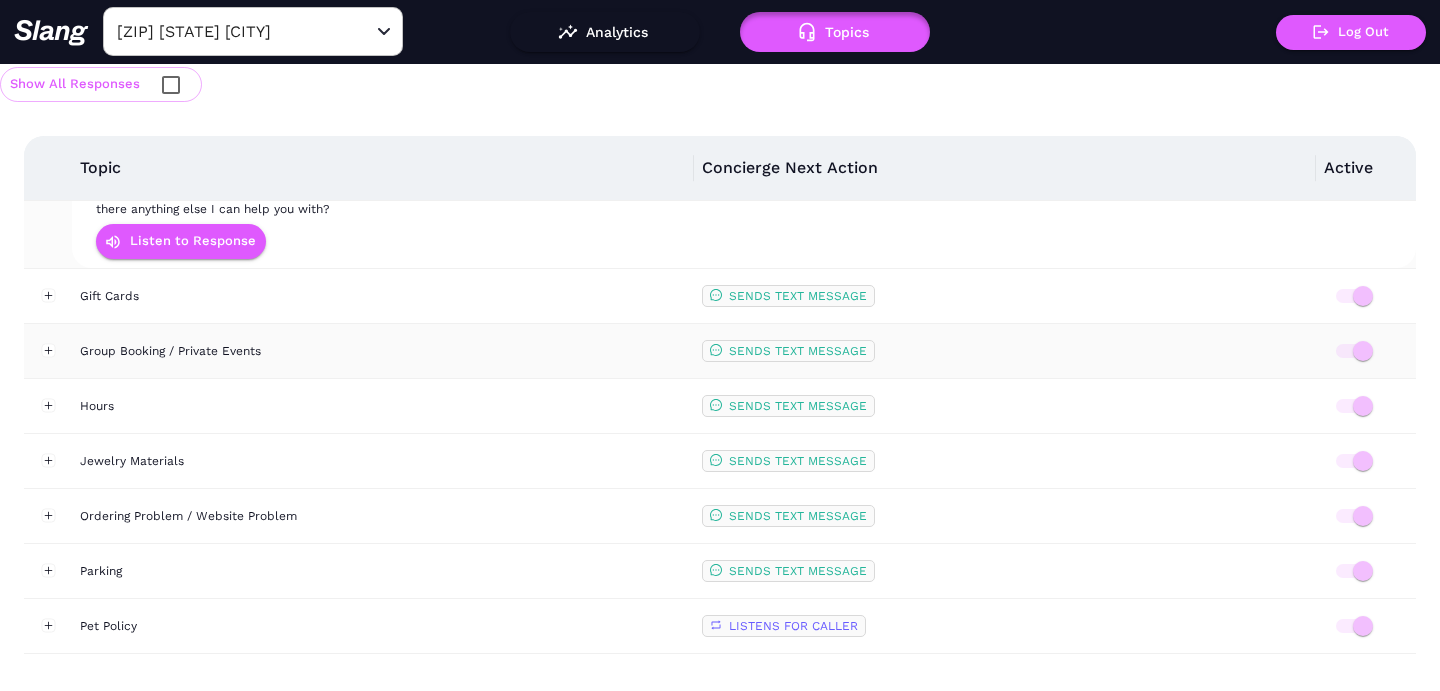 click on "Group Booking / Private Events" at bounding box center [383, 351] 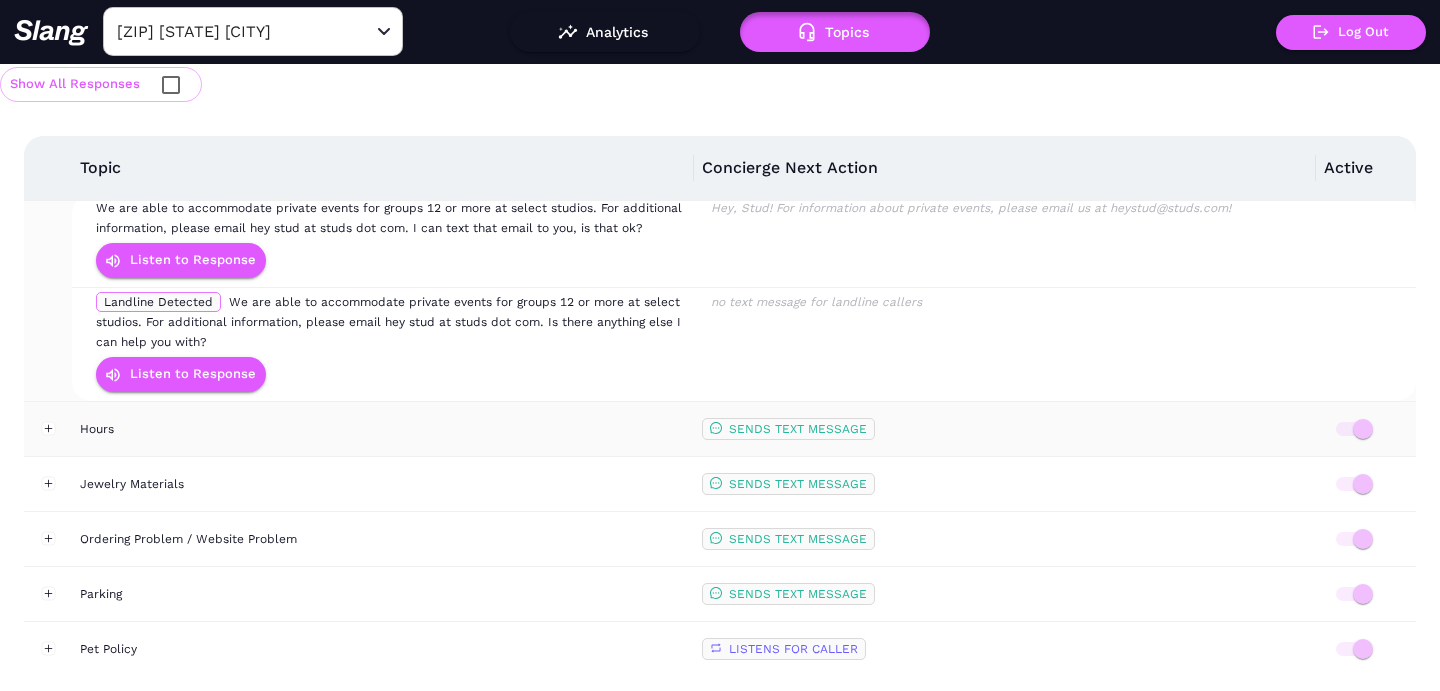 click on "Hours" at bounding box center [383, 429] 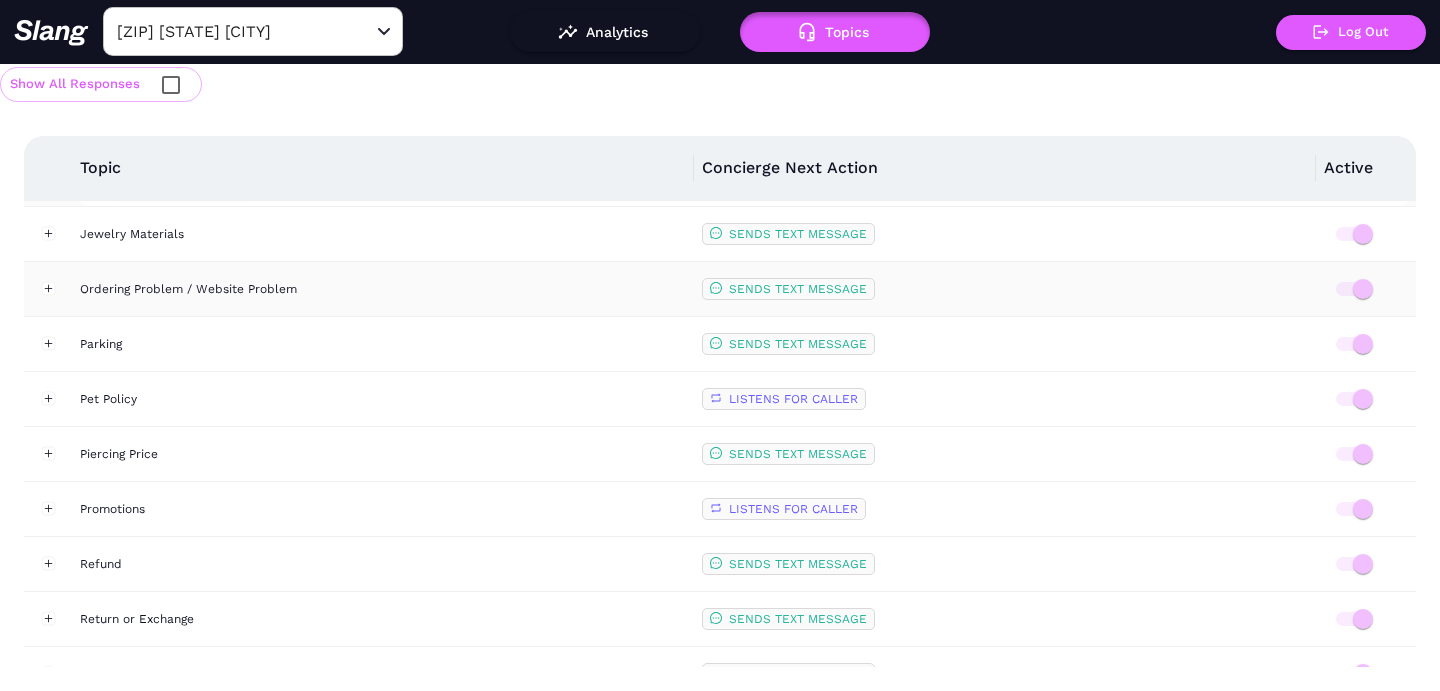 scroll, scrollTop: 1820, scrollLeft: 0, axis: vertical 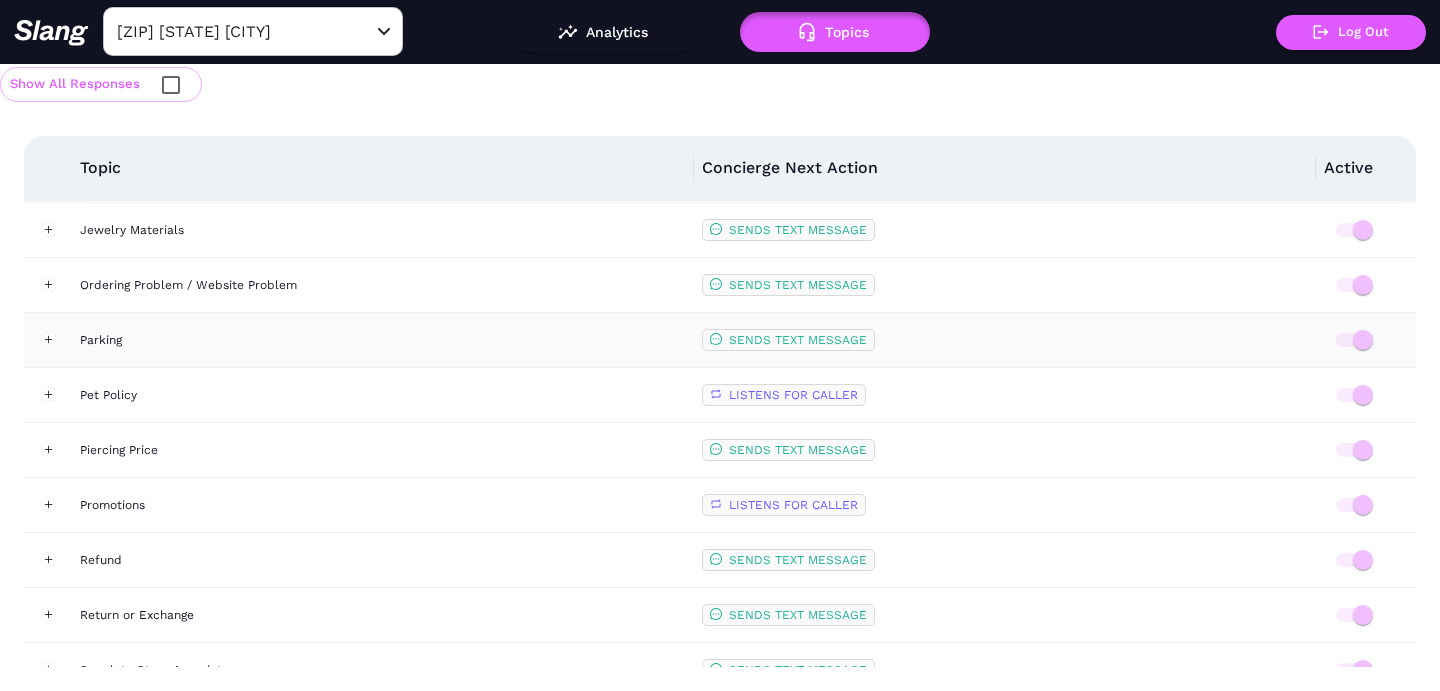 click on "Parking" at bounding box center [383, 340] 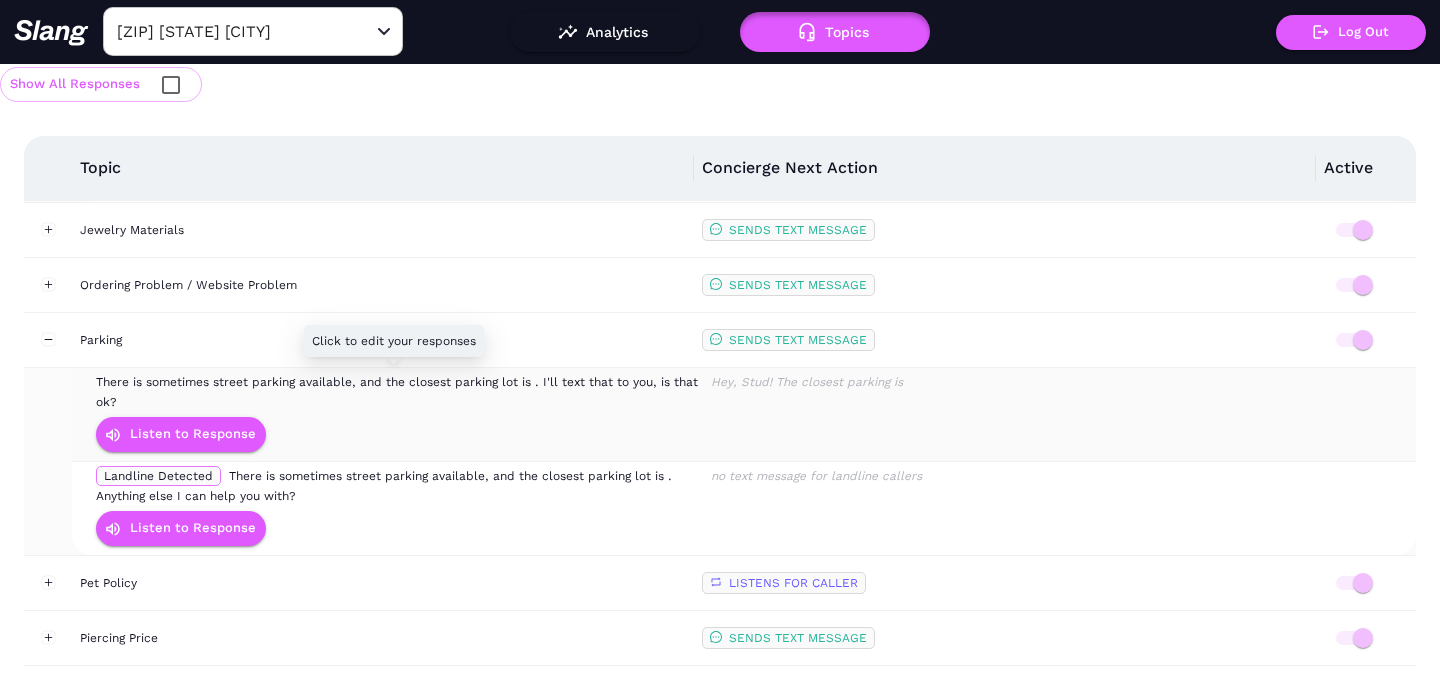 click on "There is sometimes street parking available, and the closest parking lot is . I'll text that to you, is that ok?" at bounding box center (397, 392) 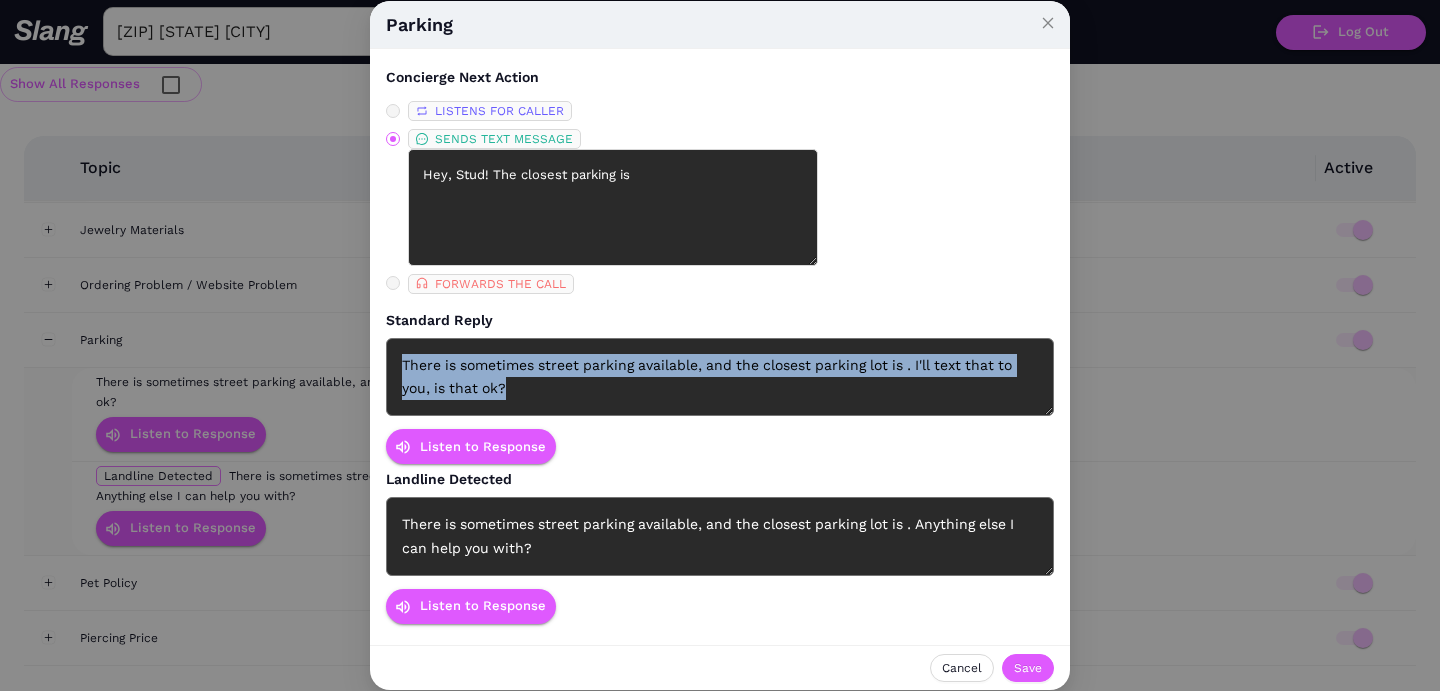 drag, startPoint x: 525, startPoint y: 391, endPoint x: 403, endPoint y: 348, distance: 129.3561 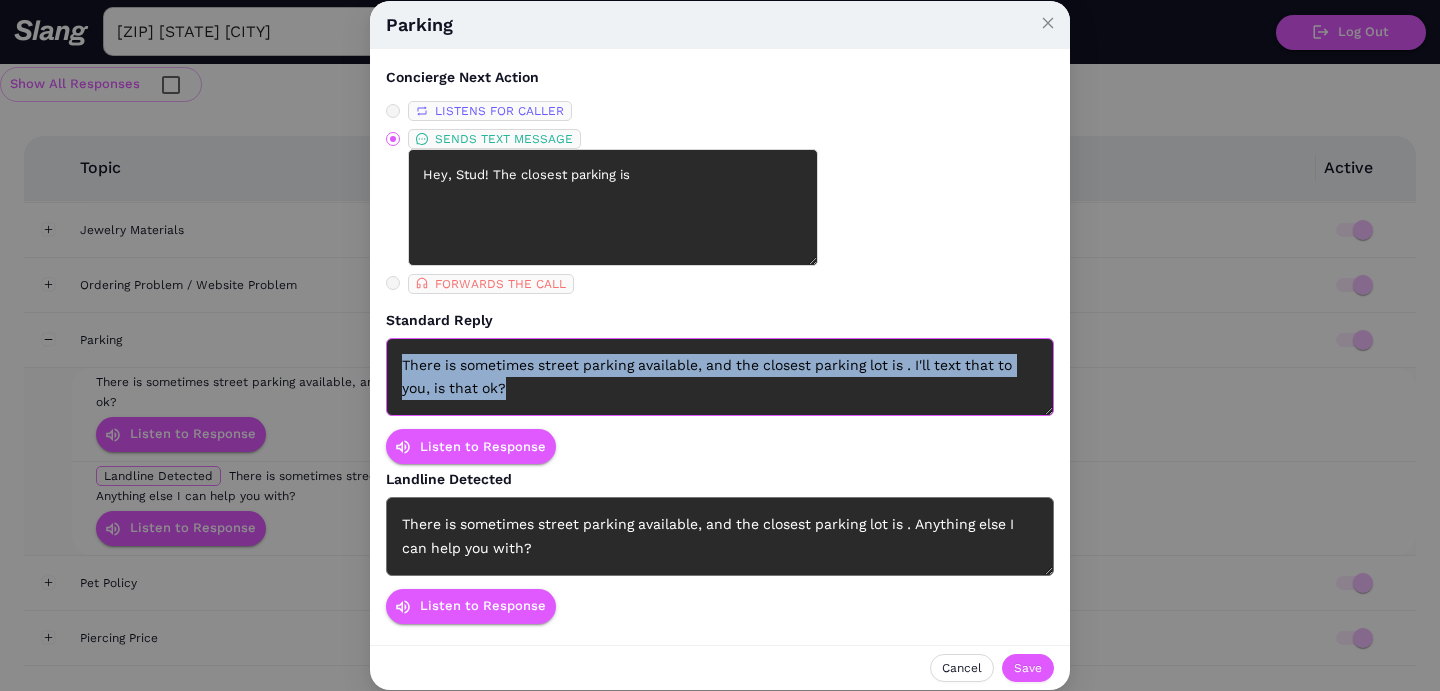 paste 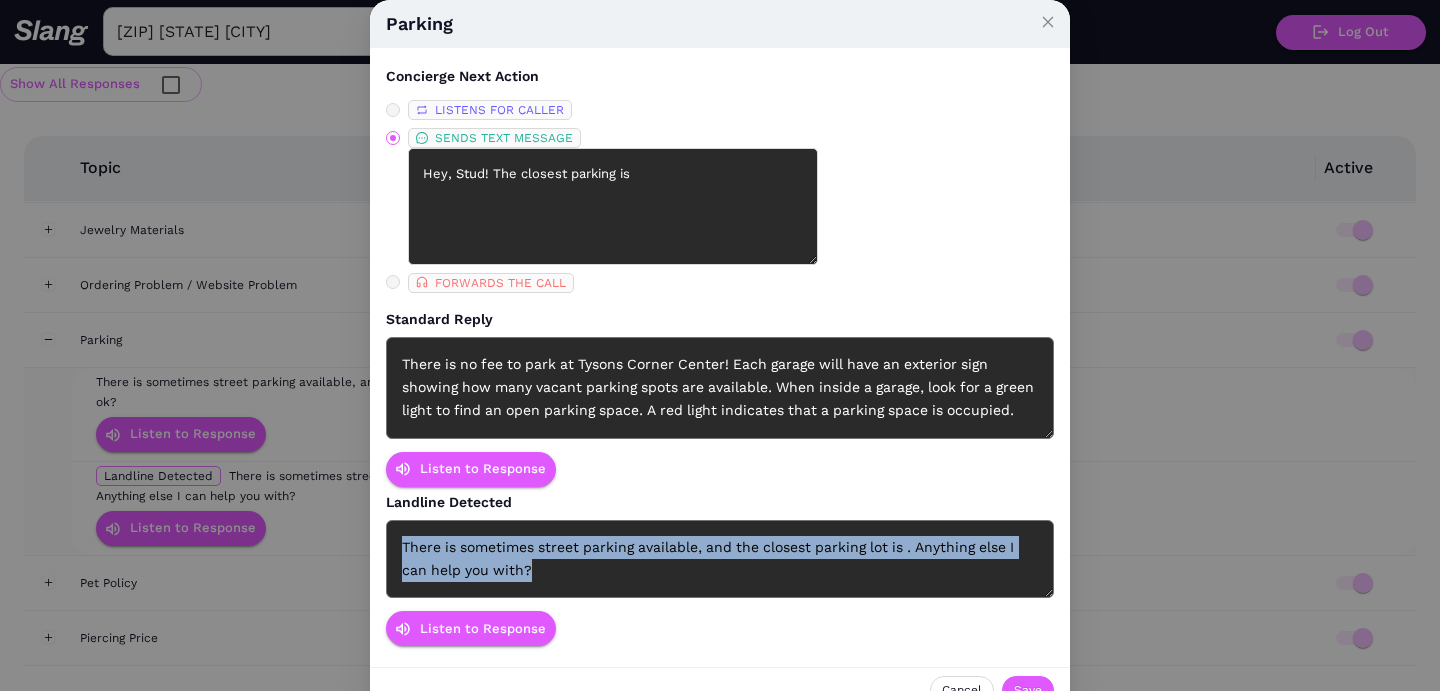drag, startPoint x: 543, startPoint y: 571, endPoint x: 402, endPoint y: 524, distance: 148.62704 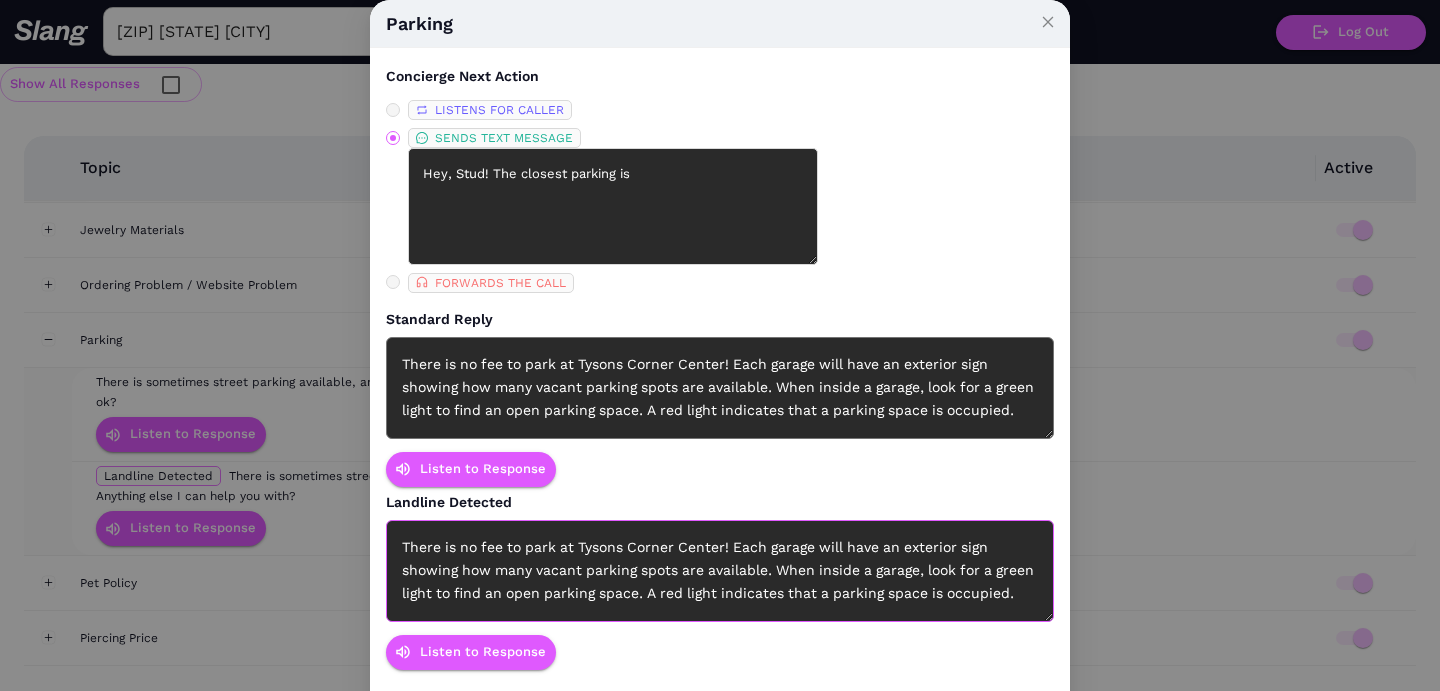 scroll, scrollTop: 45, scrollLeft: 0, axis: vertical 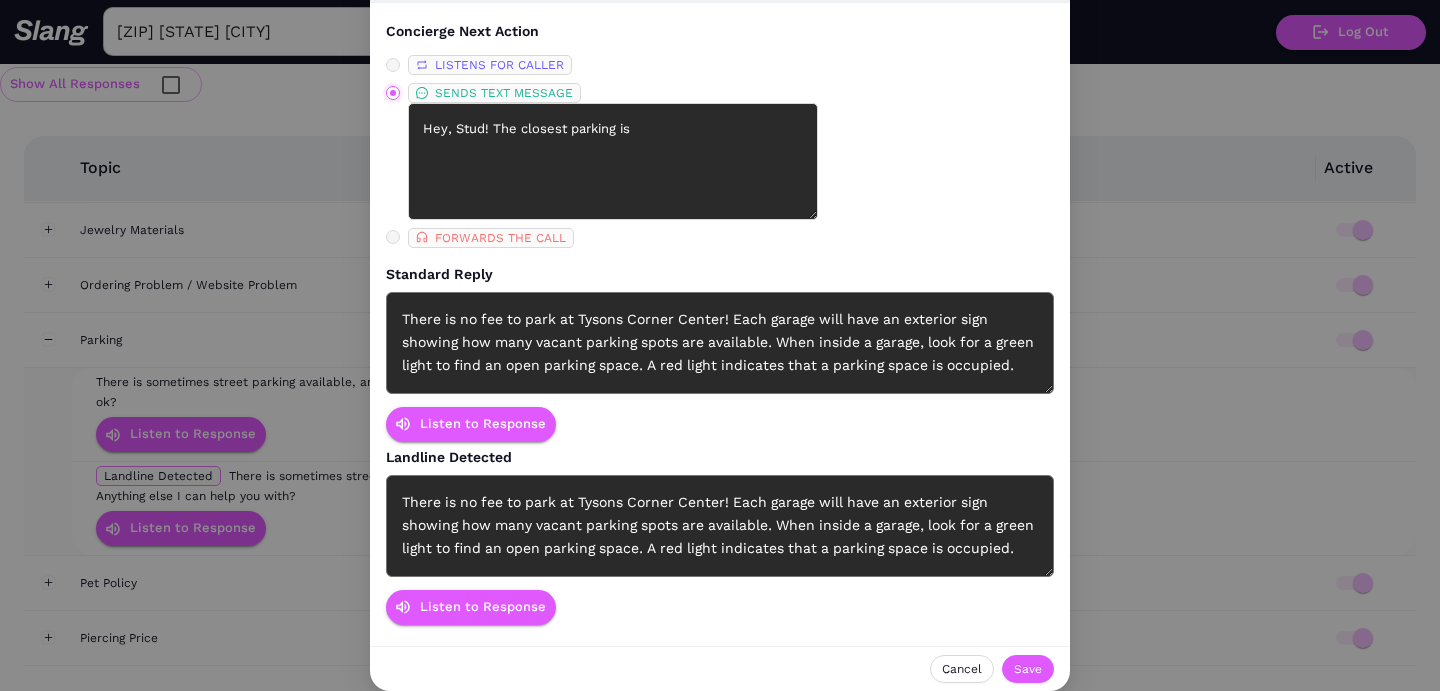 click on "SENDS TEXT MESSAGE Hey, Stud! The closest parking is" at bounding box center (393, 93) 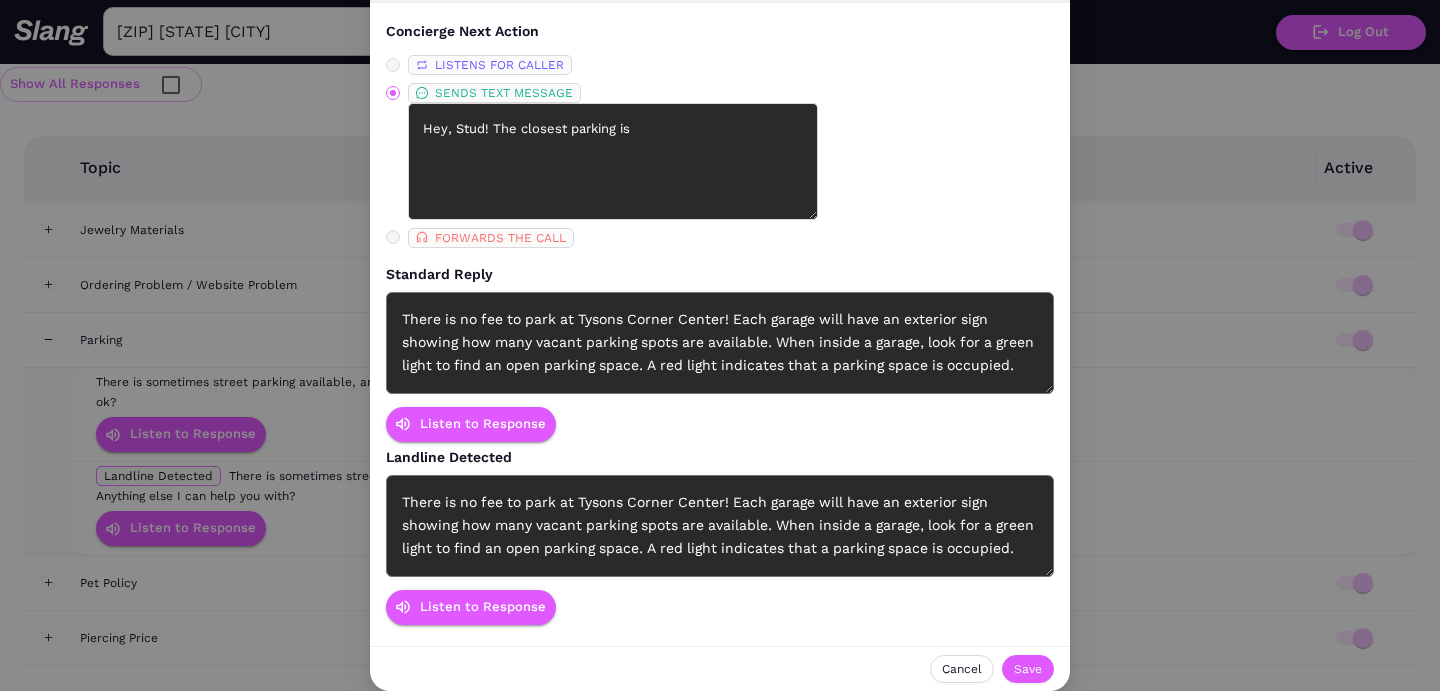 click on "SENDS TEXT MESSAGE Hey, Stud! The closest parking is" at bounding box center [510, 151] 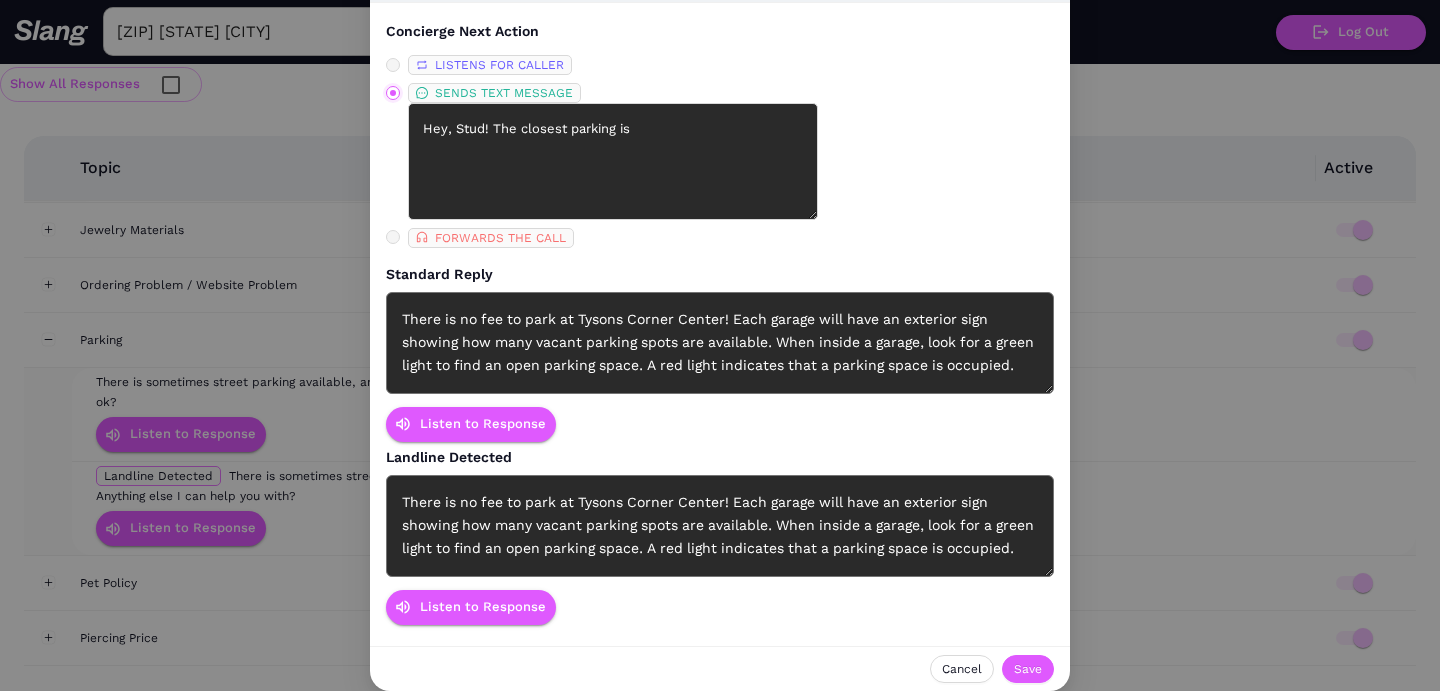click on "SENDS TEXT MESSAGE Hey, Stud! The closest parking is" at bounding box center [393, 93] 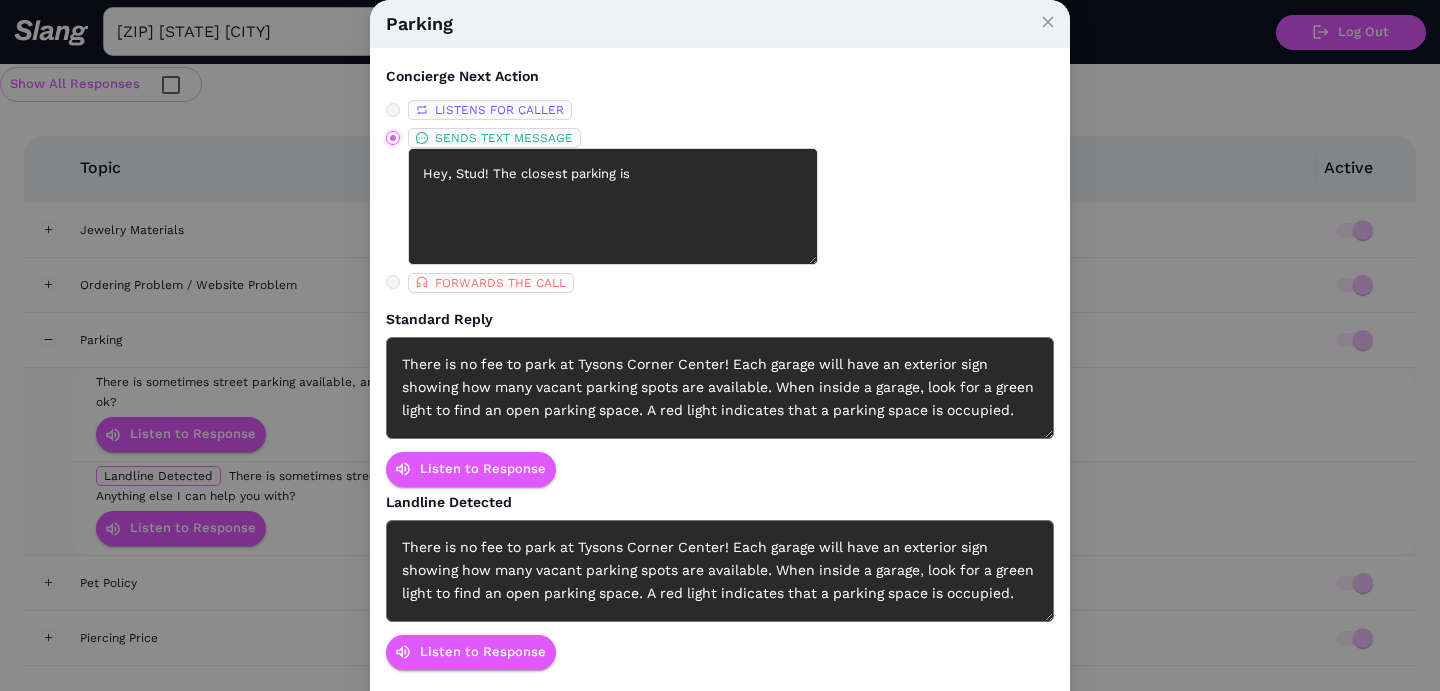 scroll, scrollTop: 45, scrollLeft: 0, axis: vertical 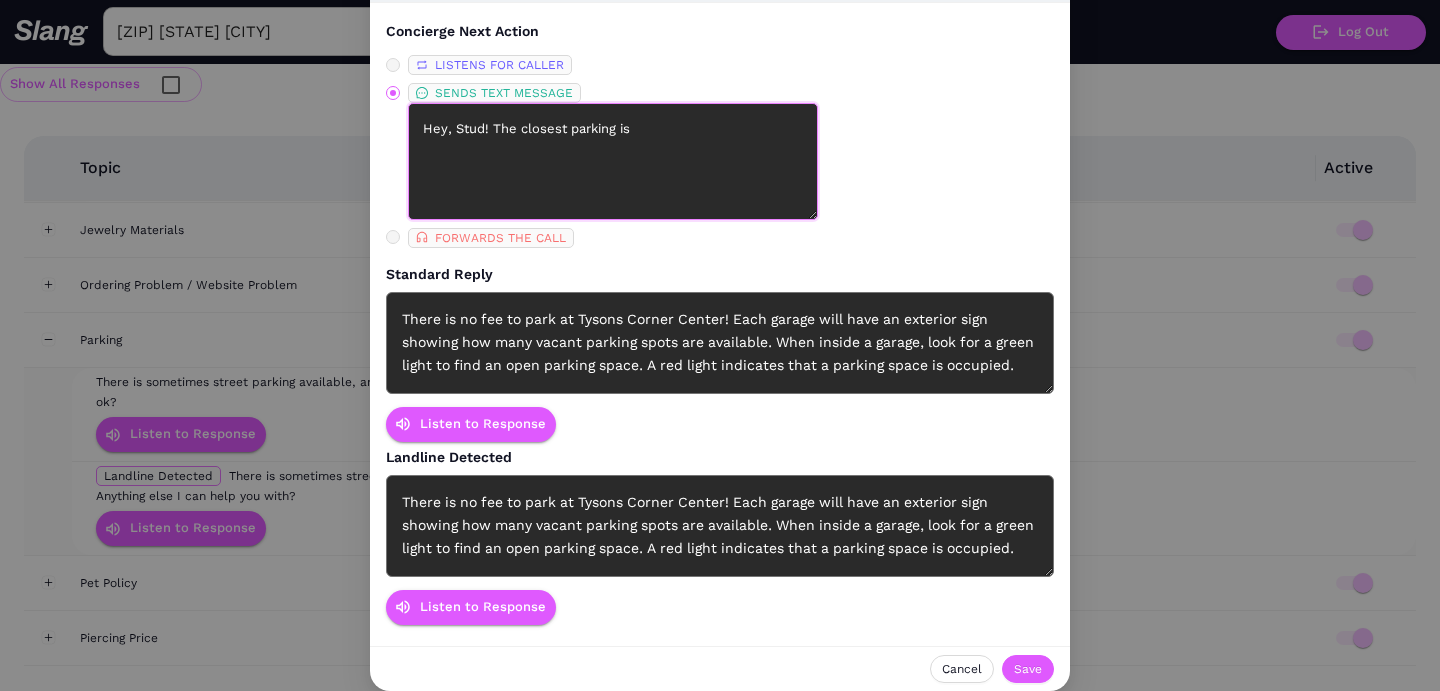 click on "Hey, Stud! The closest parking is" at bounding box center [613, 161] 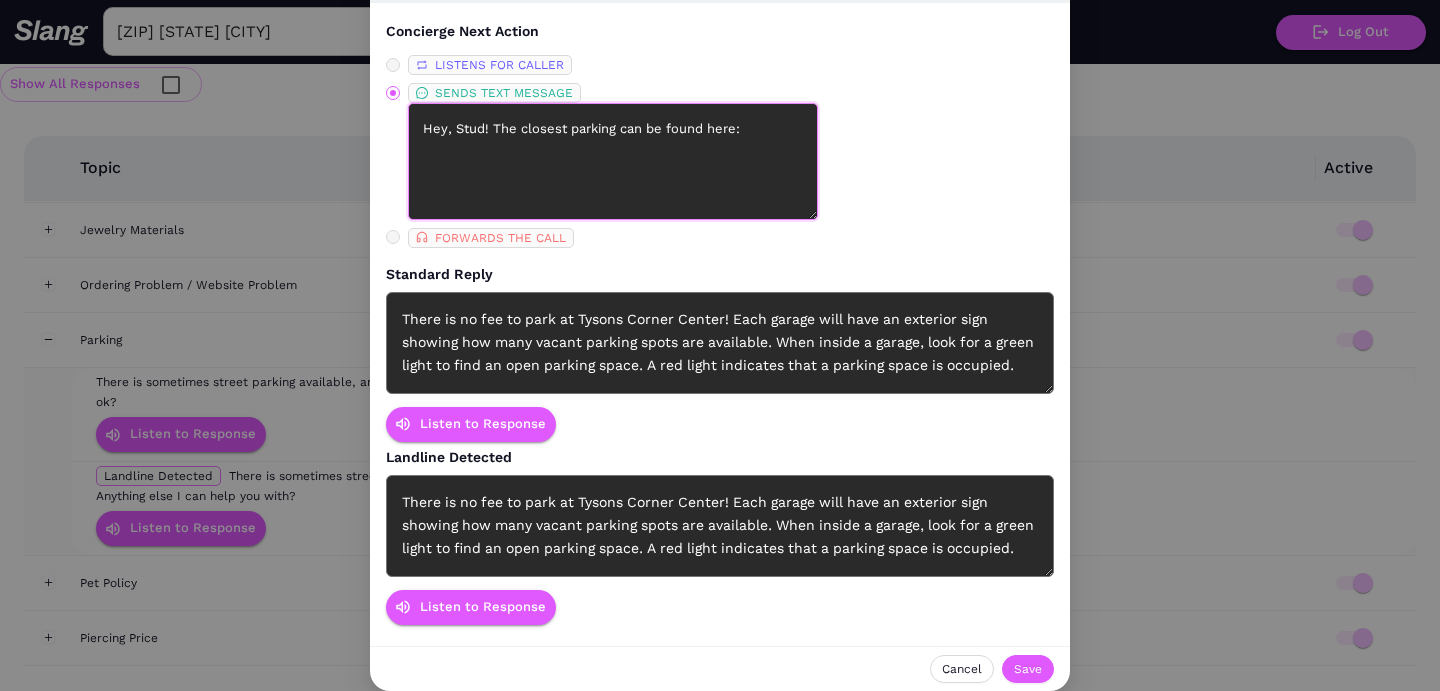 paste on "https://share.google/zCTJQKD6RXl9U2ihK" 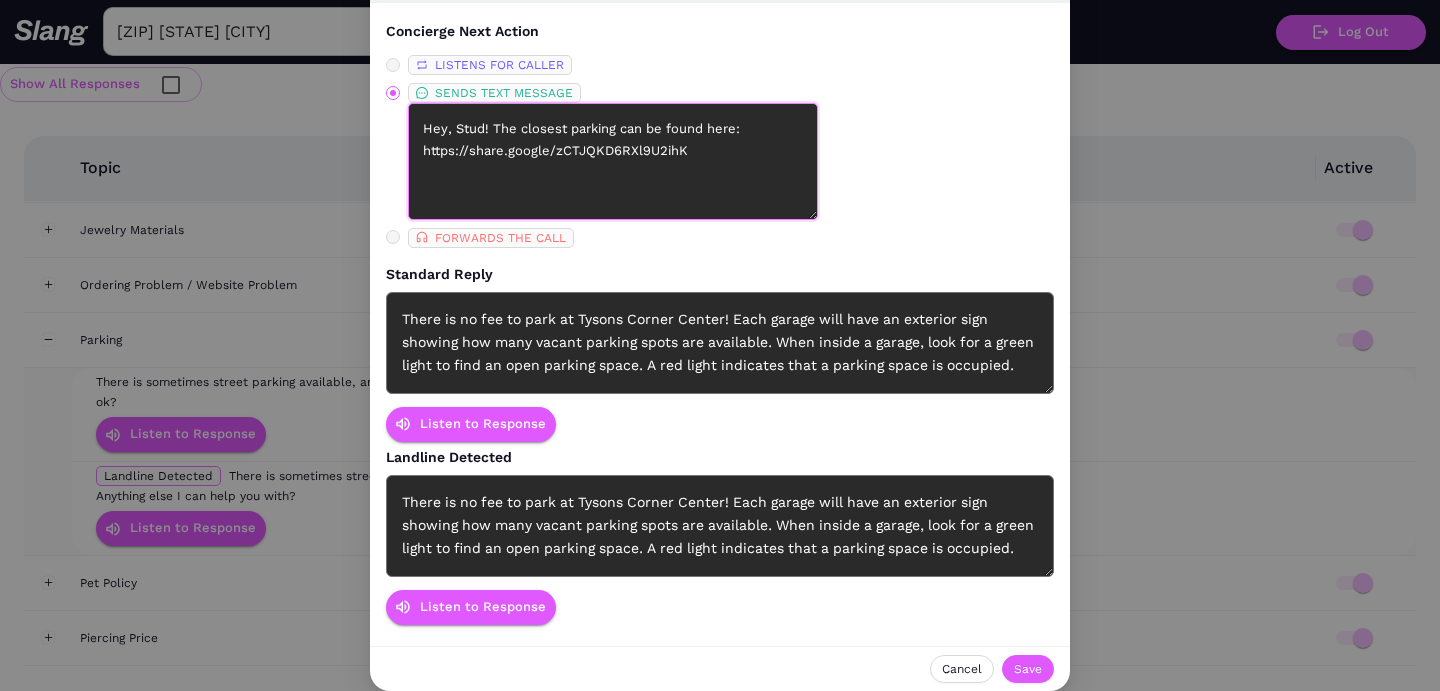 type on "Hey, Stud! The closest parking can be found here: https://share.google/zCTJQKD6RXl9U2ihK" 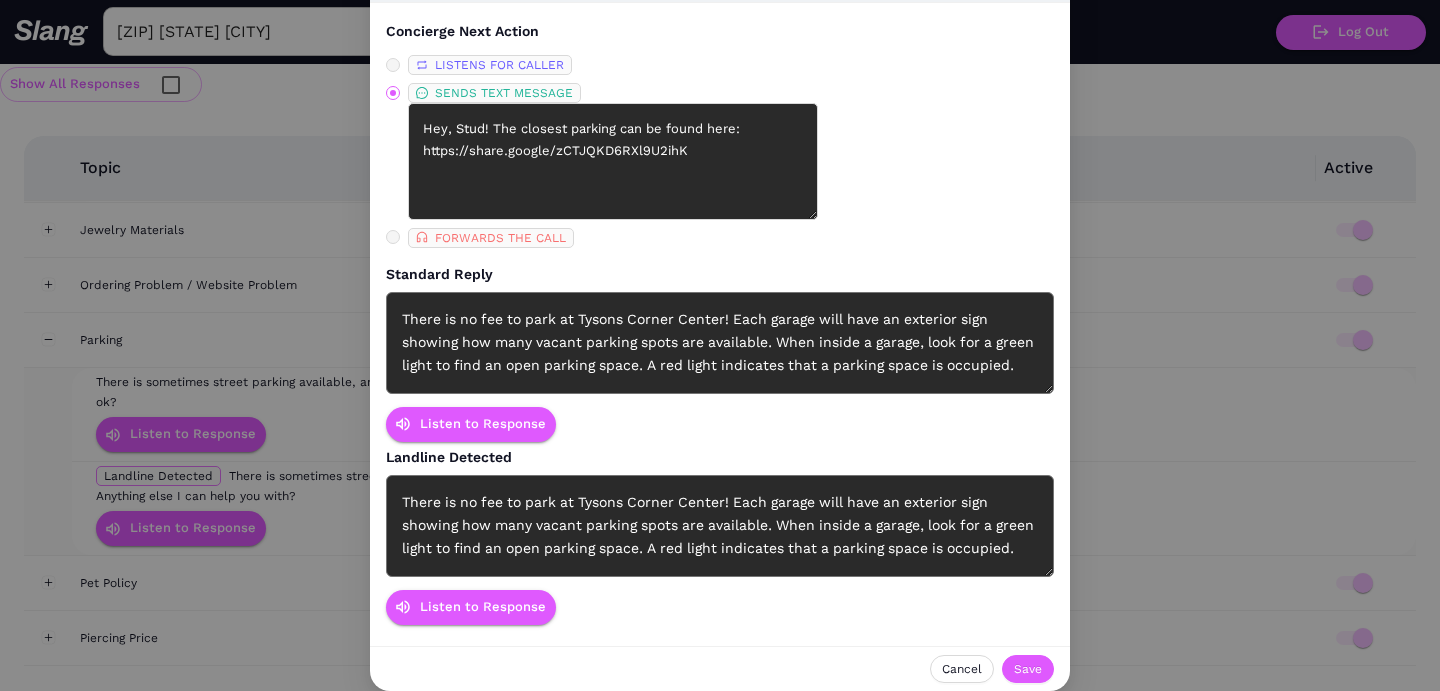 click on "LISTENS FOR CALLER SENDS TEXT MESSAGE Hey, Stud! The closest parking can be found here: https://share.google/zCTJQKD6RXl9U2ihK FORWARDS THE CALL" at bounding box center (720, 151) 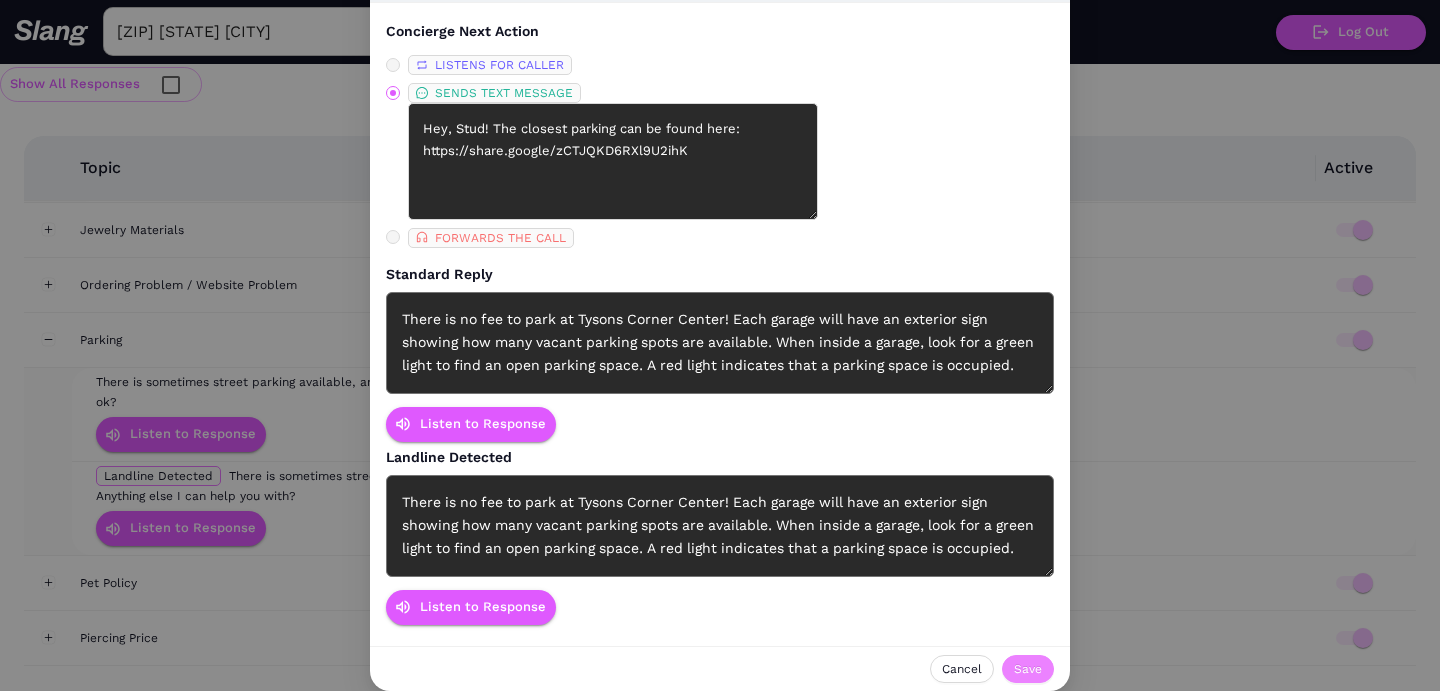 click on "Save" at bounding box center (1028, 669) 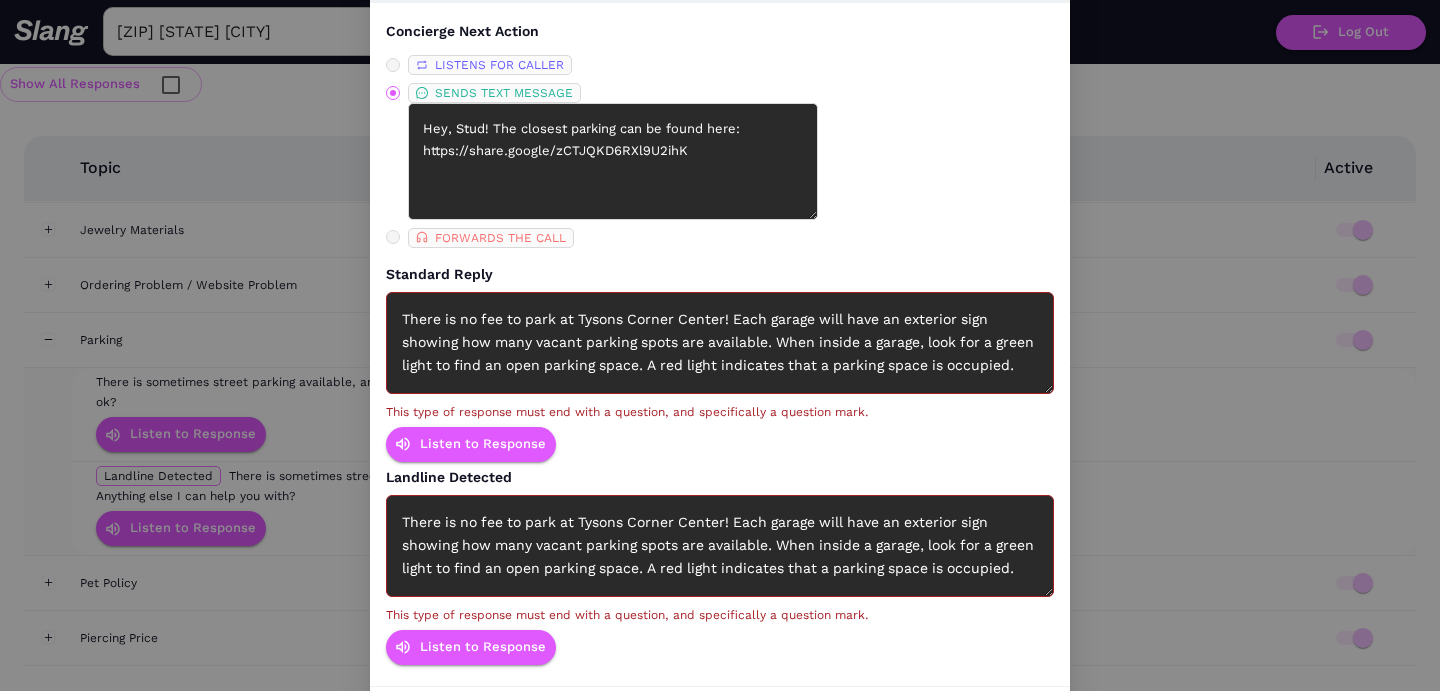 click on "There is no fee to park at Tysons Corner Center!   Each garage will have an exterior sign showing how many vacant parking spots are available. When inside a garage, look for a green light to find an open parking space.   A red light indicates that a parking space is occupied." at bounding box center (720, 343) 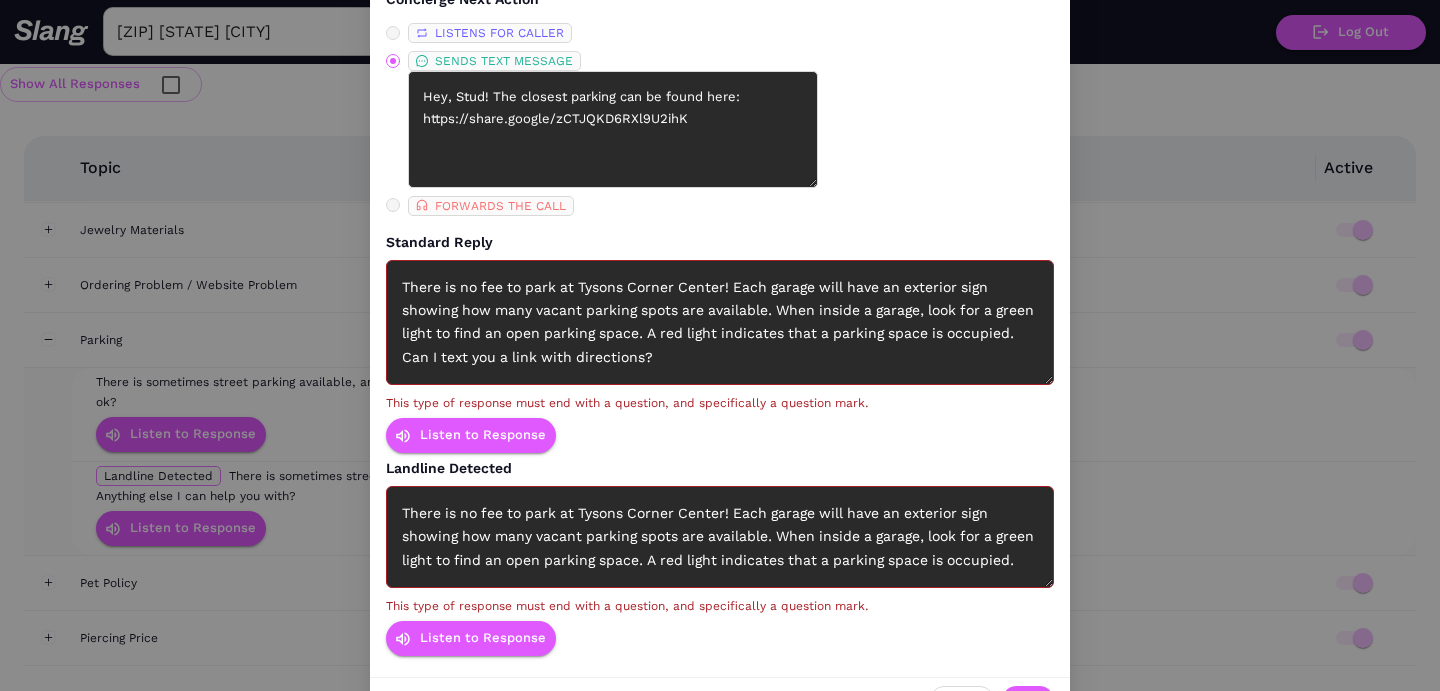 scroll, scrollTop: 108, scrollLeft: 0, axis: vertical 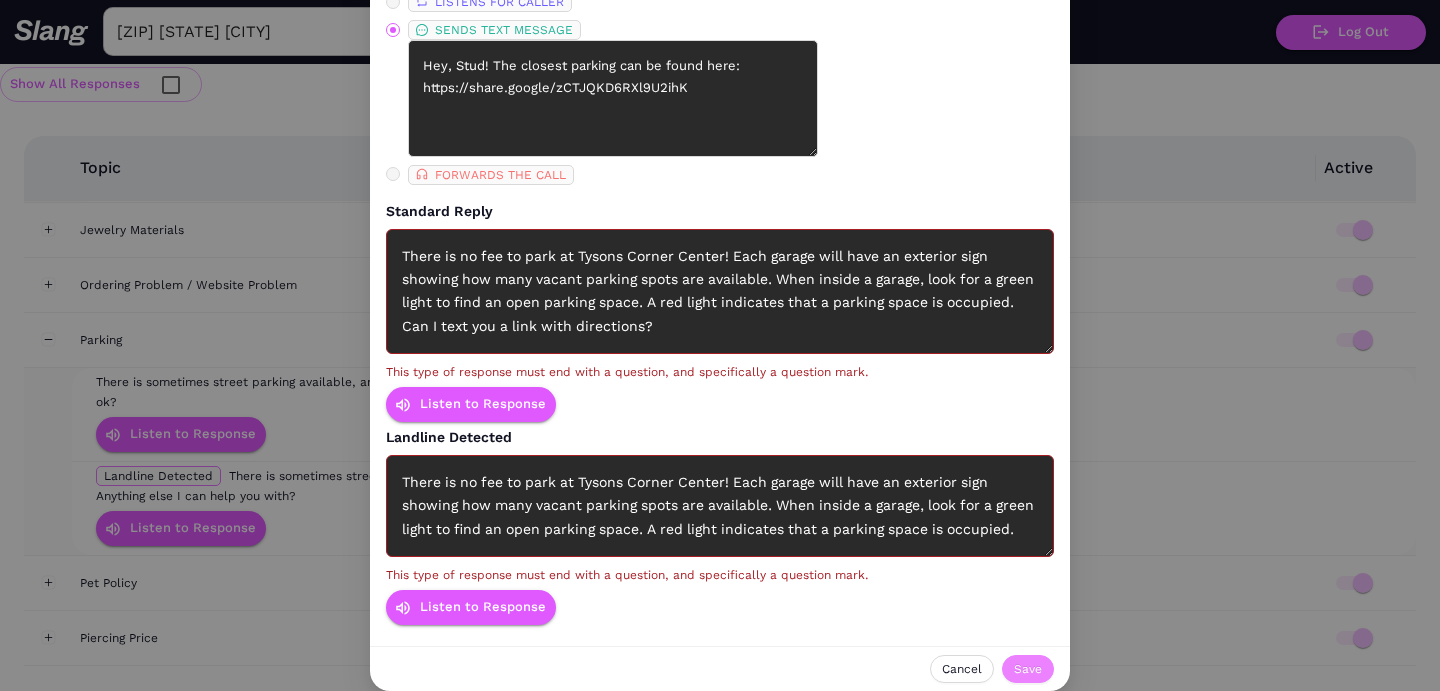 click on "Save" at bounding box center [1028, 669] 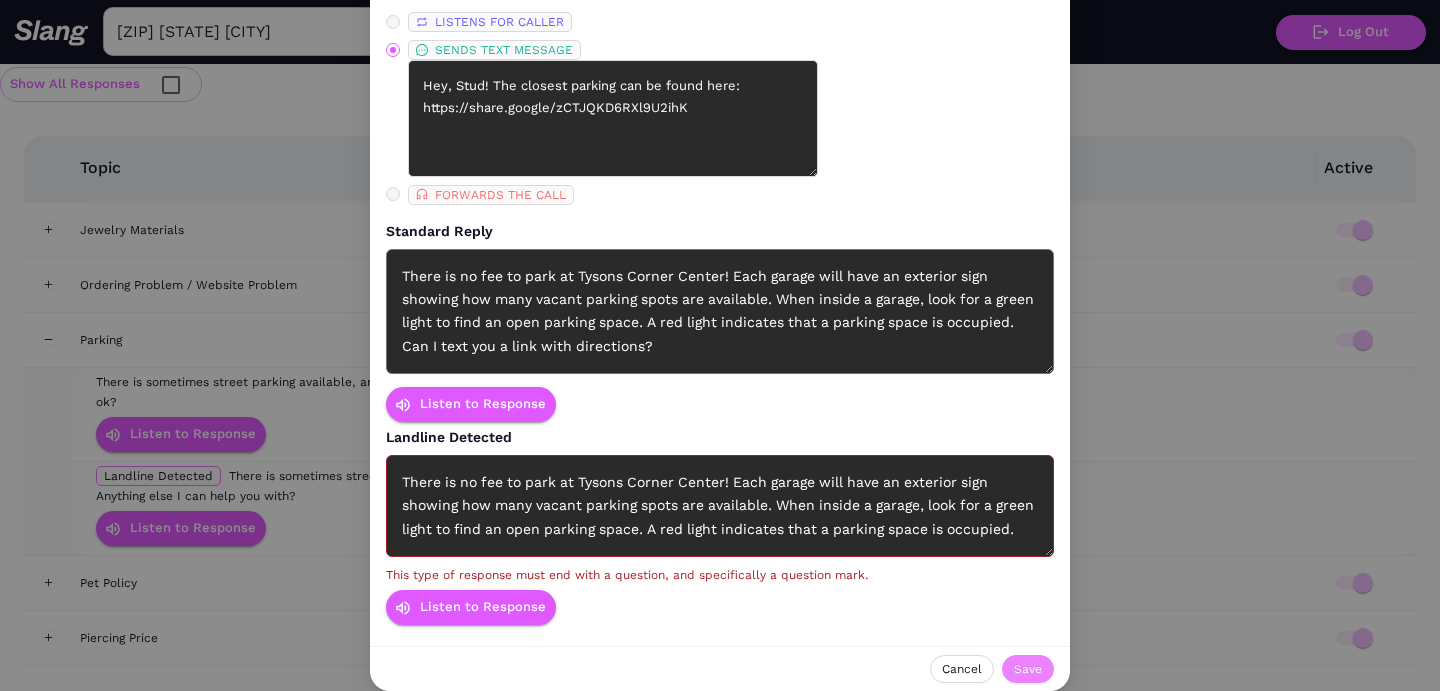 scroll, scrollTop: 88, scrollLeft: 0, axis: vertical 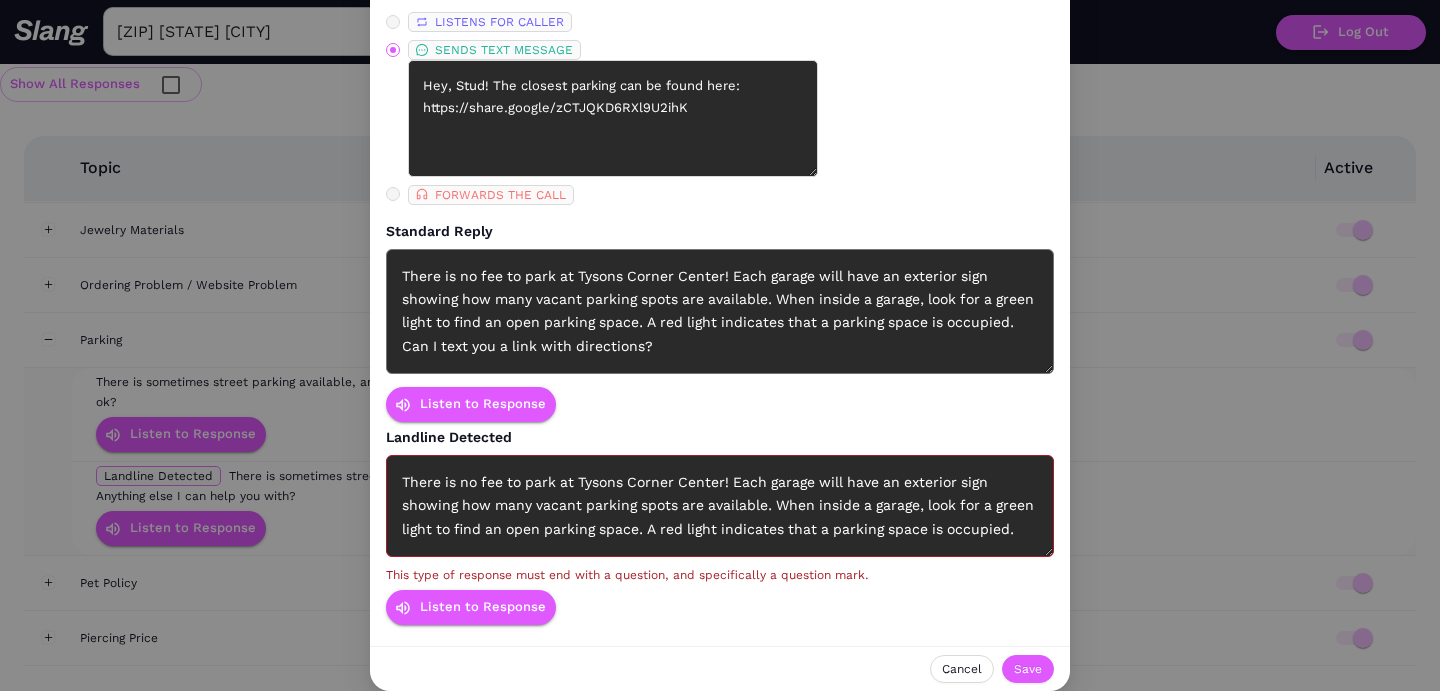 click on "There is no fee to park at Tysons Corner Center!   Each garage will have an exterior sign showing how many vacant parking spots are available. When inside a garage, look for a green light to find an open parking space.   A red light indicates that a parking space is occupied." at bounding box center (720, 506) 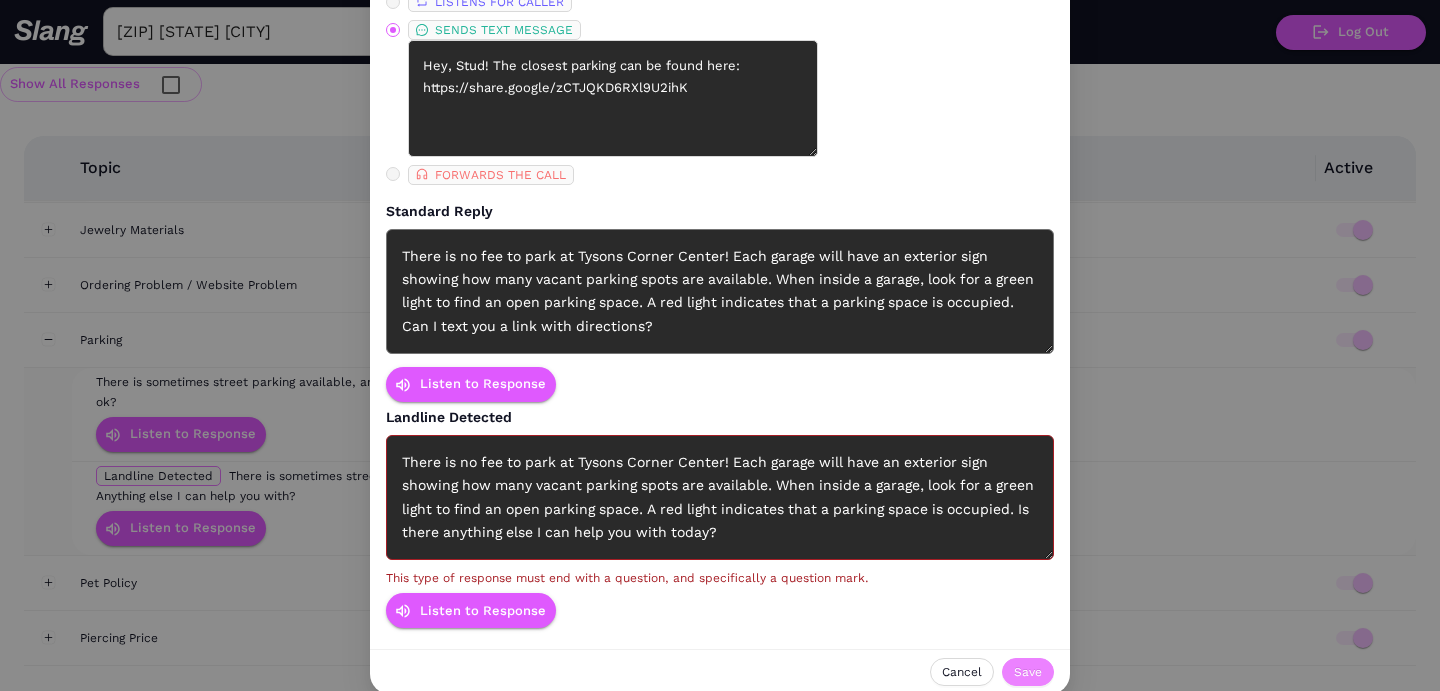 click on "Save" at bounding box center [1028, 672] 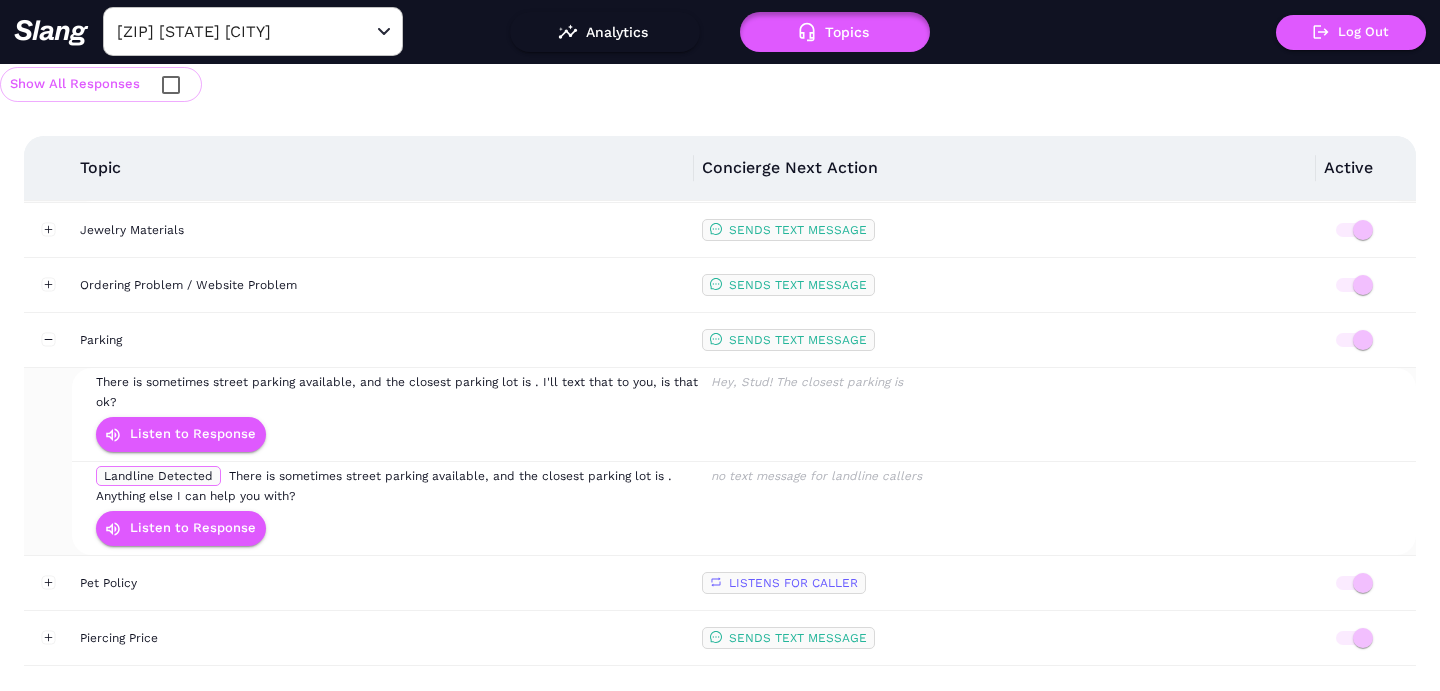 scroll, scrollTop: 0, scrollLeft: 0, axis: both 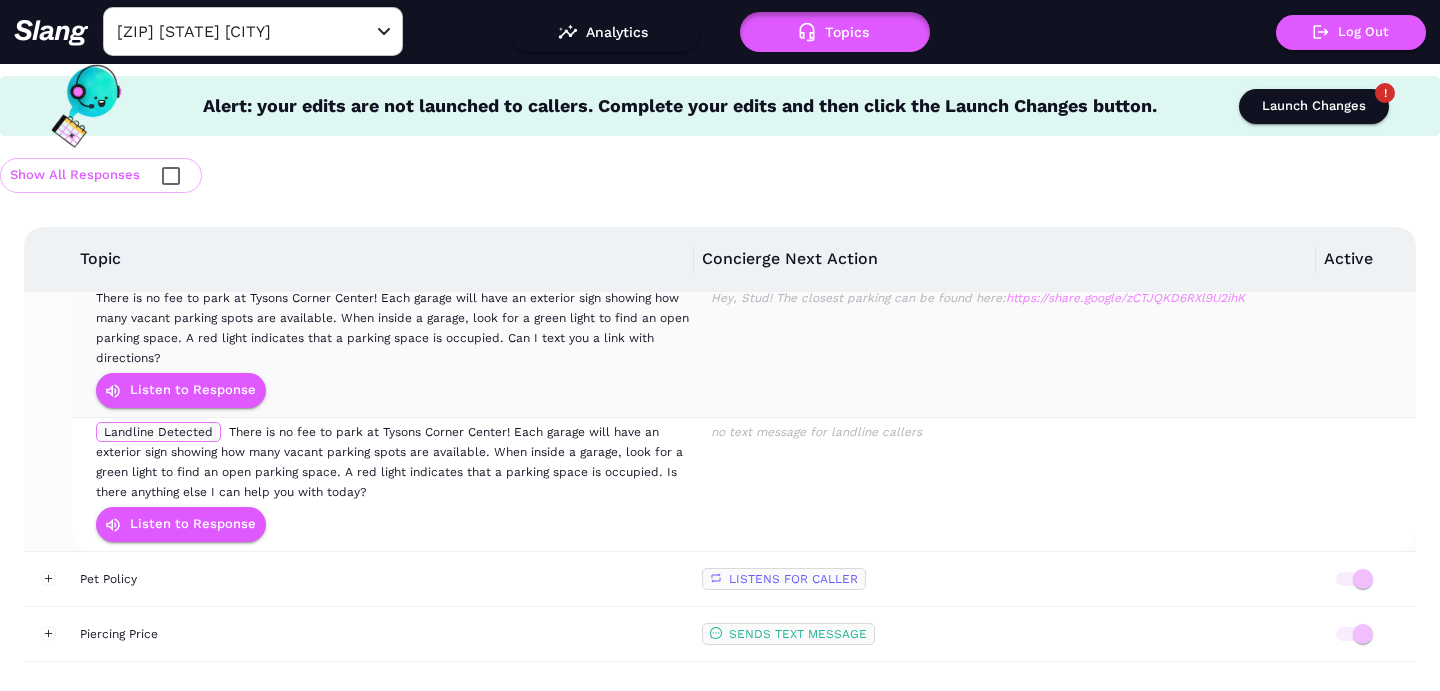 click on "https://share.google/zCTJQKD6RXl9U2ihK" at bounding box center (1125, 298) 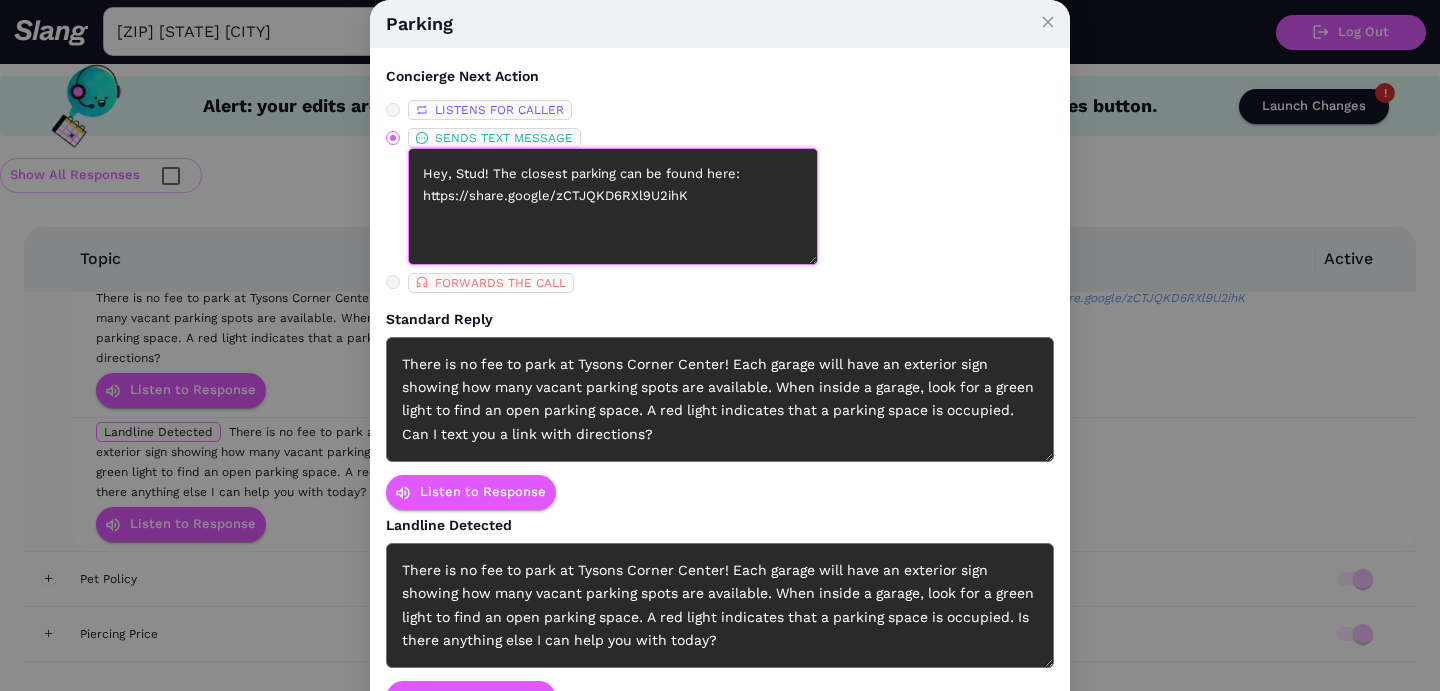 click on "Hey, Stud! The closest parking can be found here: https://share.google/zCTJQKD6RXl9U2ihK" at bounding box center [613, 206] 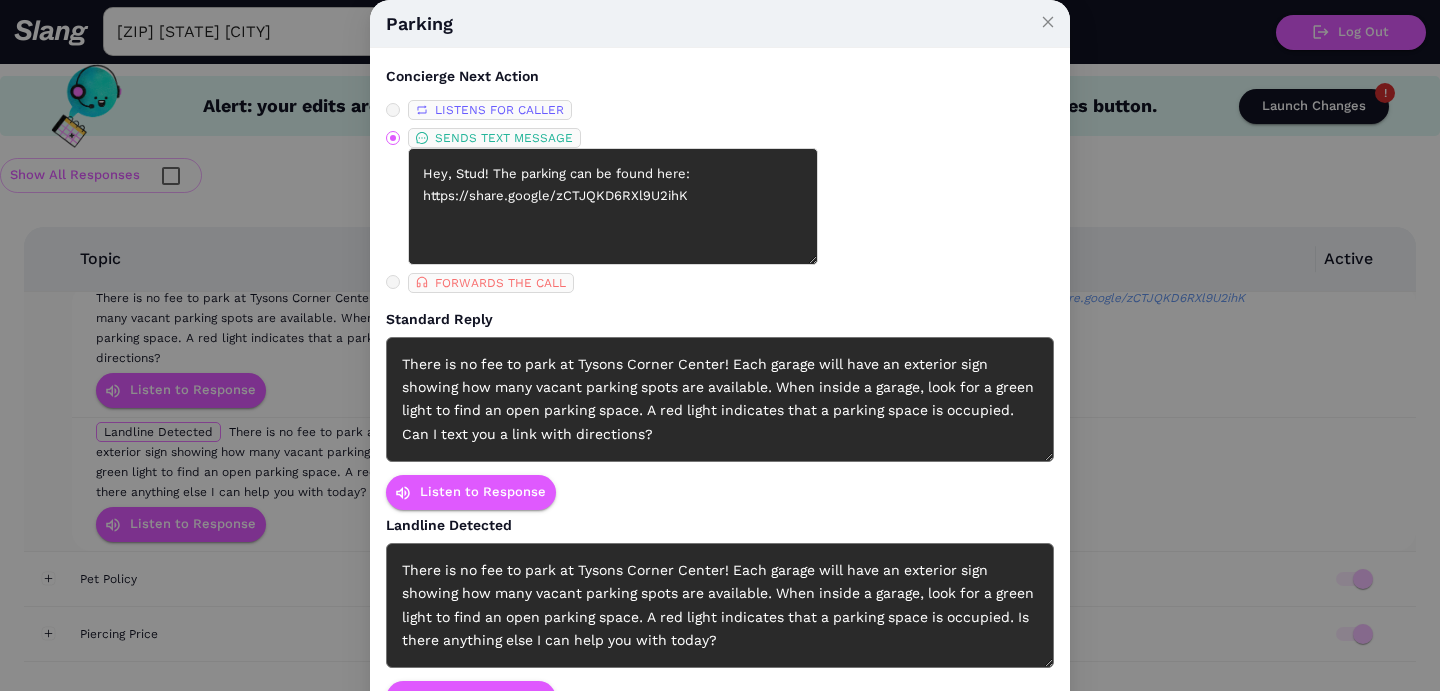 click on "LISTENS FOR CALLER SENDS TEXT MESSAGE Hey, Stud! The parking can be found here: https://share.google/zCTJQKD6RXl9U2ihK FORWARDS THE CALL" at bounding box center (720, 196) 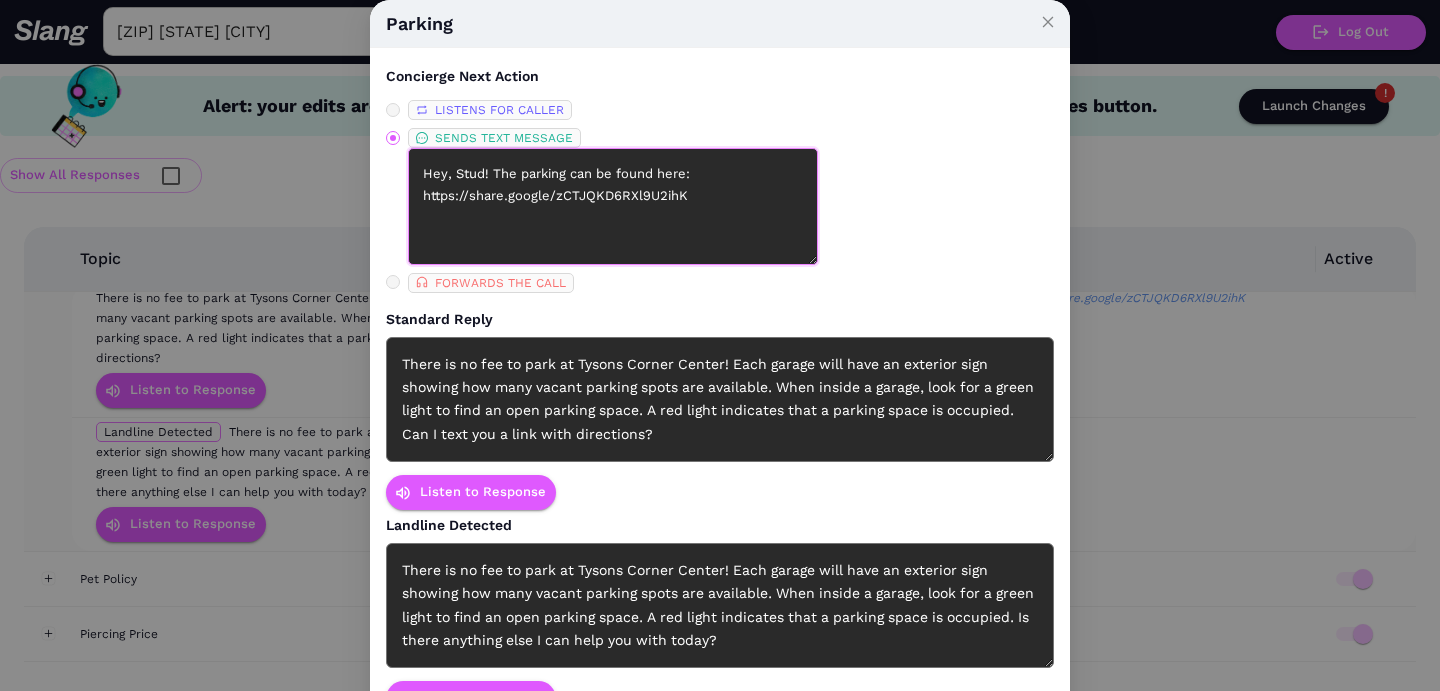 click on "Hey, Stud! The parking can be found here: https://share.google/zCTJQKD6RXl9U2ihK" at bounding box center [613, 206] 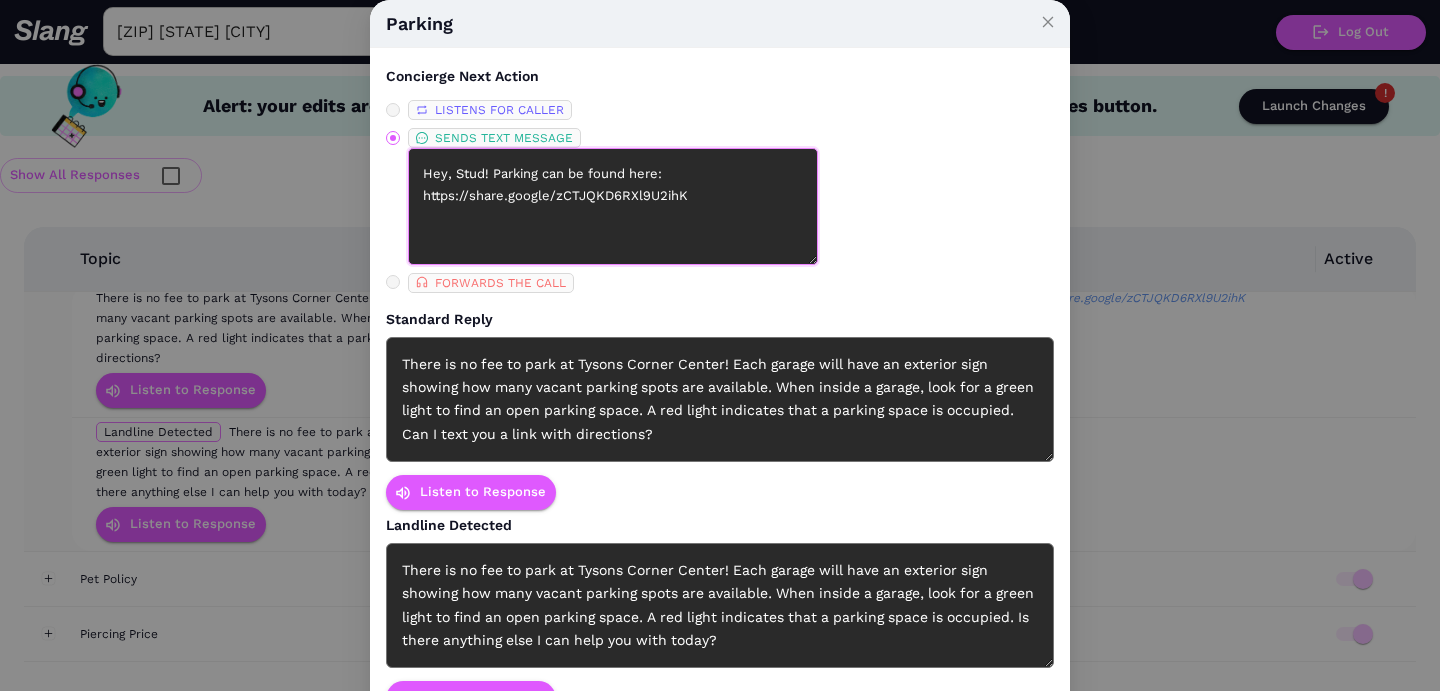 click on "Hey, Stud! Parking can be found here: https://share.google/zCTJQKD6RXl9U2ihK" at bounding box center [613, 206] 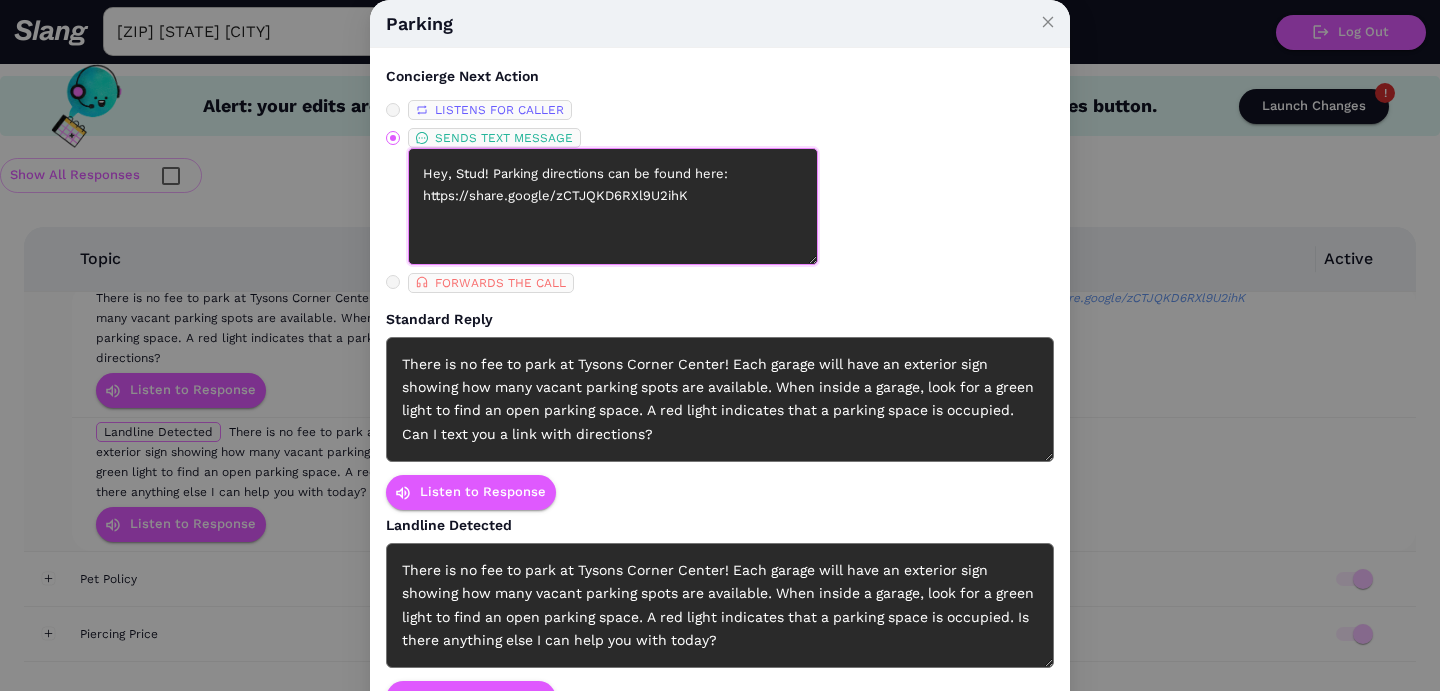 scroll, scrollTop: 91, scrollLeft: 0, axis: vertical 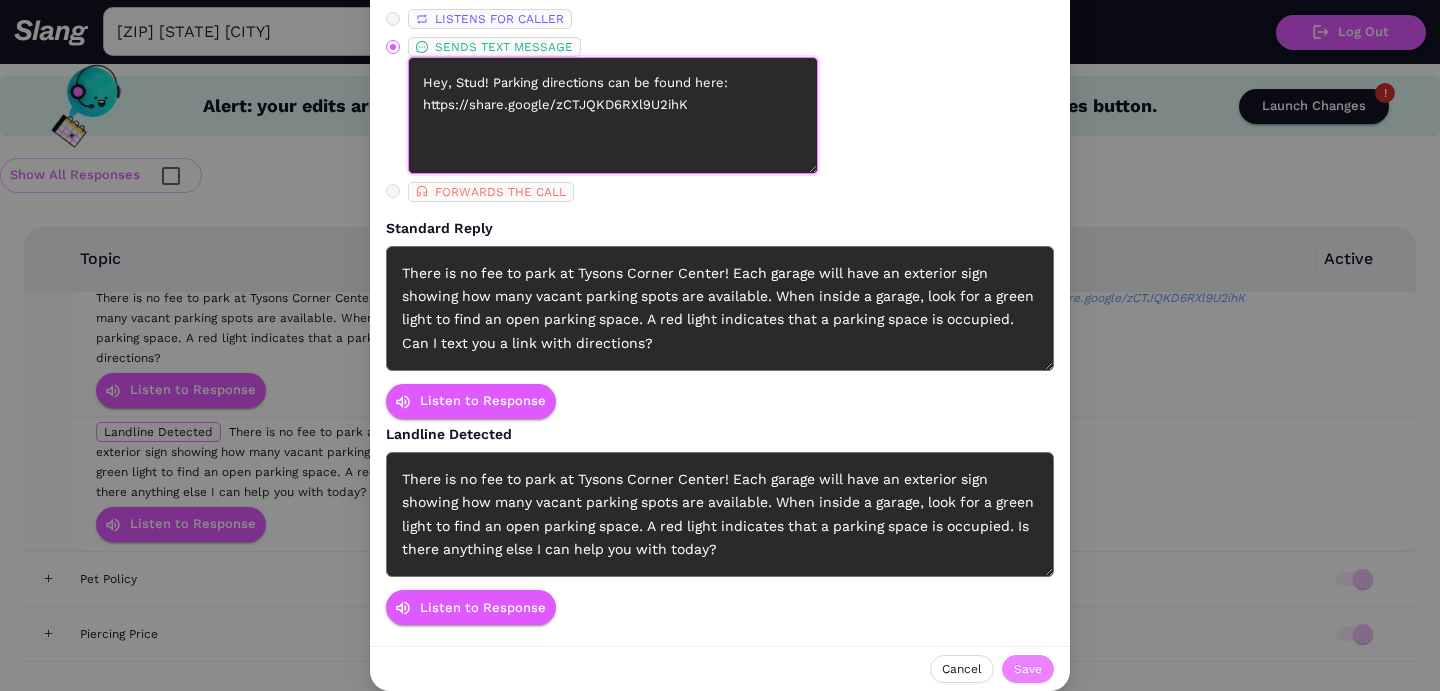 type on "Hey, Stud! Parking directions can be found here: https://share.google/zCTJQKD6RXl9U2ihK" 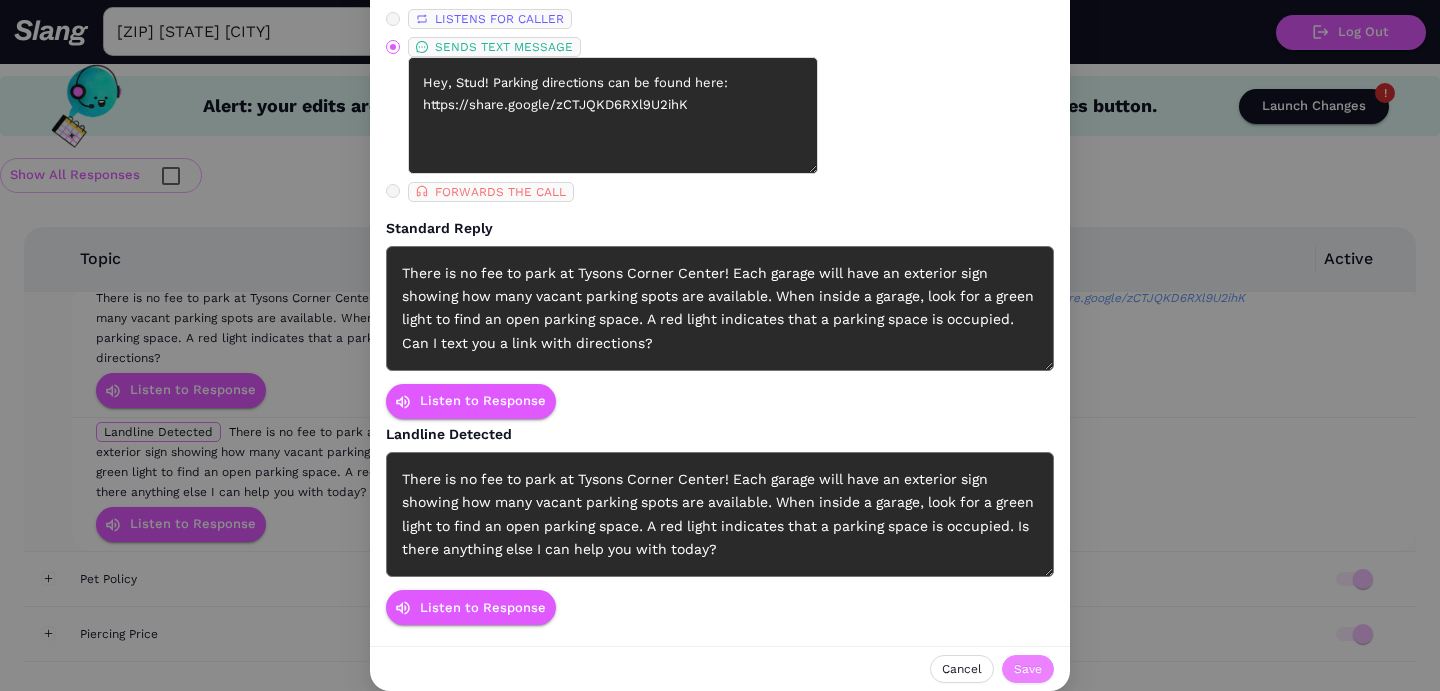 click on "Save" at bounding box center (1028, 669) 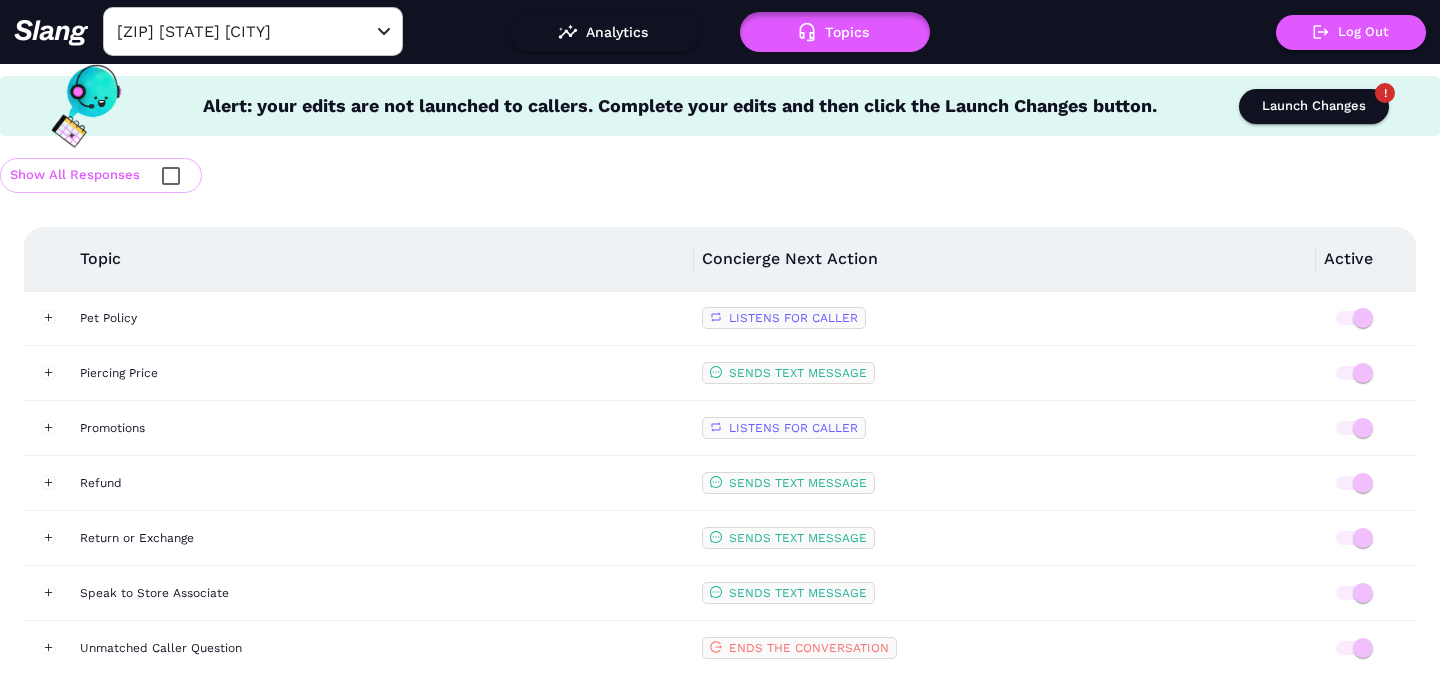 scroll, scrollTop: 2261, scrollLeft: 0, axis: vertical 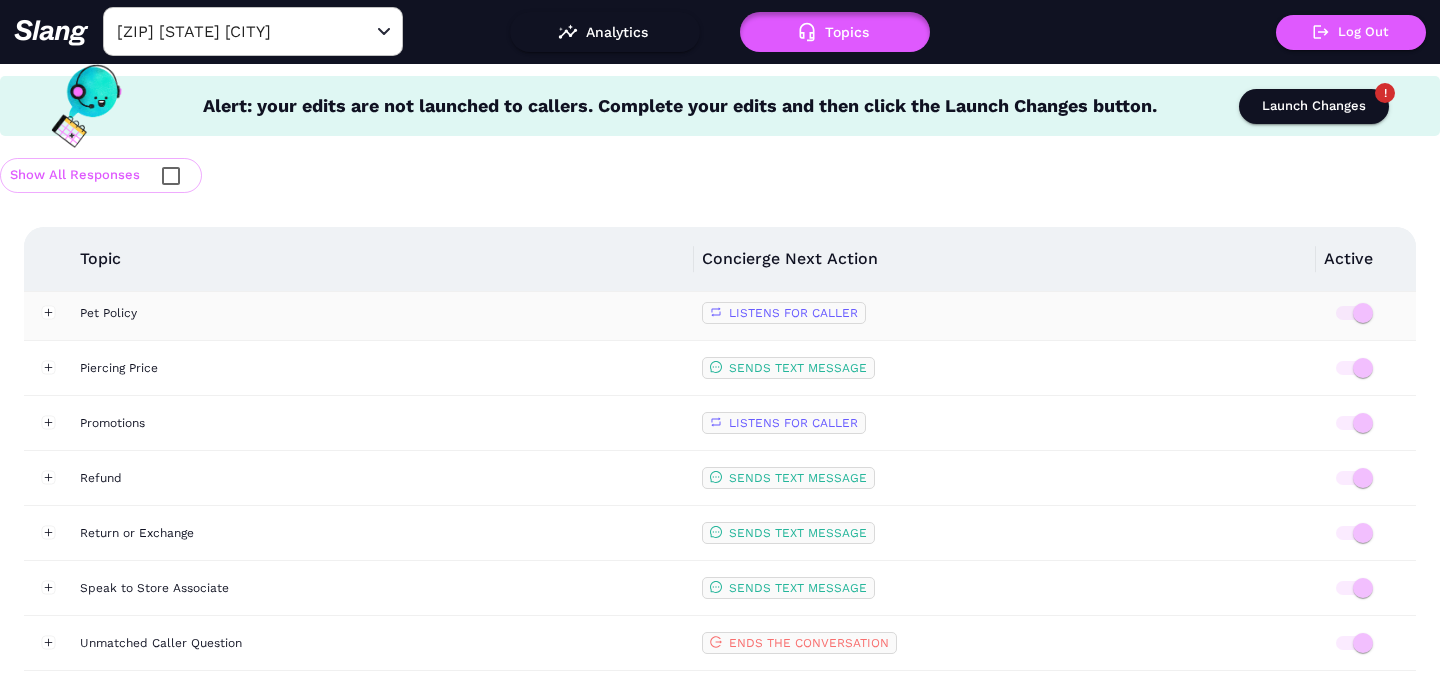 click on "Pet Policy" at bounding box center [383, 313] 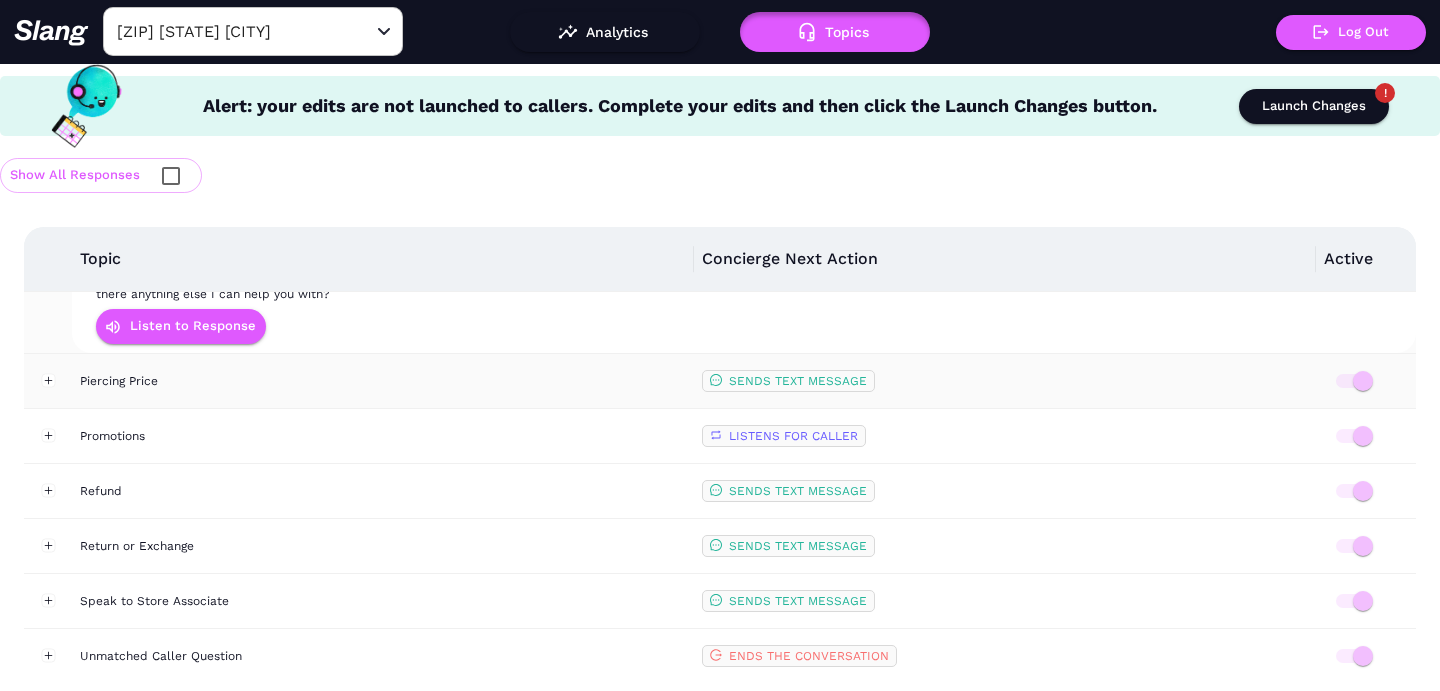 scroll, scrollTop: 2373, scrollLeft: 0, axis: vertical 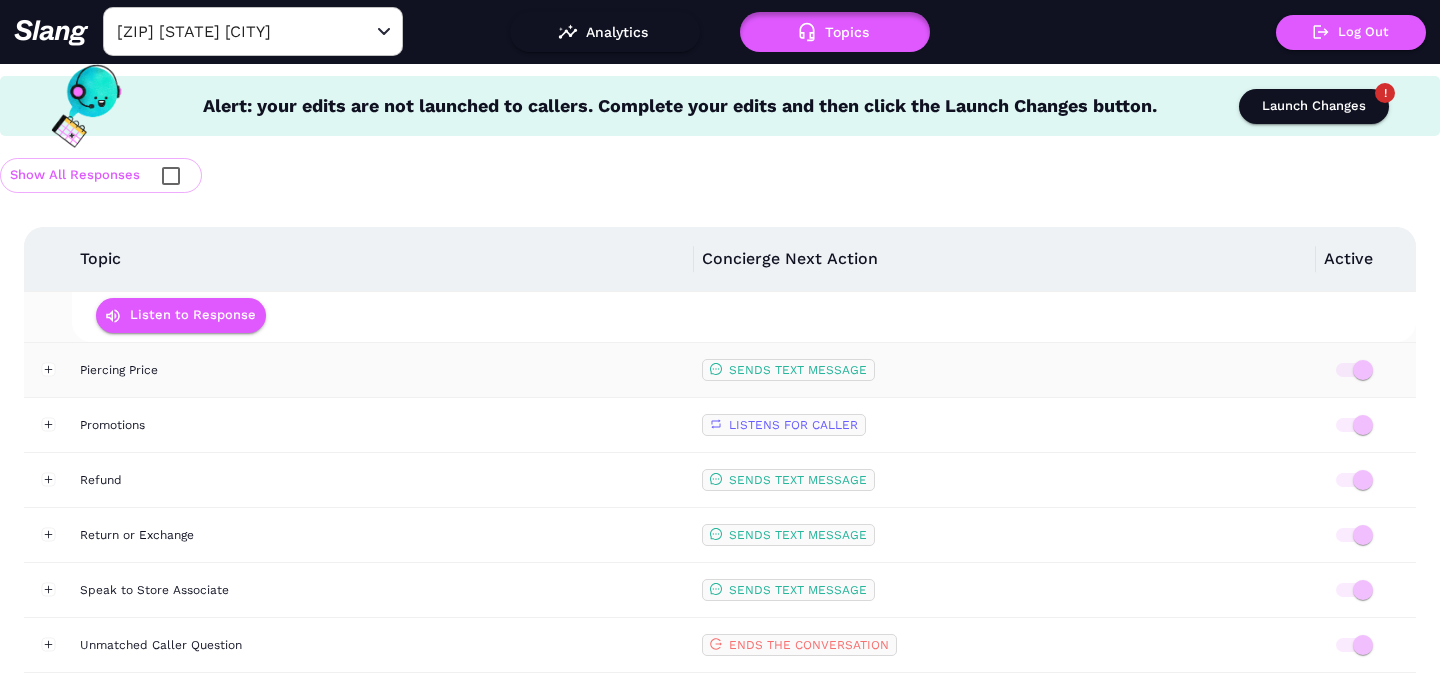 click on "Piercing Price" at bounding box center (383, 370) 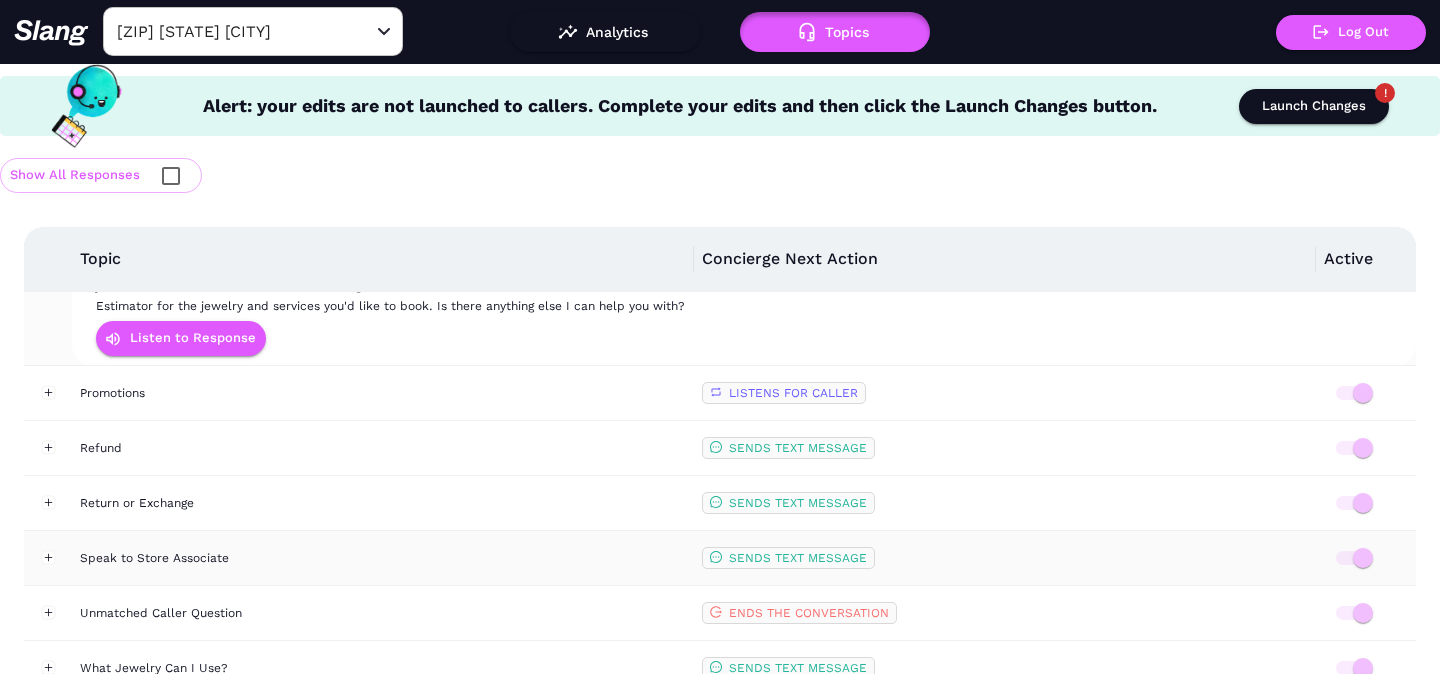 scroll, scrollTop: 2795, scrollLeft: 0, axis: vertical 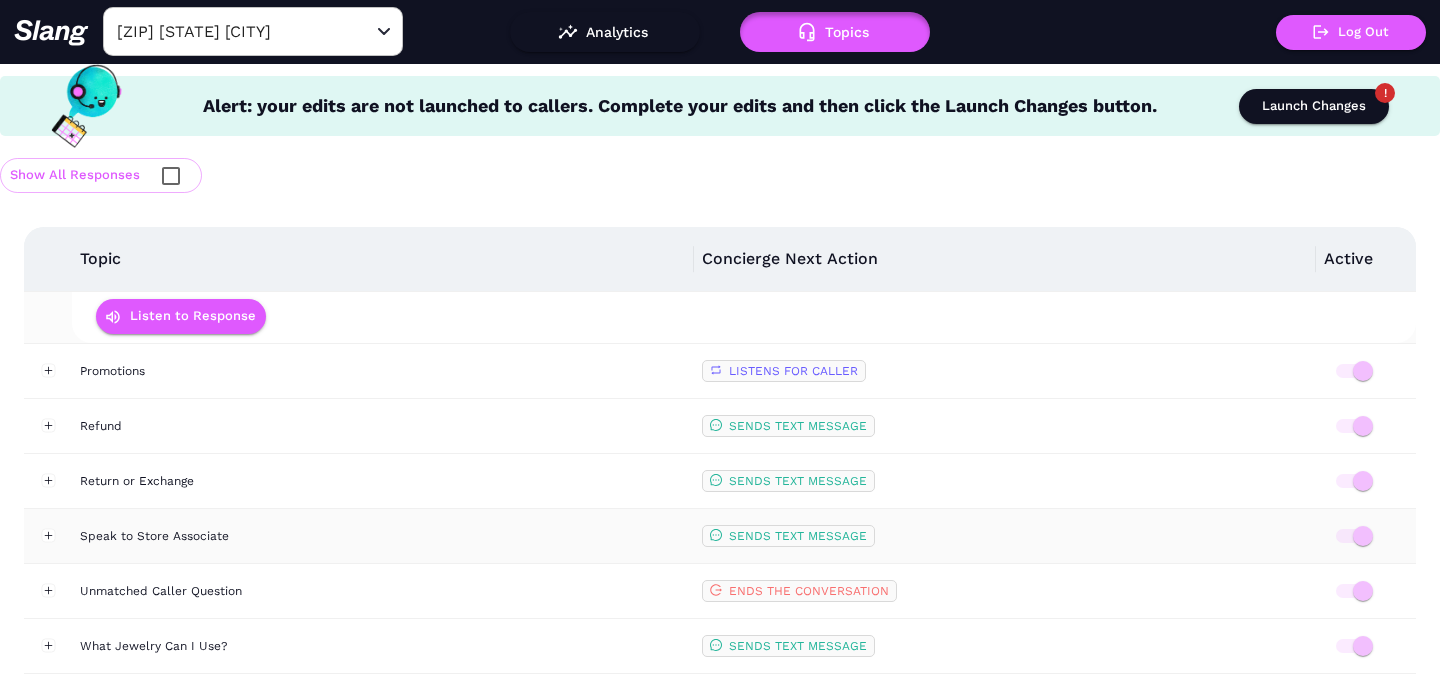 click on "Speak to Store Associate" at bounding box center (383, 536) 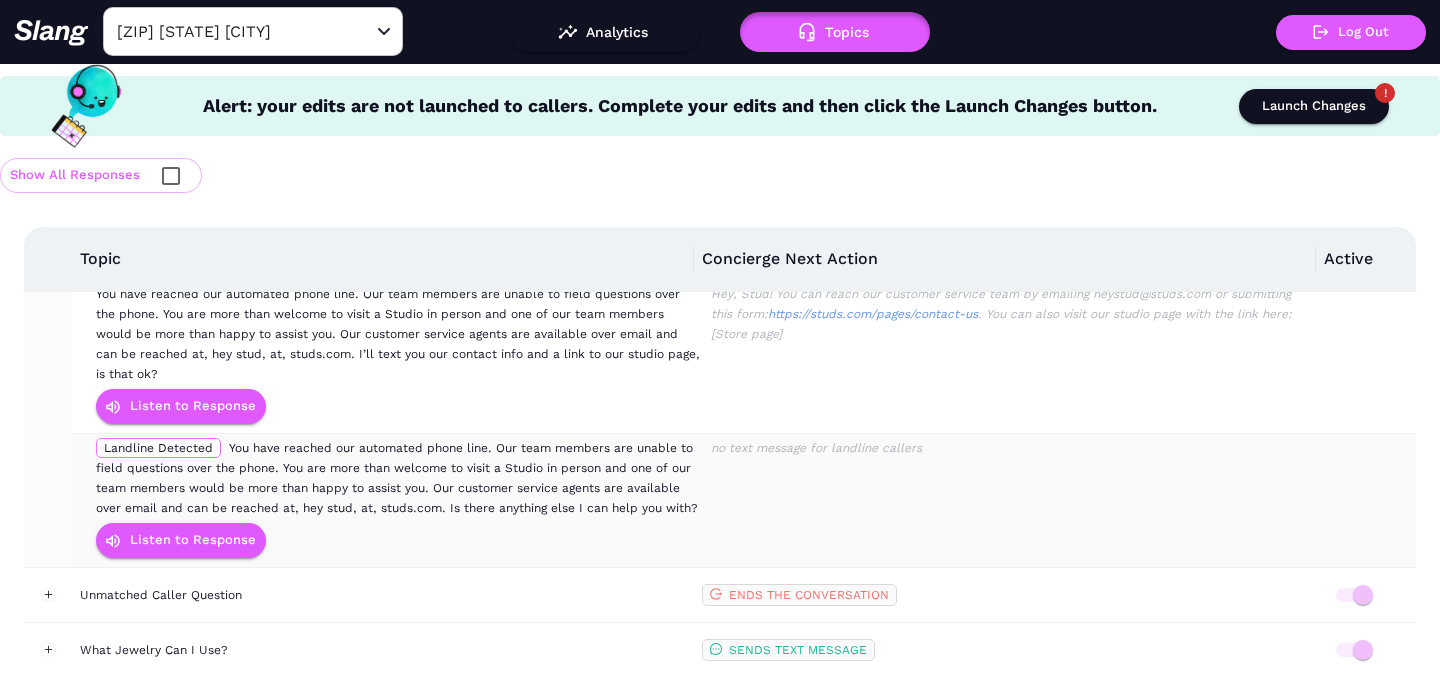 scroll, scrollTop: 3083, scrollLeft: 0, axis: vertical 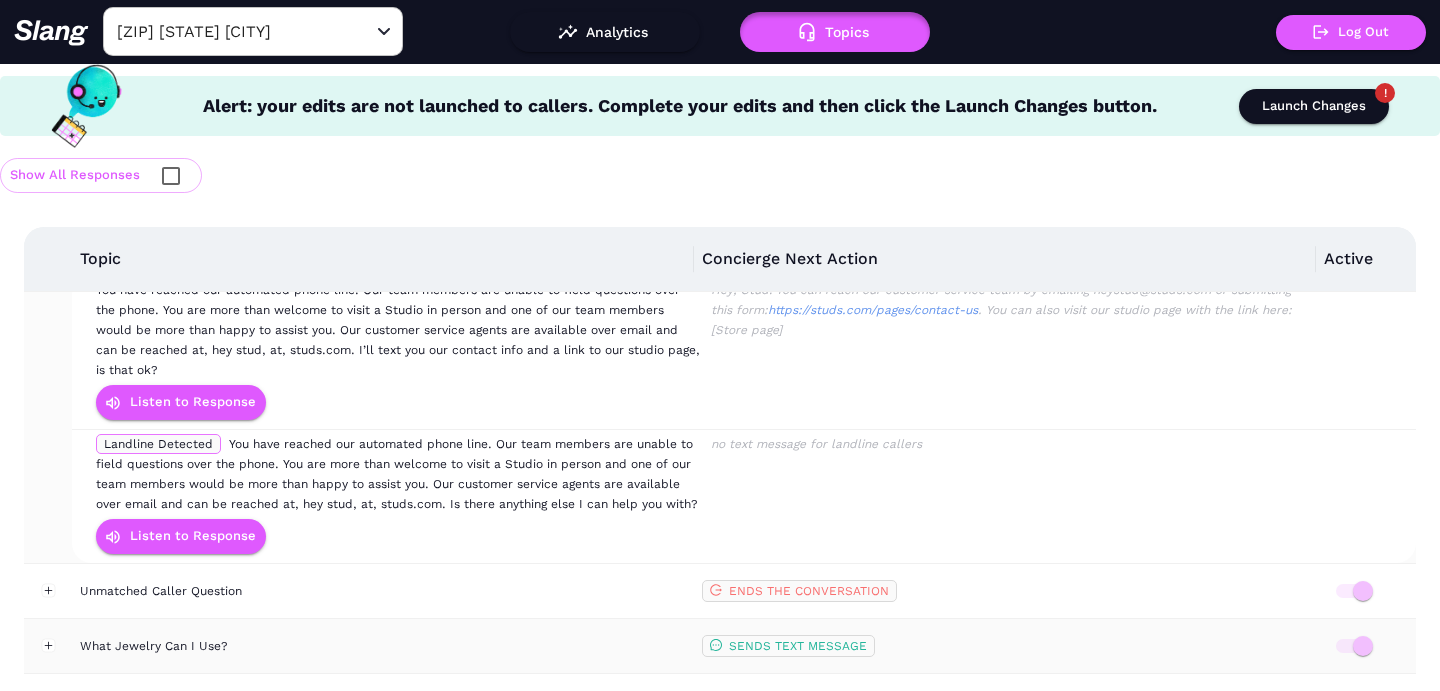 click on "What Jewelry Can I Use?" at bounding box center [383, 646] 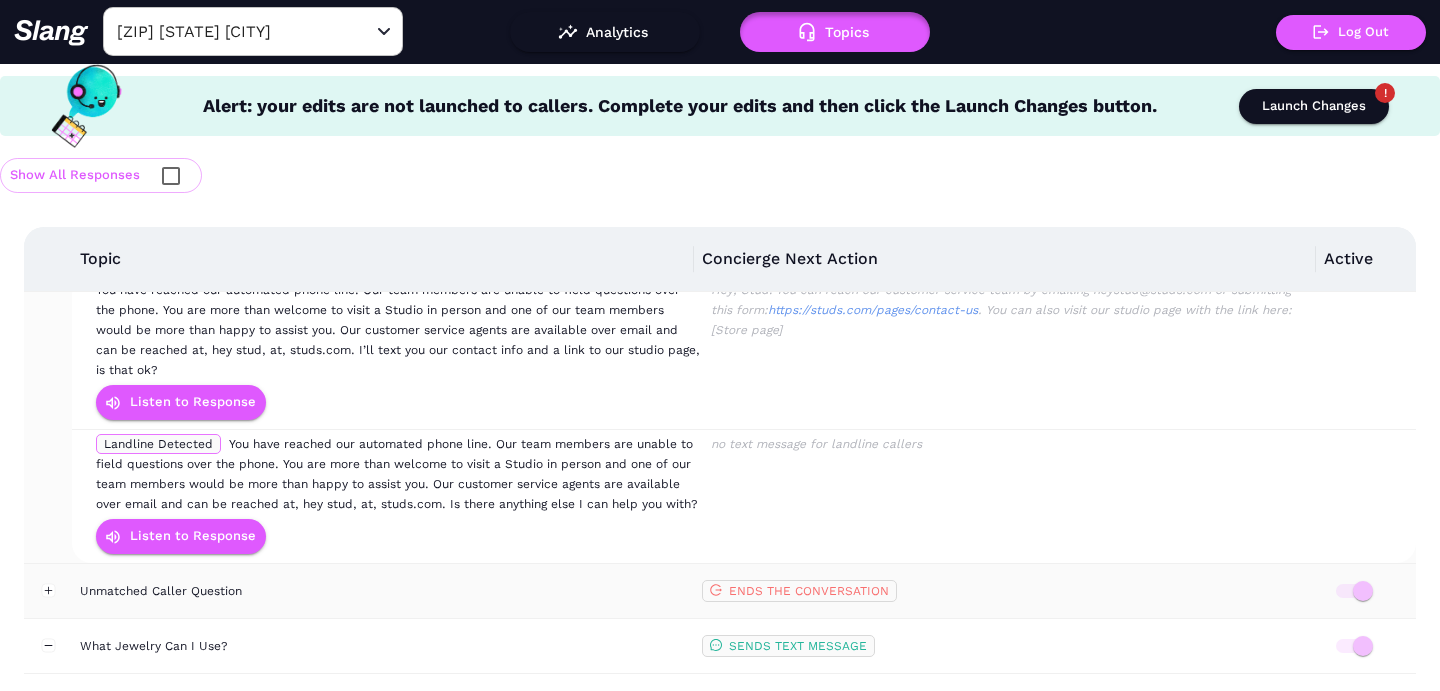 click on "Unmatched Caller Question" at bounding box center (383, 591) 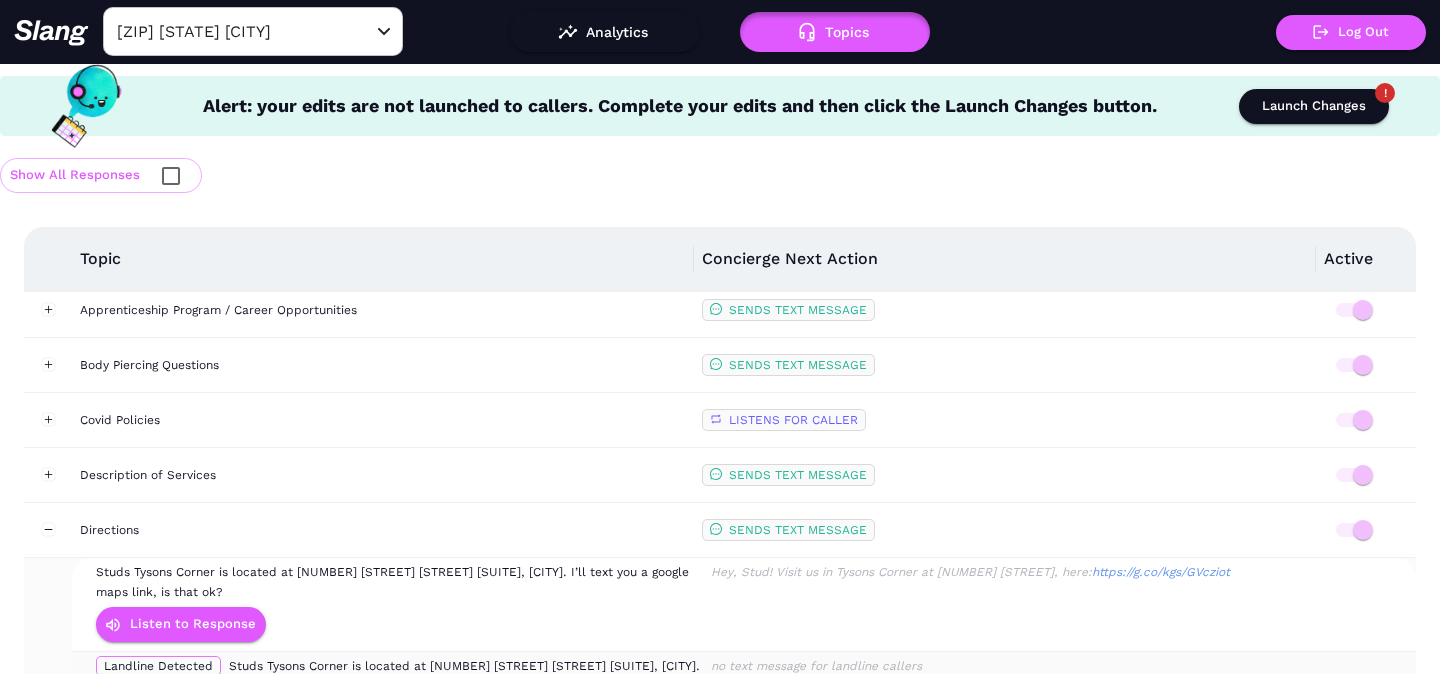 scroll, scrollTop: 0, scrollLeft: 0, axis: both 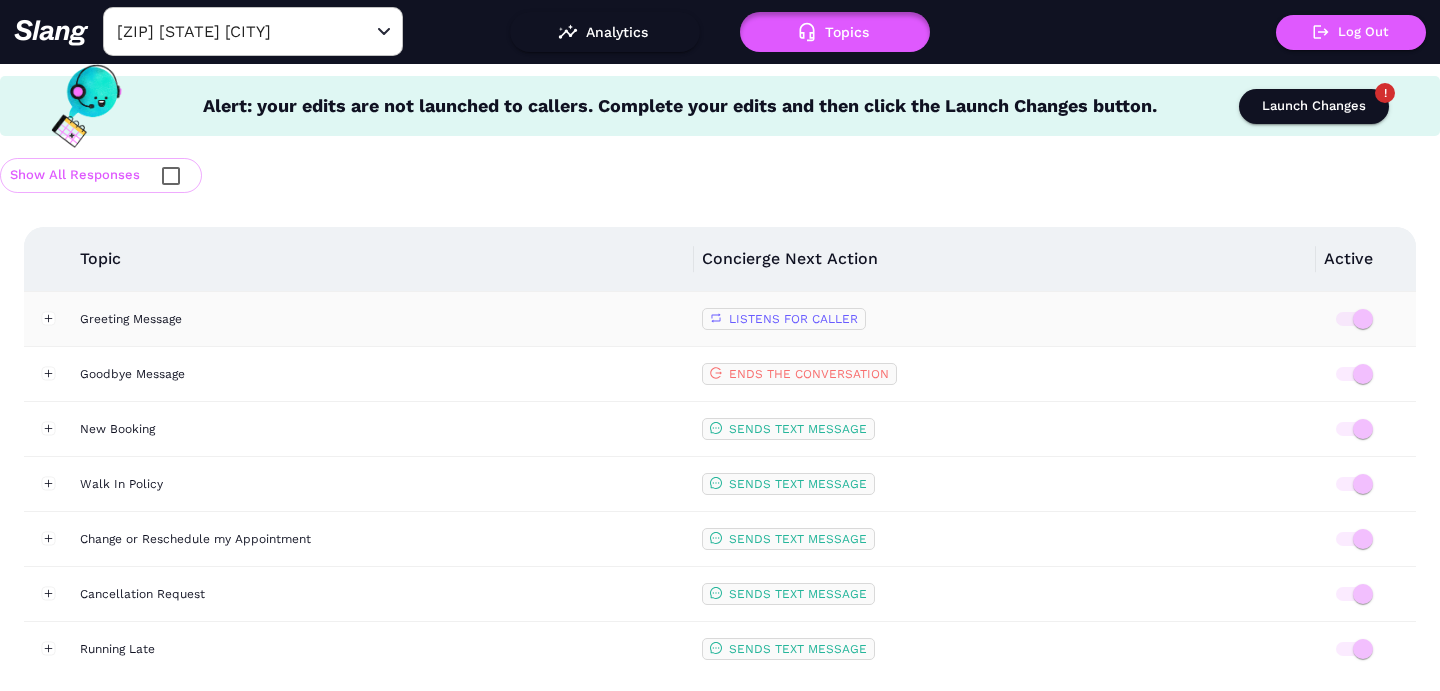 click on "Greeting Message" at bounding box center [383, 319] 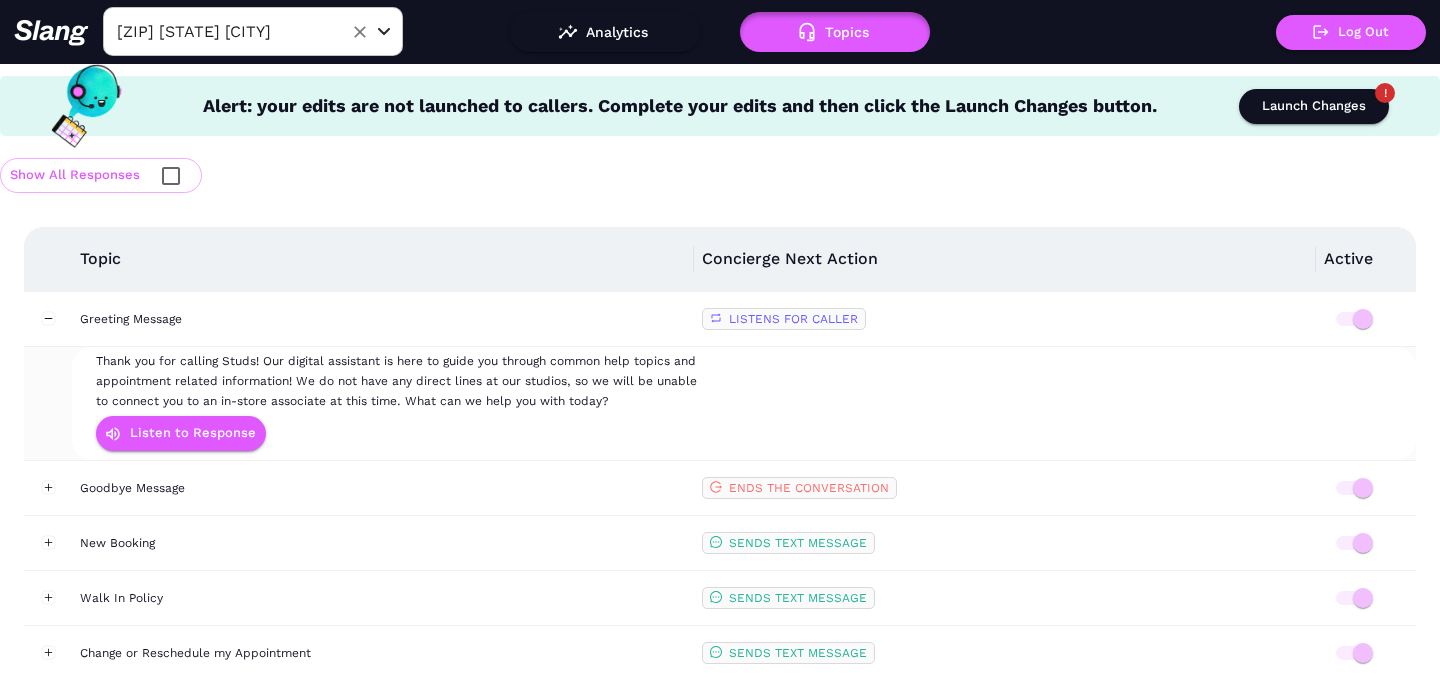 click on "[ZIP] [STATE] [CITY]" at bounding box center (222, 31) 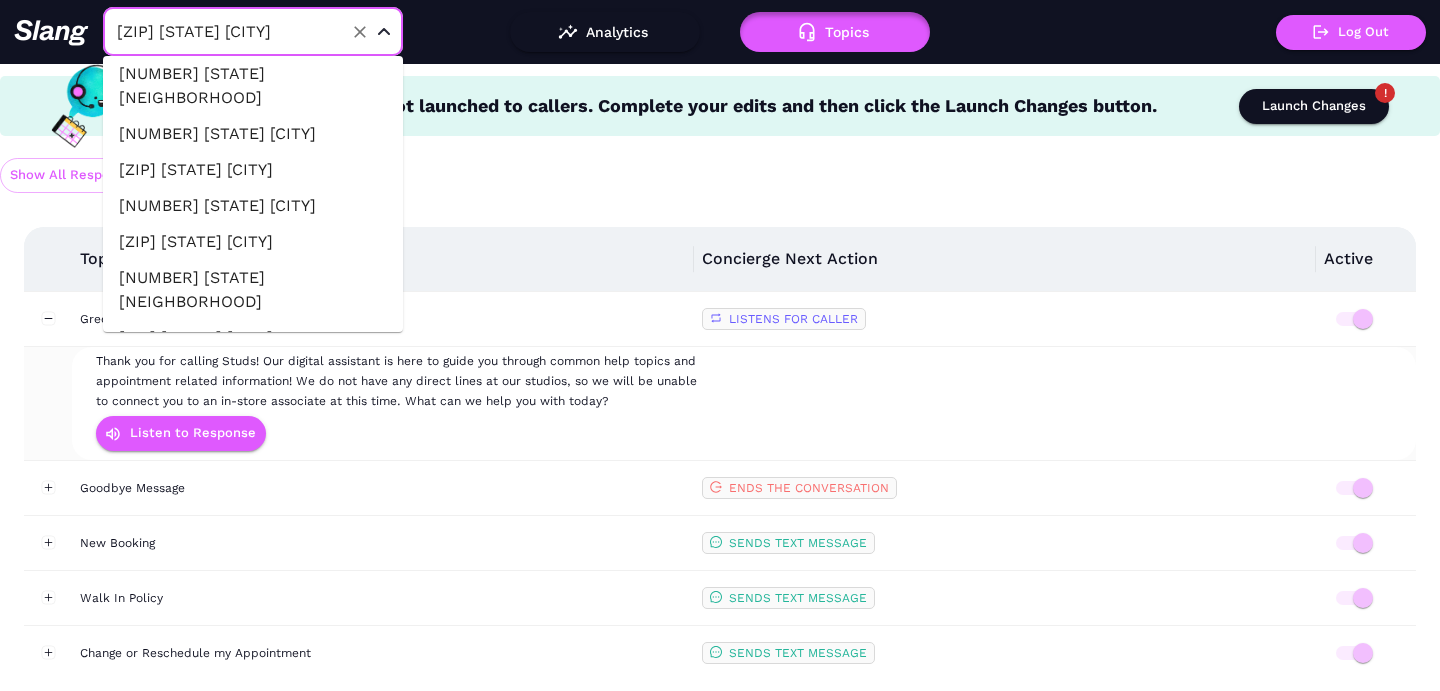 scroll, scrollTop: 1035, scrollLeft: 0, axis: vertical 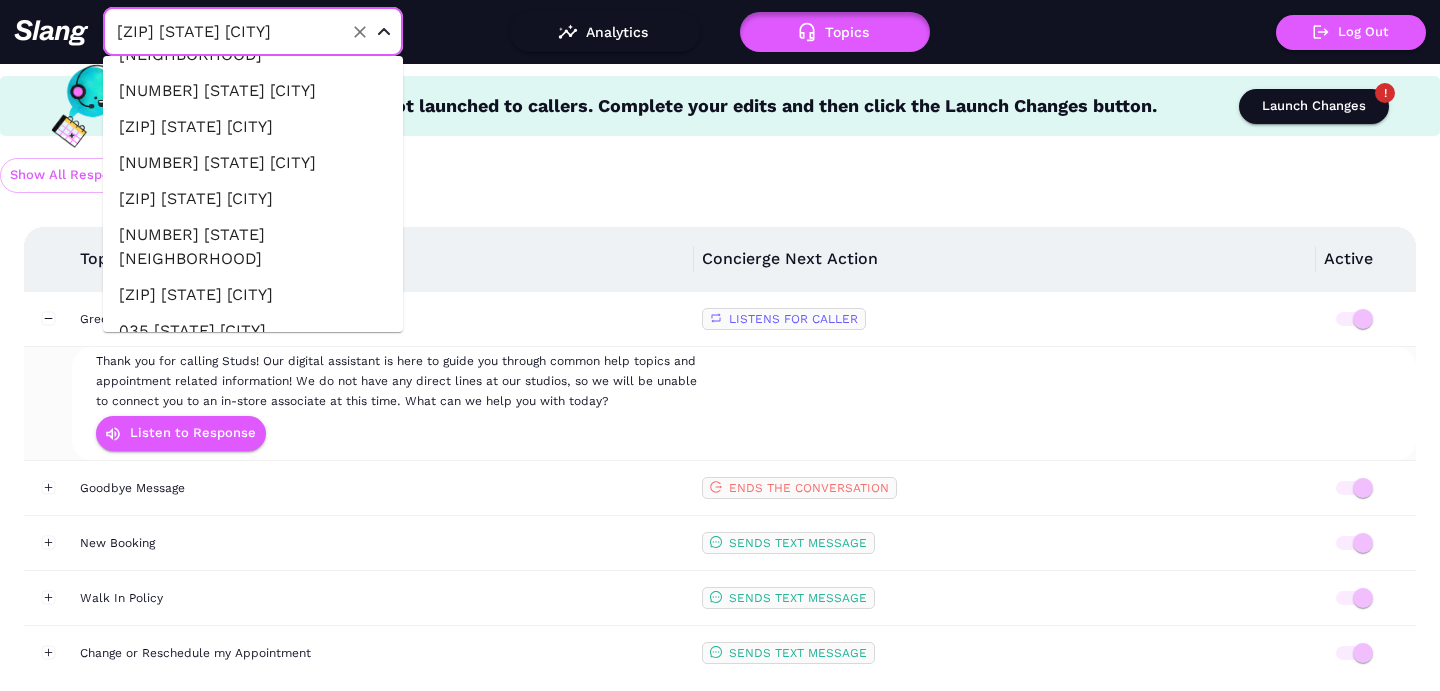 click on "[NUMBER] [STATE] [NEIGHBORHOOD]" at bounding box center [253, 511] 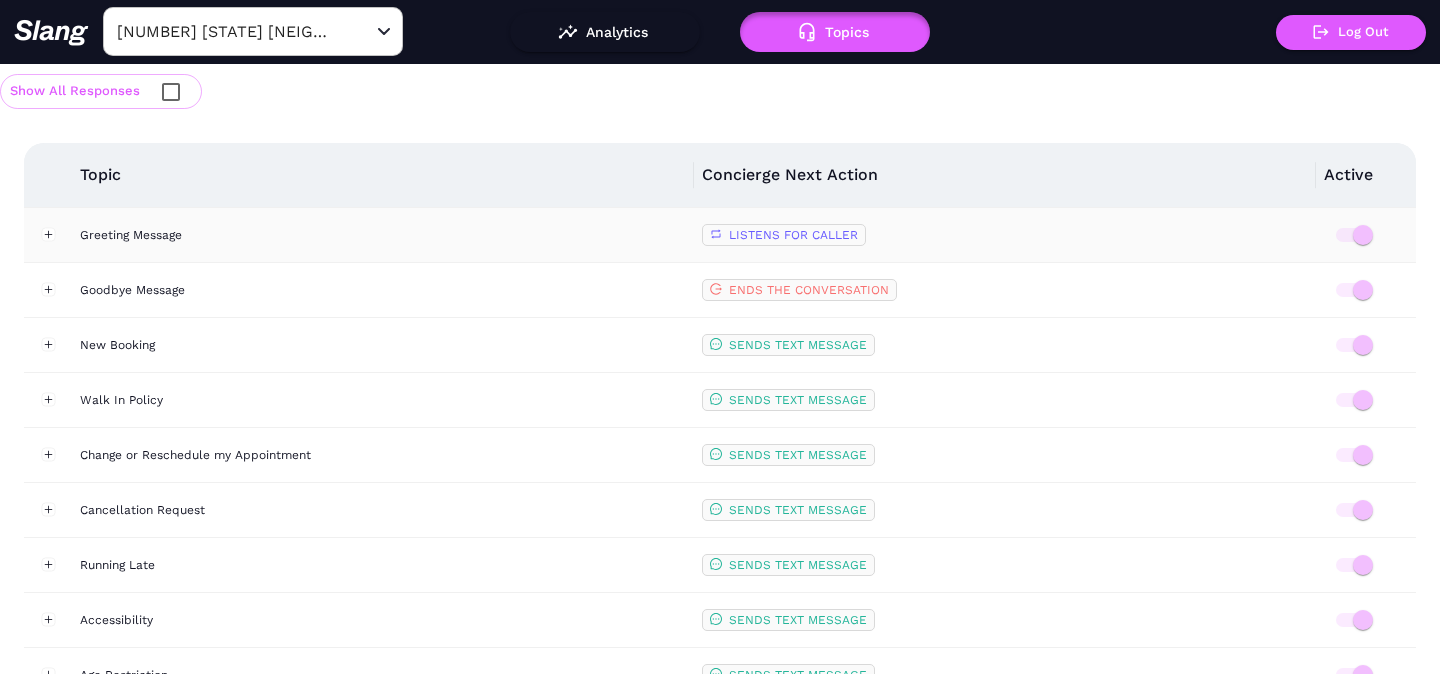 click on "Greeting Message" at bounding box center (383, 235) 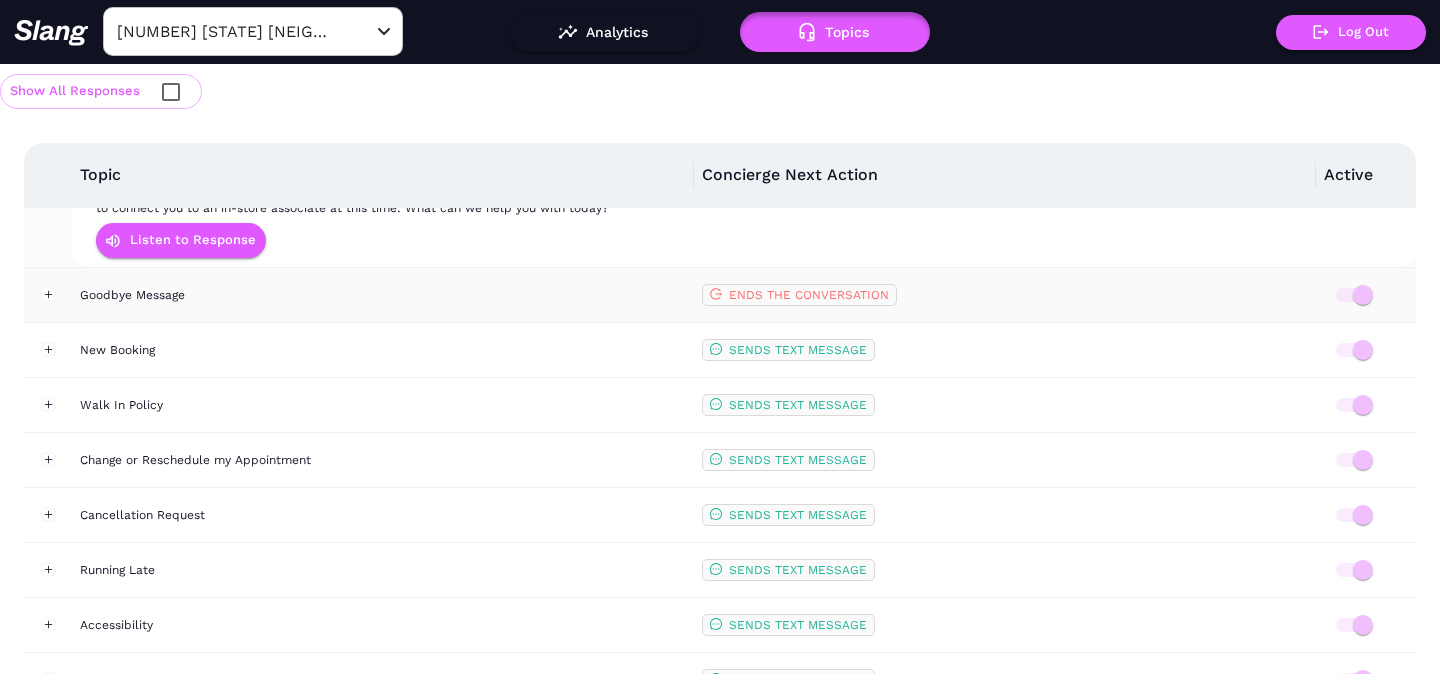 scroll, scrollTop: 116, scrollLeft: 0, axis: vertical 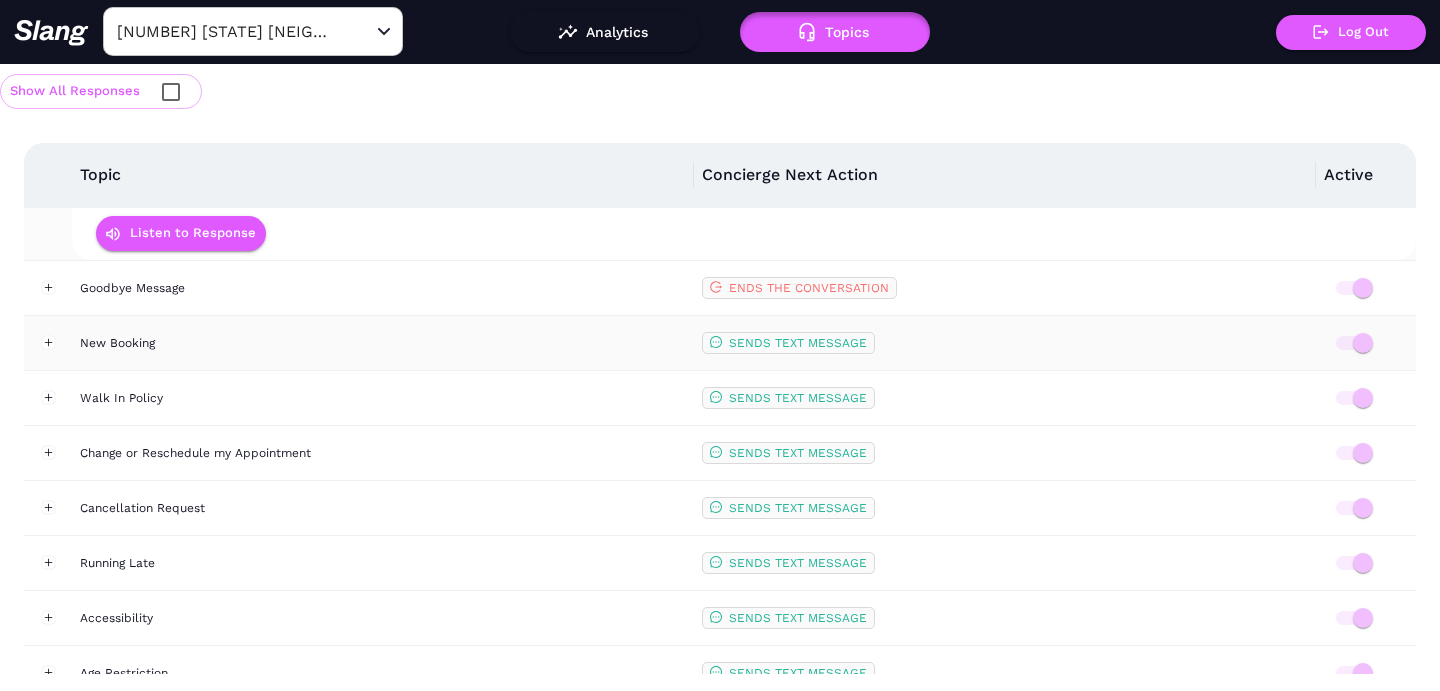 click on "New Booking" at bounding box center [383, 343] 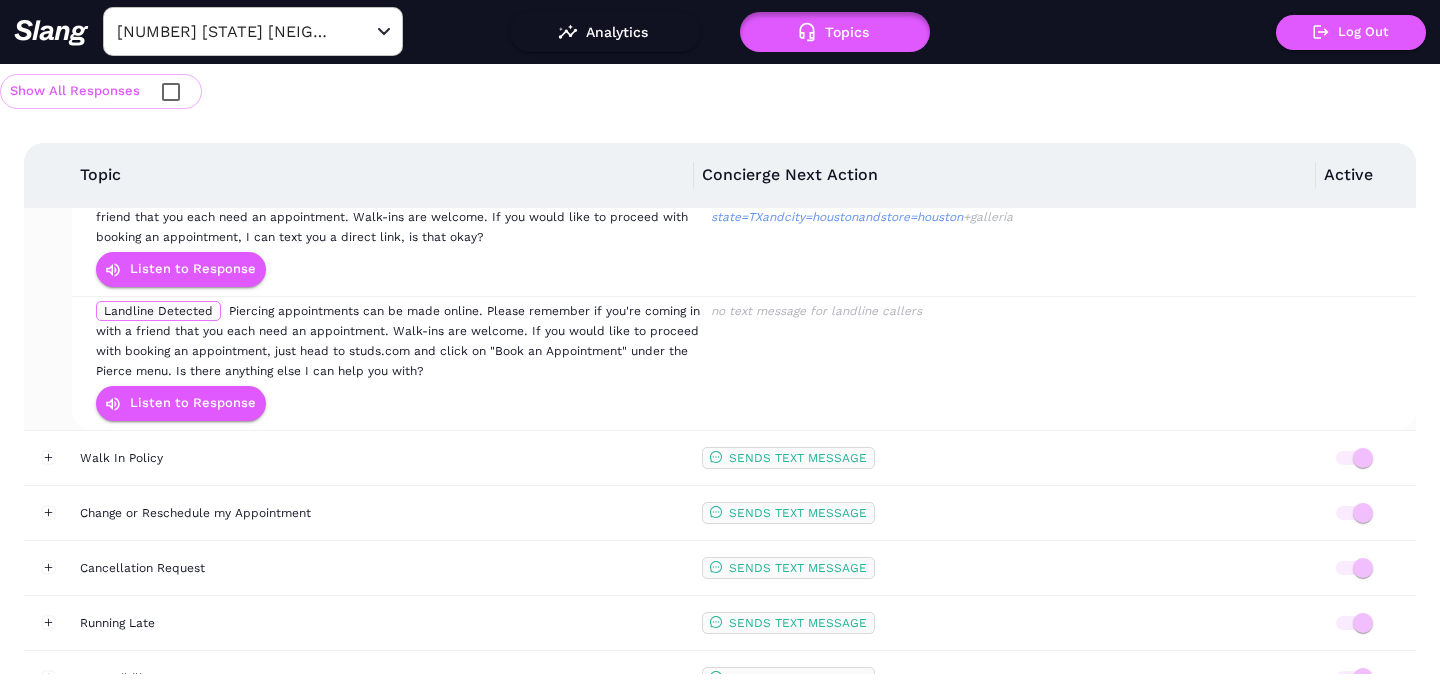scroll, scrollTop: 316, scrollLeft: 0, axis: vertical 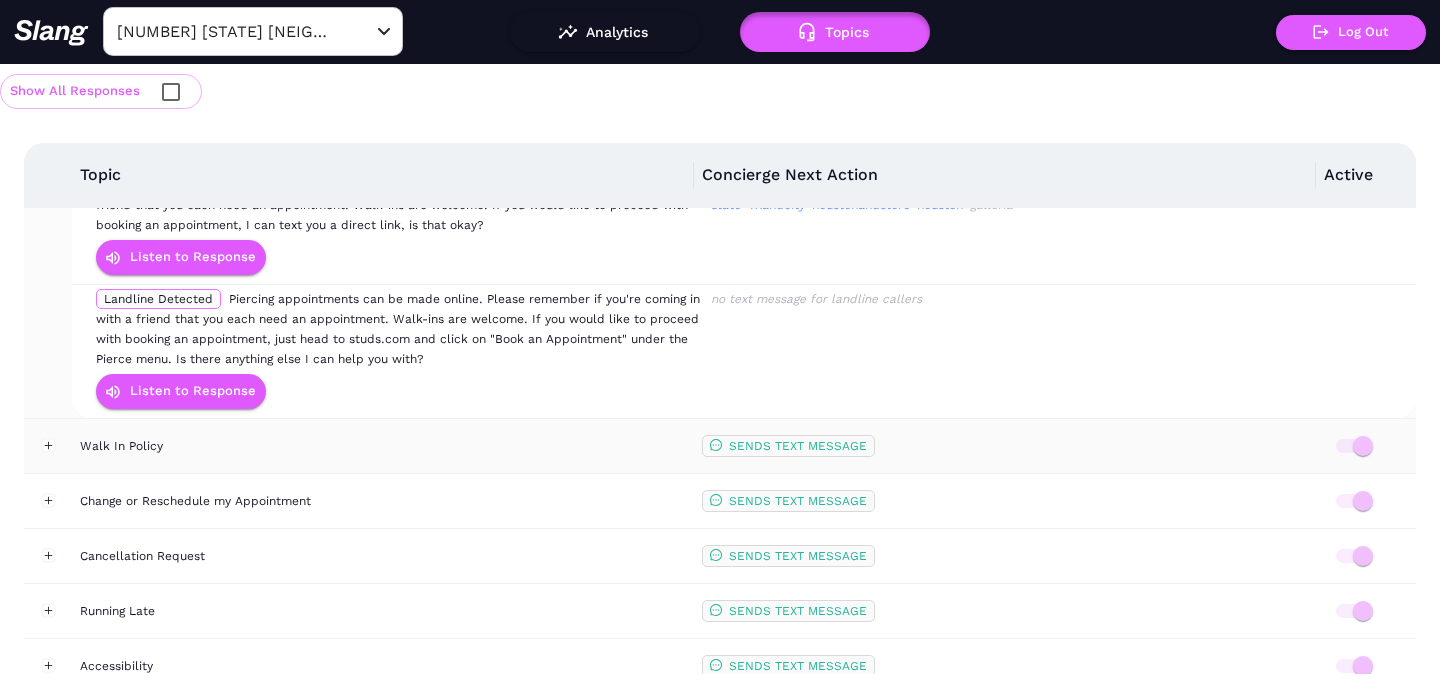 click on "Walk In Policy" at bounding box center (383, 446) 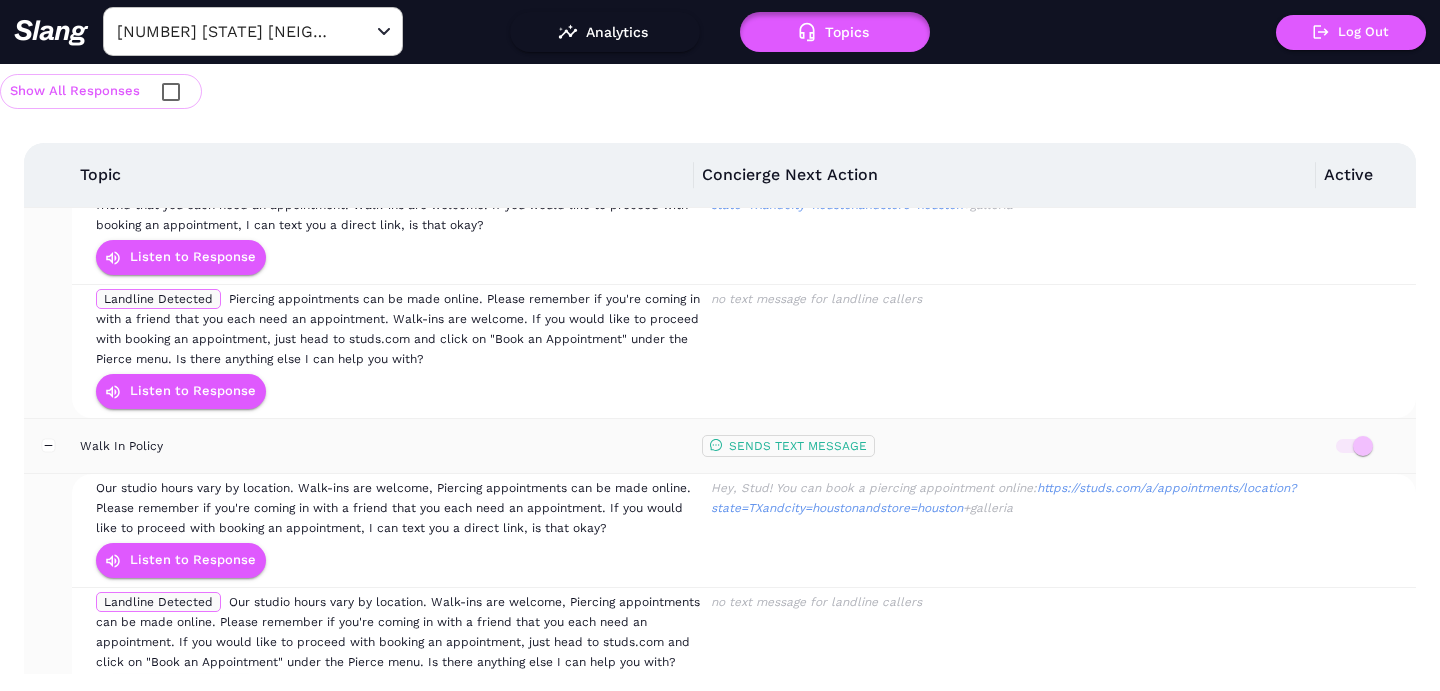 scroll, scrollTop: 553, scrollLeft: 0, axis: vertical 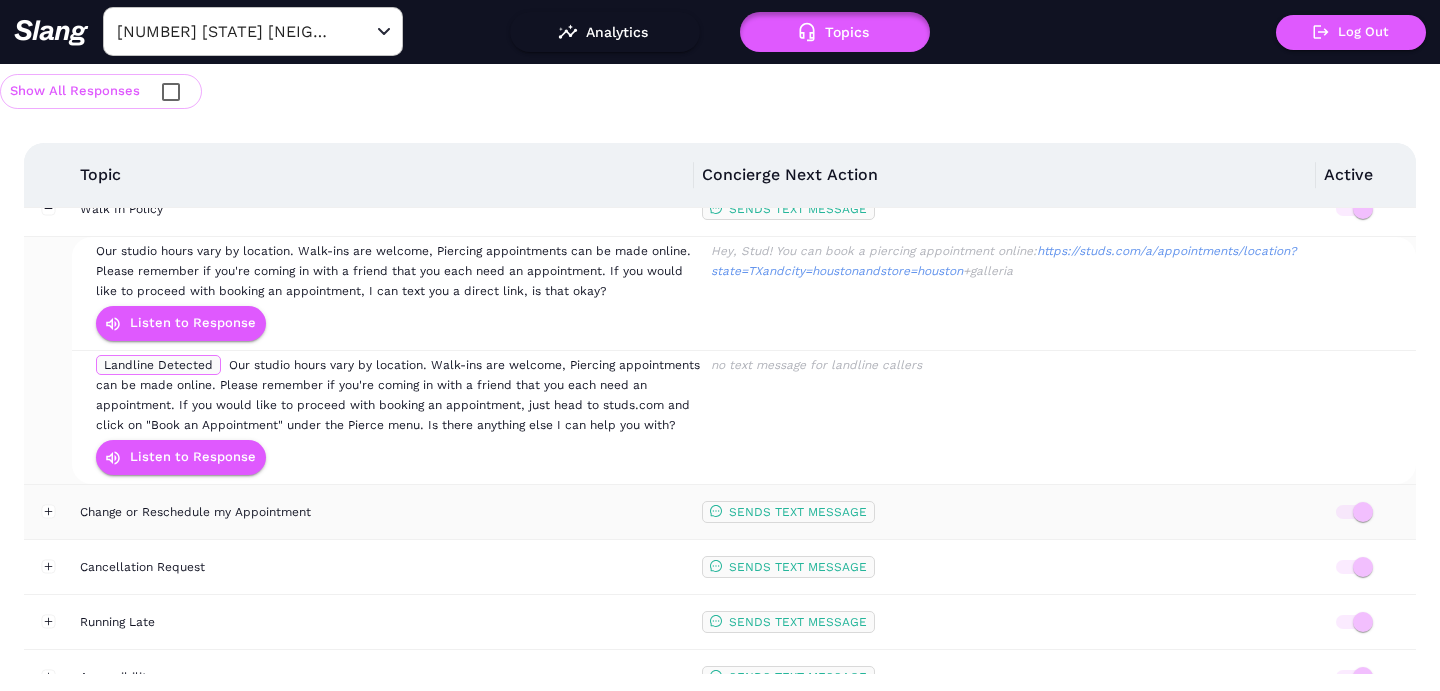 click on "Change or Reschedule my Appointment" at bounding box center [383, 512] 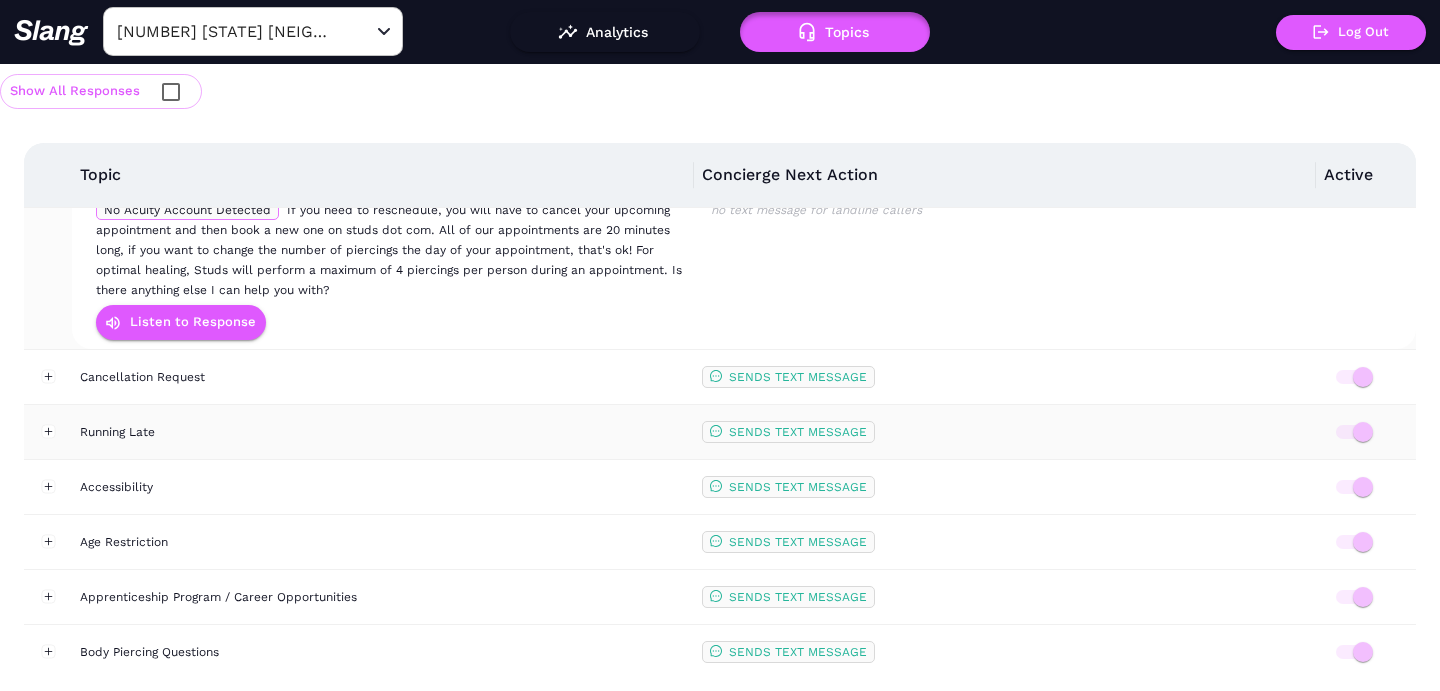 scroll, scrollTop: 1058, scrollLeft: 0, axis: vertical 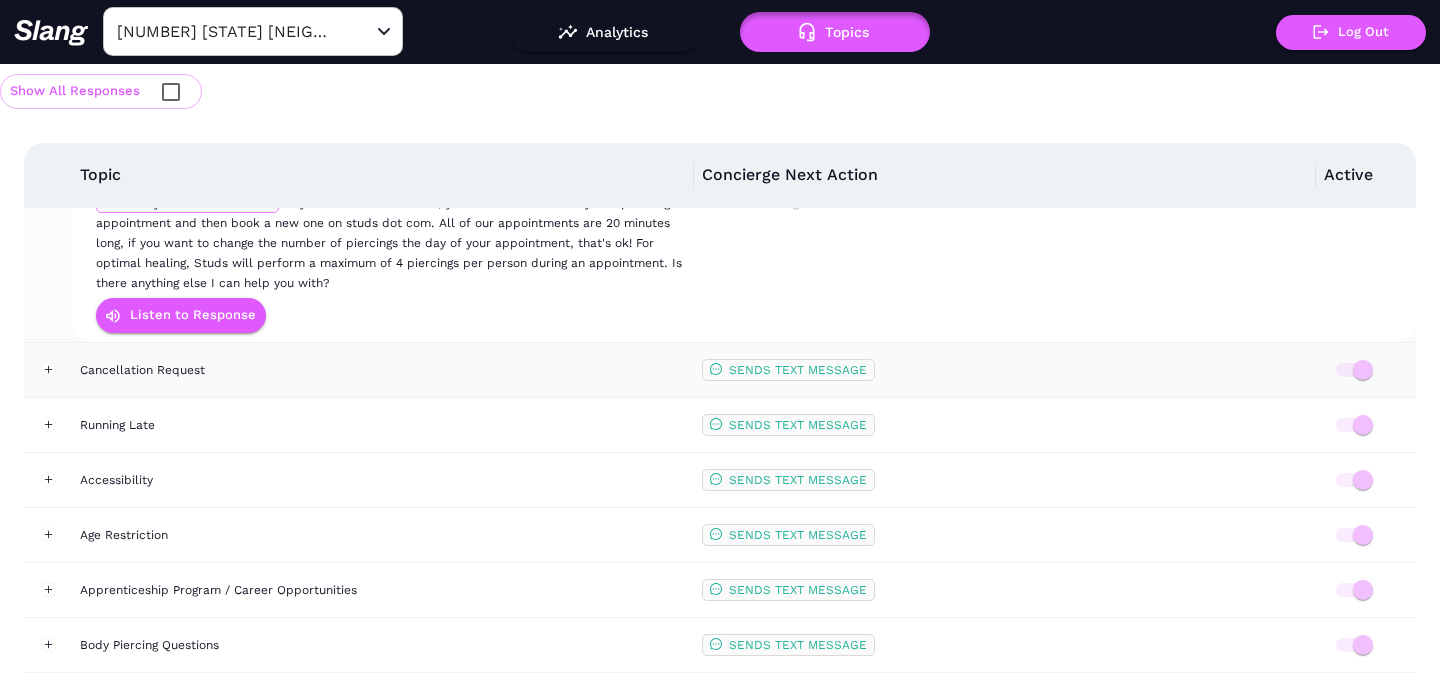 click on "Cancellation Request" at bounding box center [383, 370] 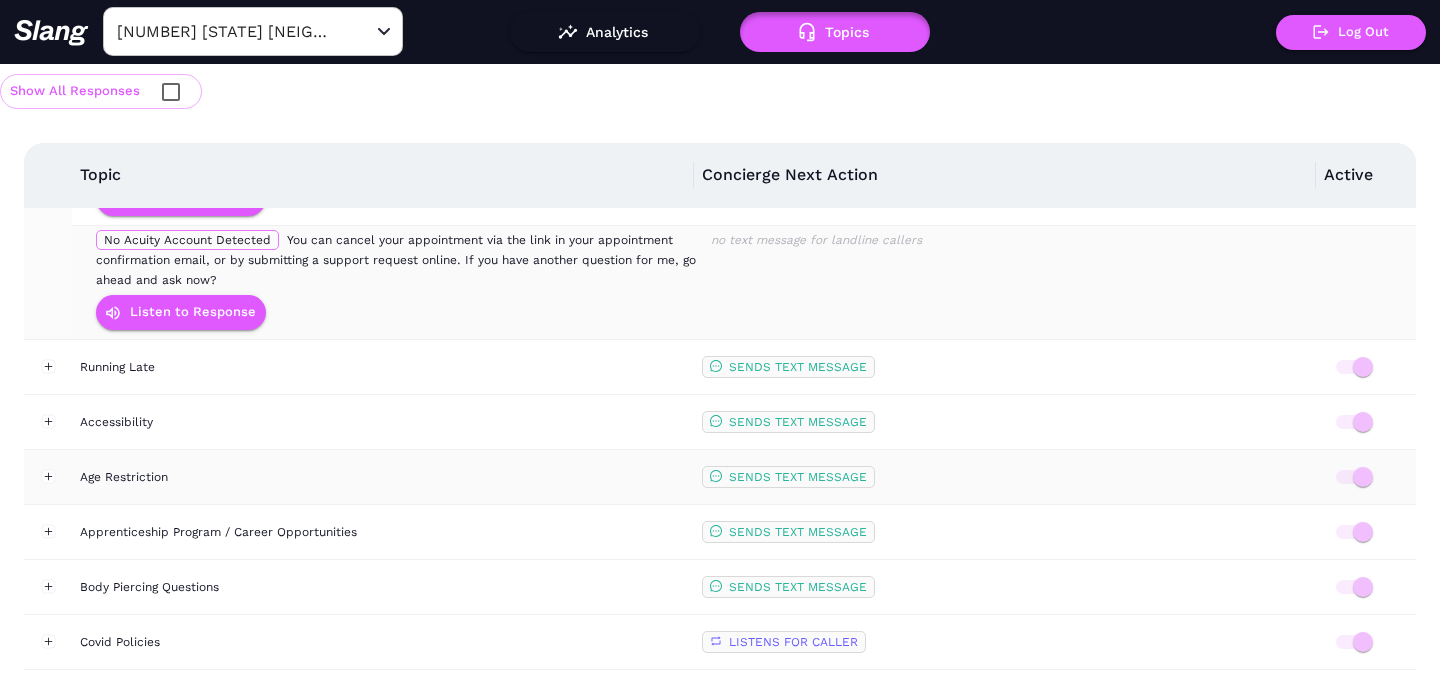 scroll, scrollTop: 1307, scrollLeft: 0, axis: vertical 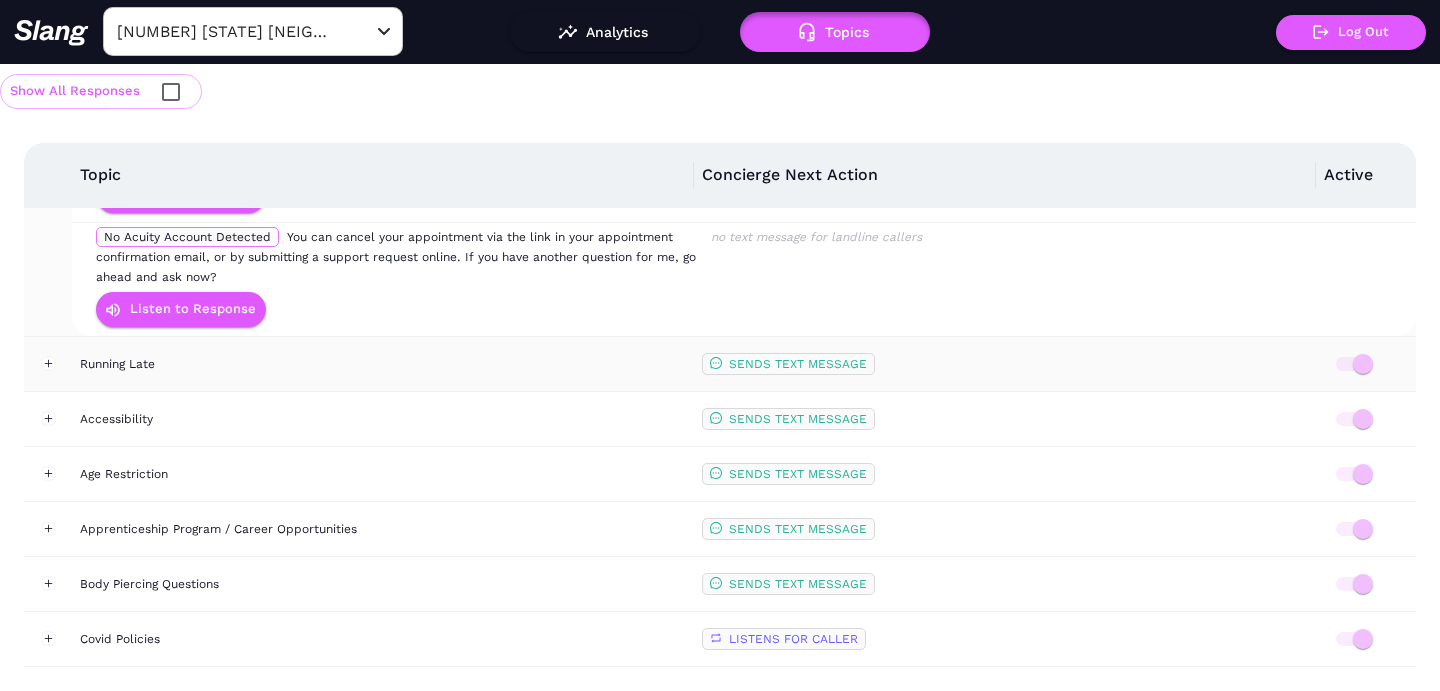click on "Running Late" at bounding box center (383, 364) 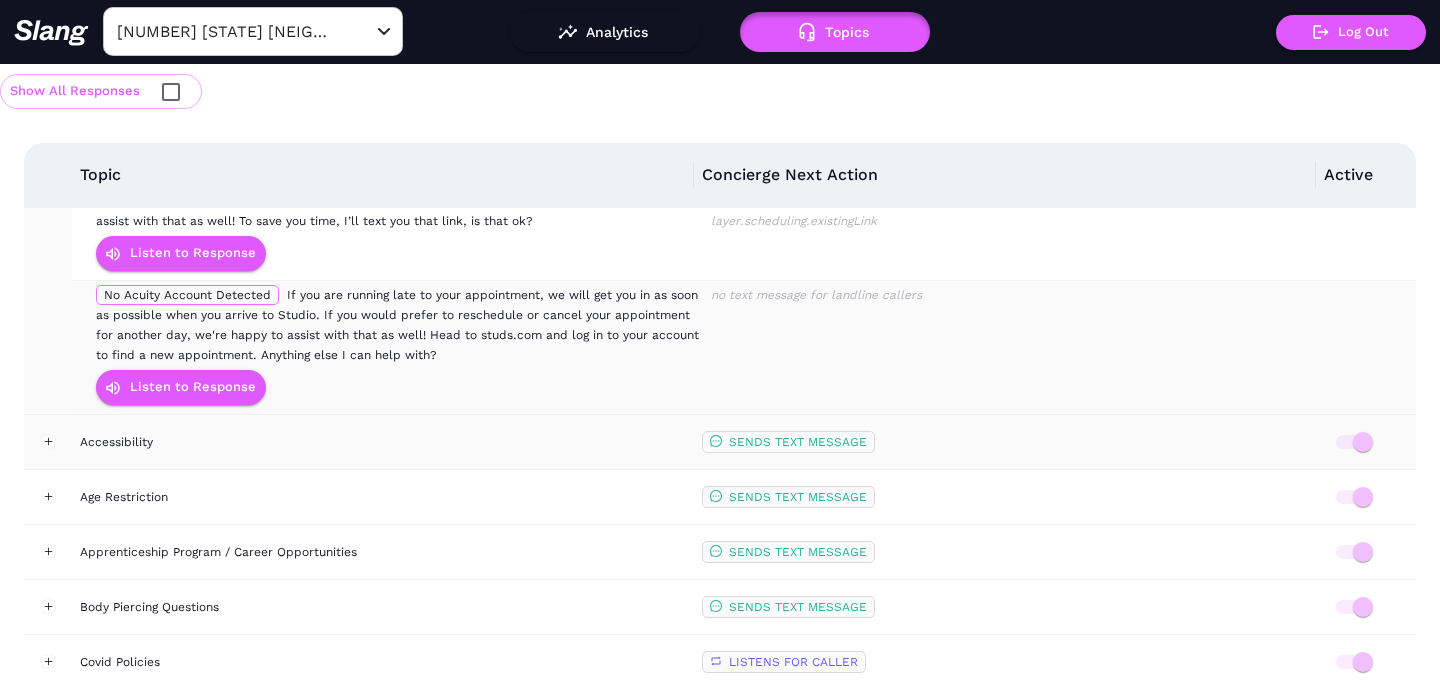 scroll, scrollTop: 1538, scrollLeft: 0, axis: vertical 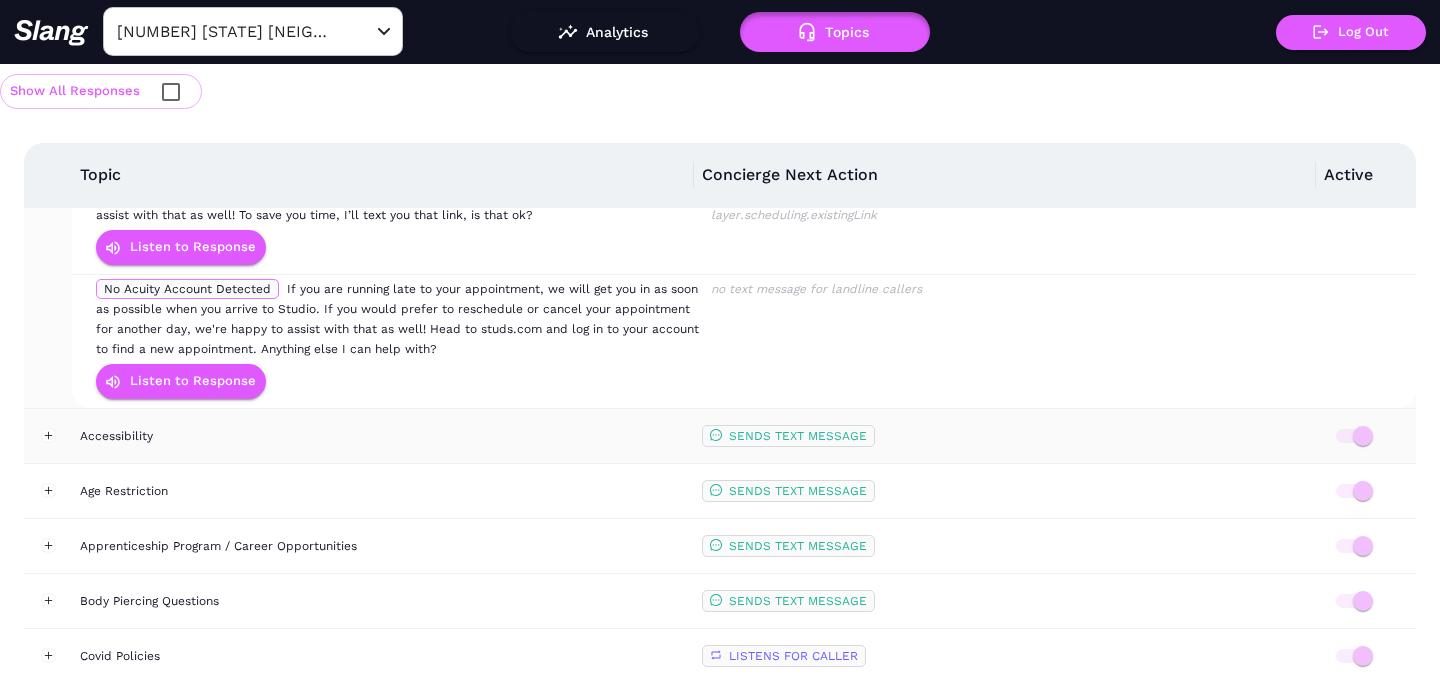 click on "Accessibility" at bounding box center (383, 436) 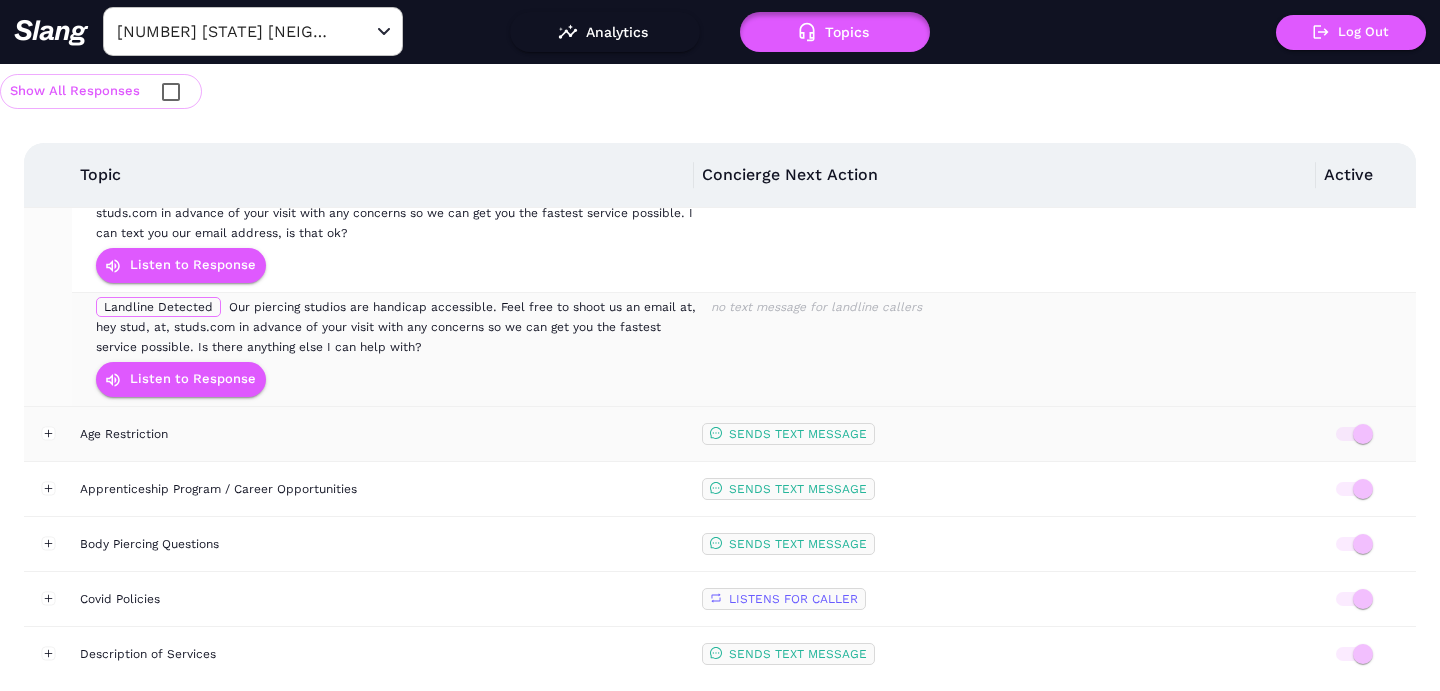 scroll, scrollTop: 1824, scrollLeft: 0, axis: vertical 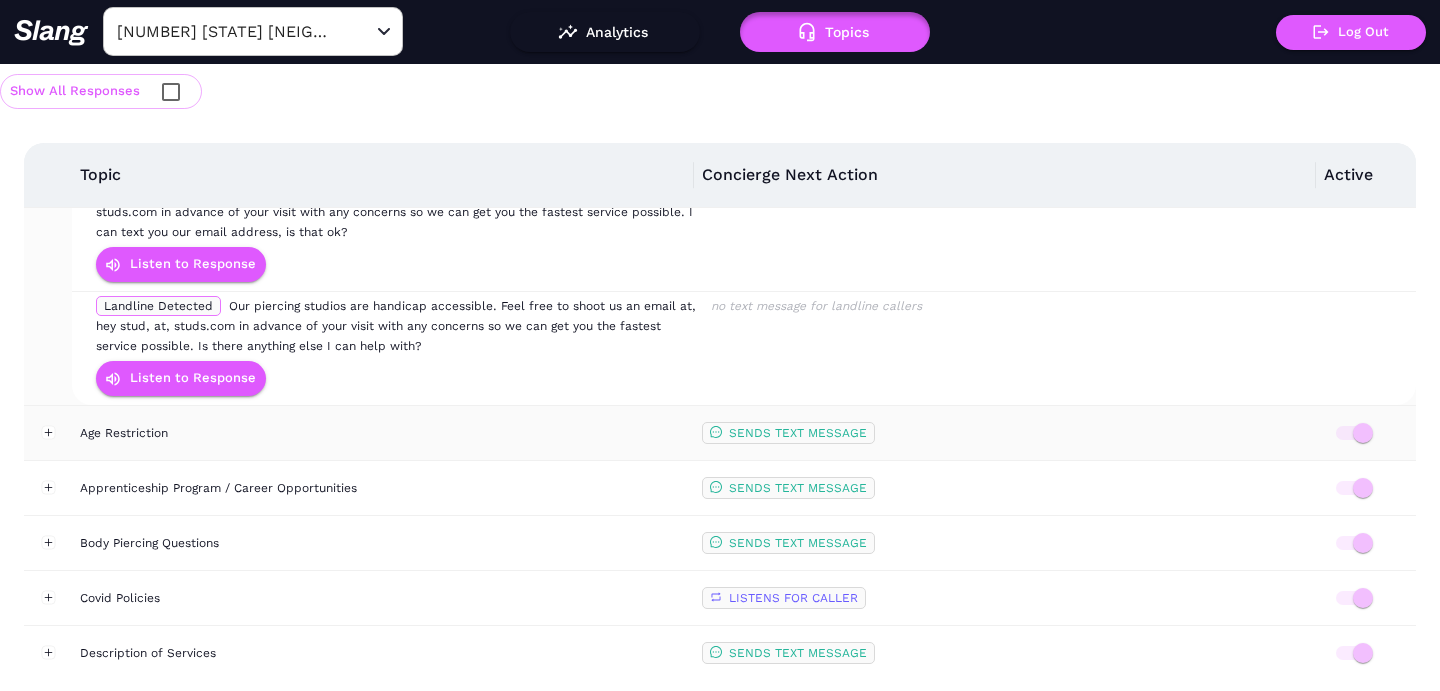 click on "Age Restriction" at bounding box center [383, 433] 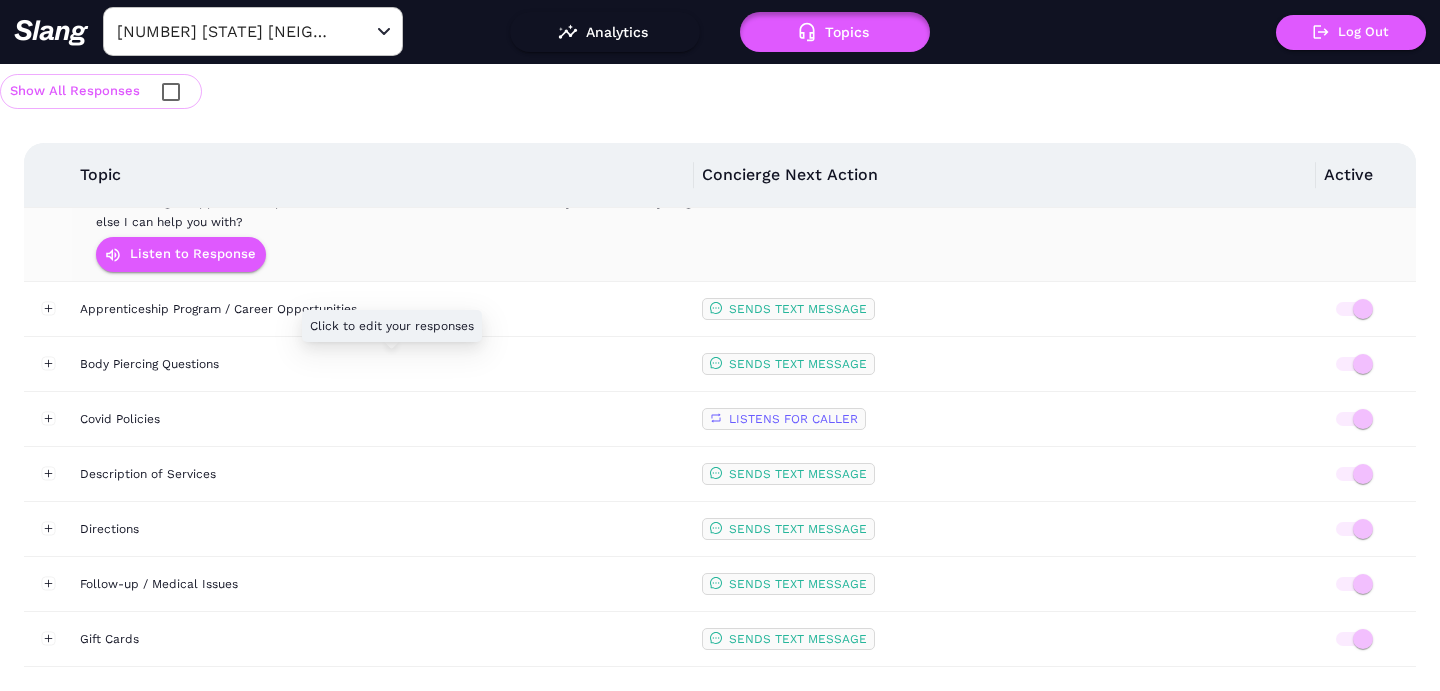 scroll, scrollTop: 2295, scrollLeft: 0, axis: vertical 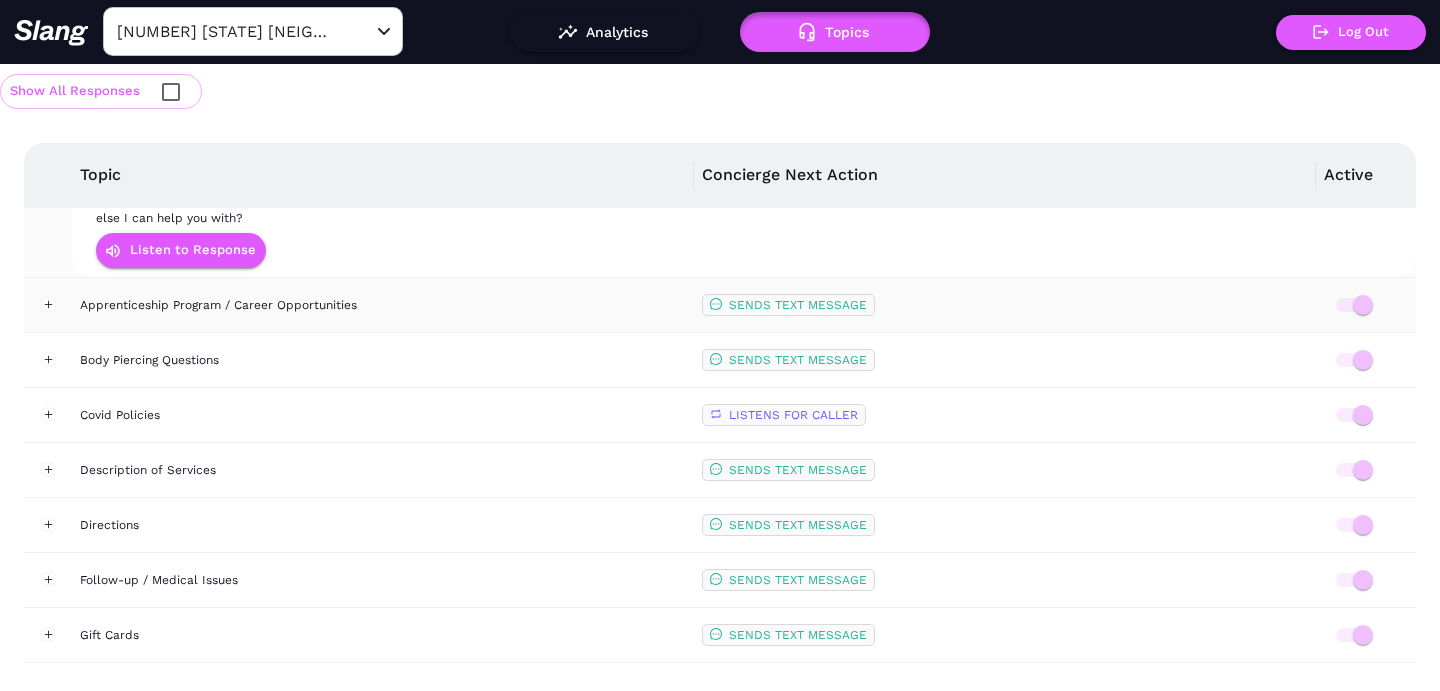 click on "Apprenticeship Program / Career Opportunities" at bounding box center (383, 305) 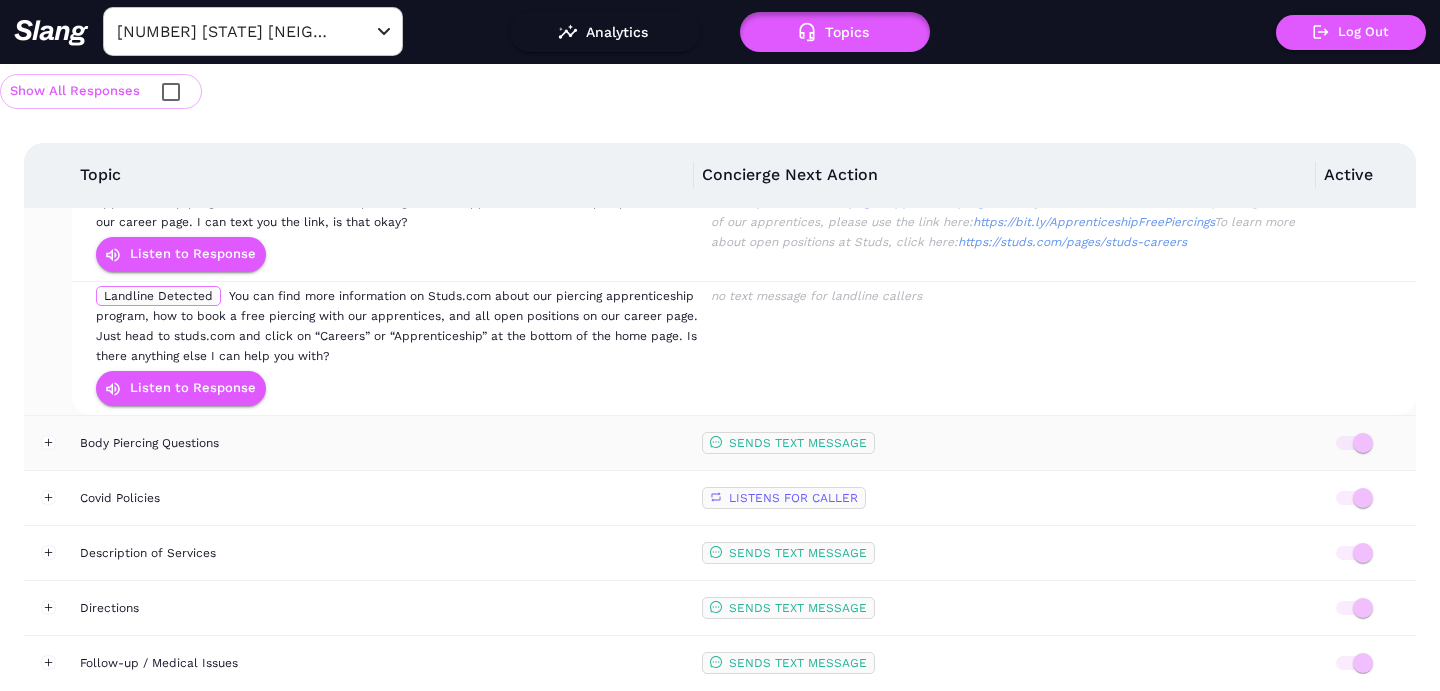 click on "Body Piercing Questions" at bounding box center (383, 443) 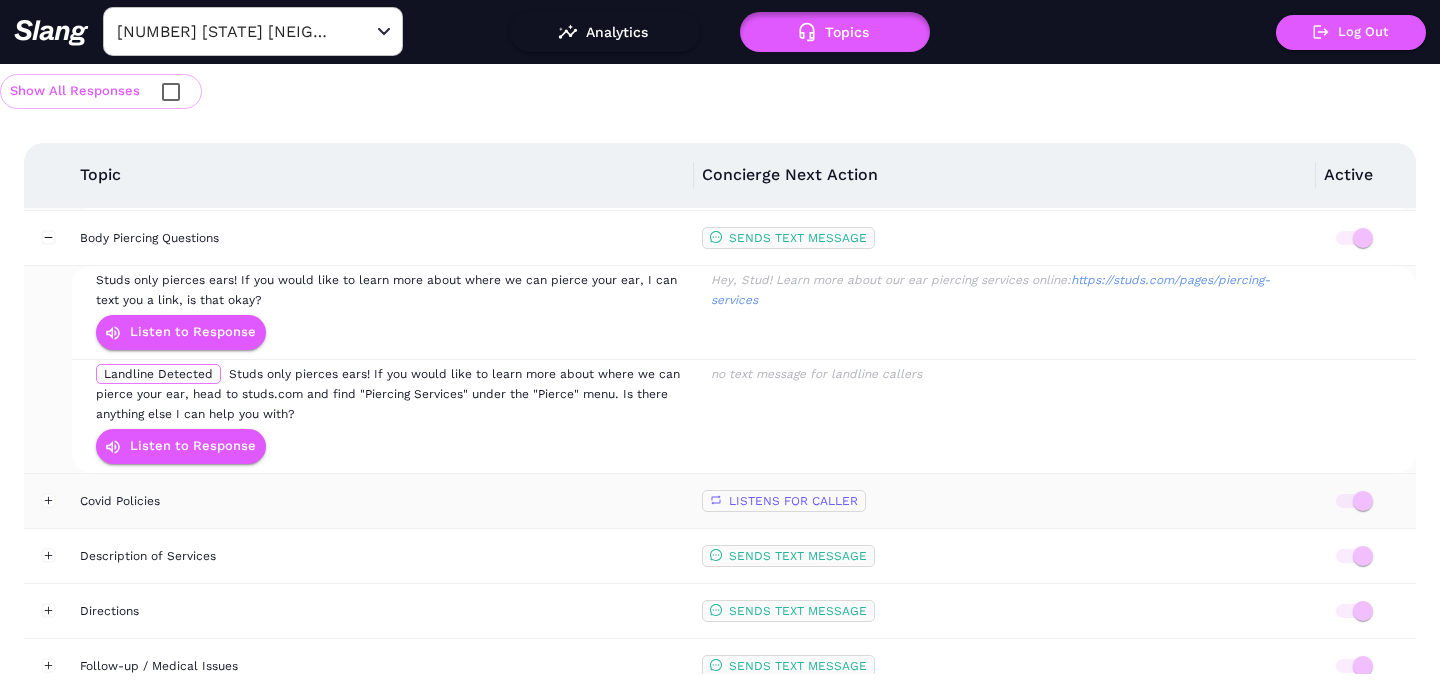 click on "Covid Policies" at bounding box center (383, 501) 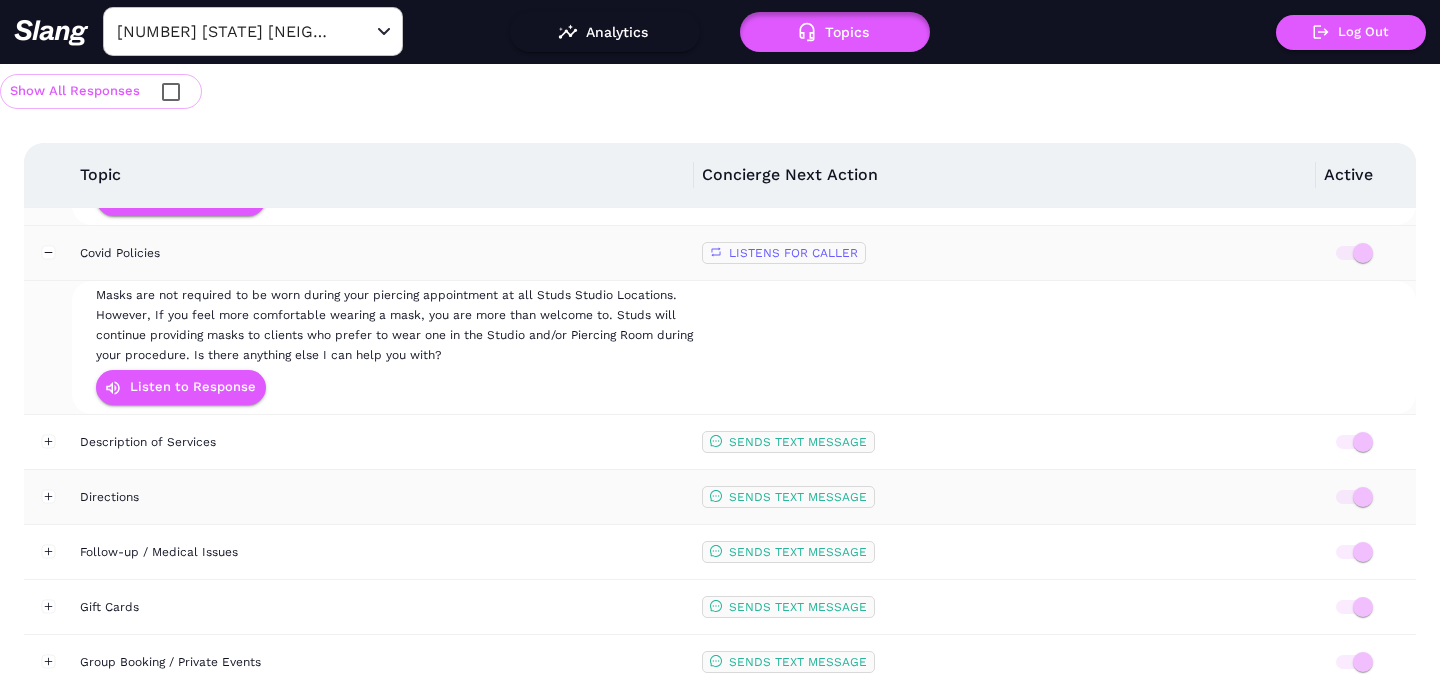 scroll, scrollTop: 2920, scrollLeft: 0, axis: vertical 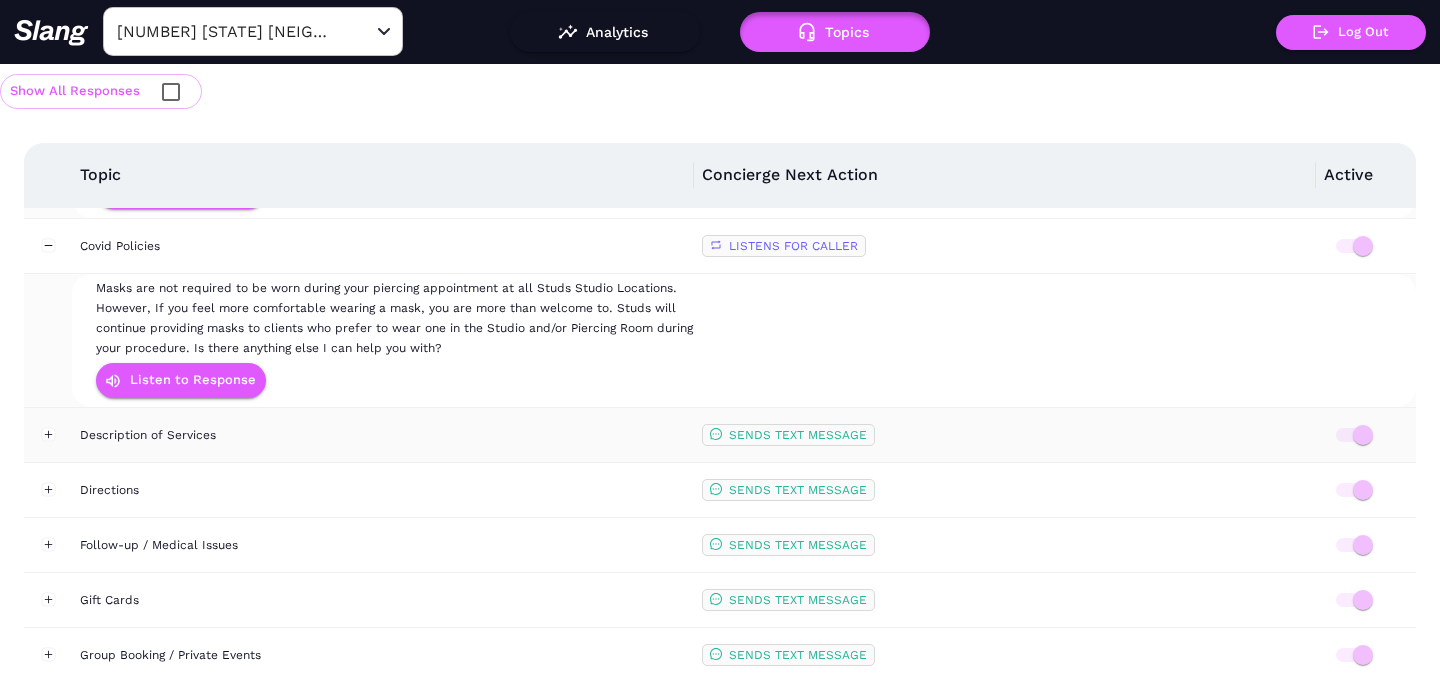 click on "Description of Services" at bounding box center (383, 435) 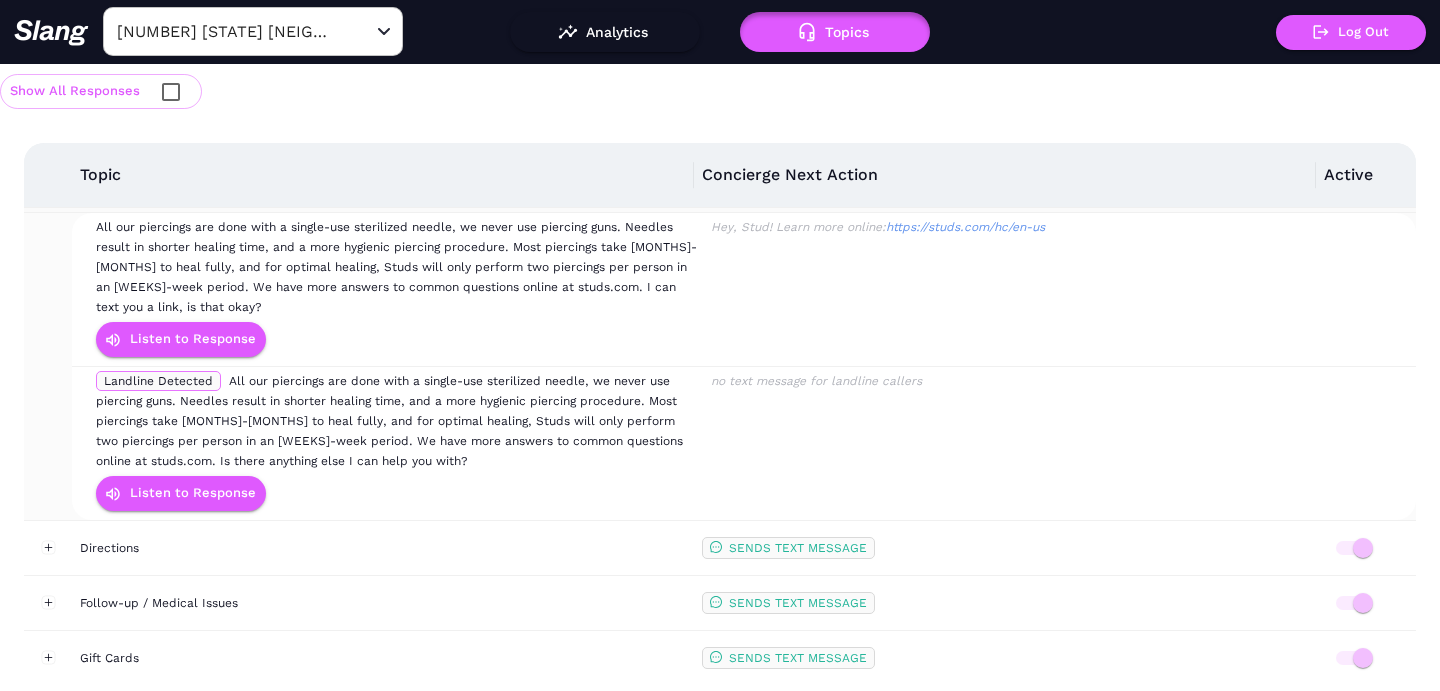 scroll, scrollTop: 3180, scrollLeft: 0, axis: vertical 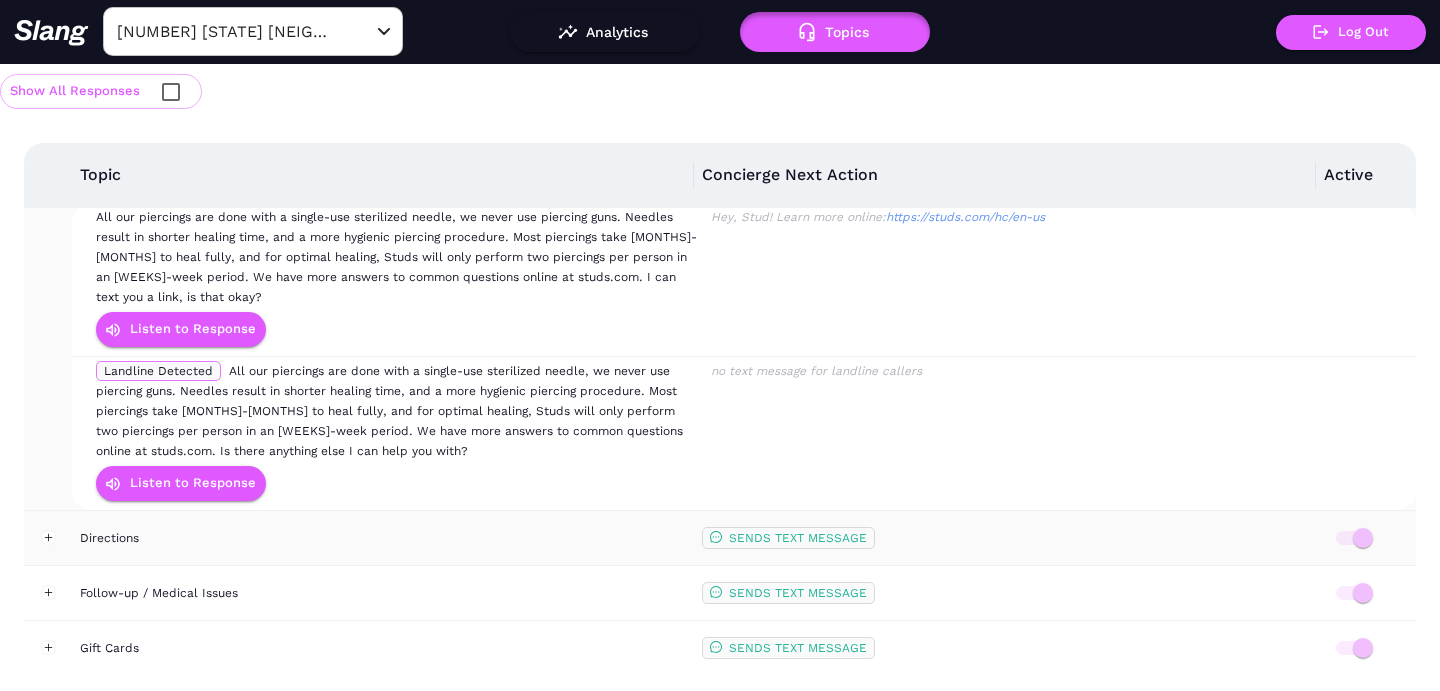 click on "Directions" at bounding box center (383, 538) 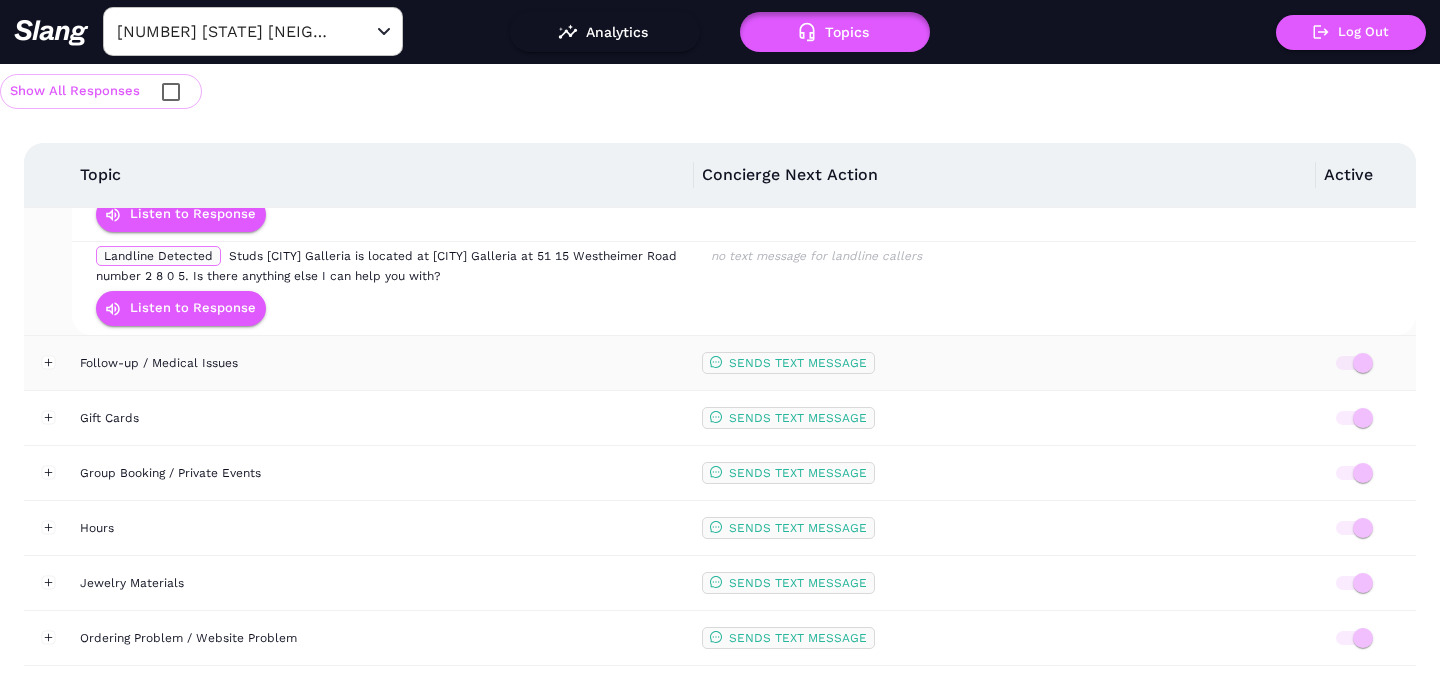 scroll, scrollTop: 3601, scrollLeft: 0, axis: vertical 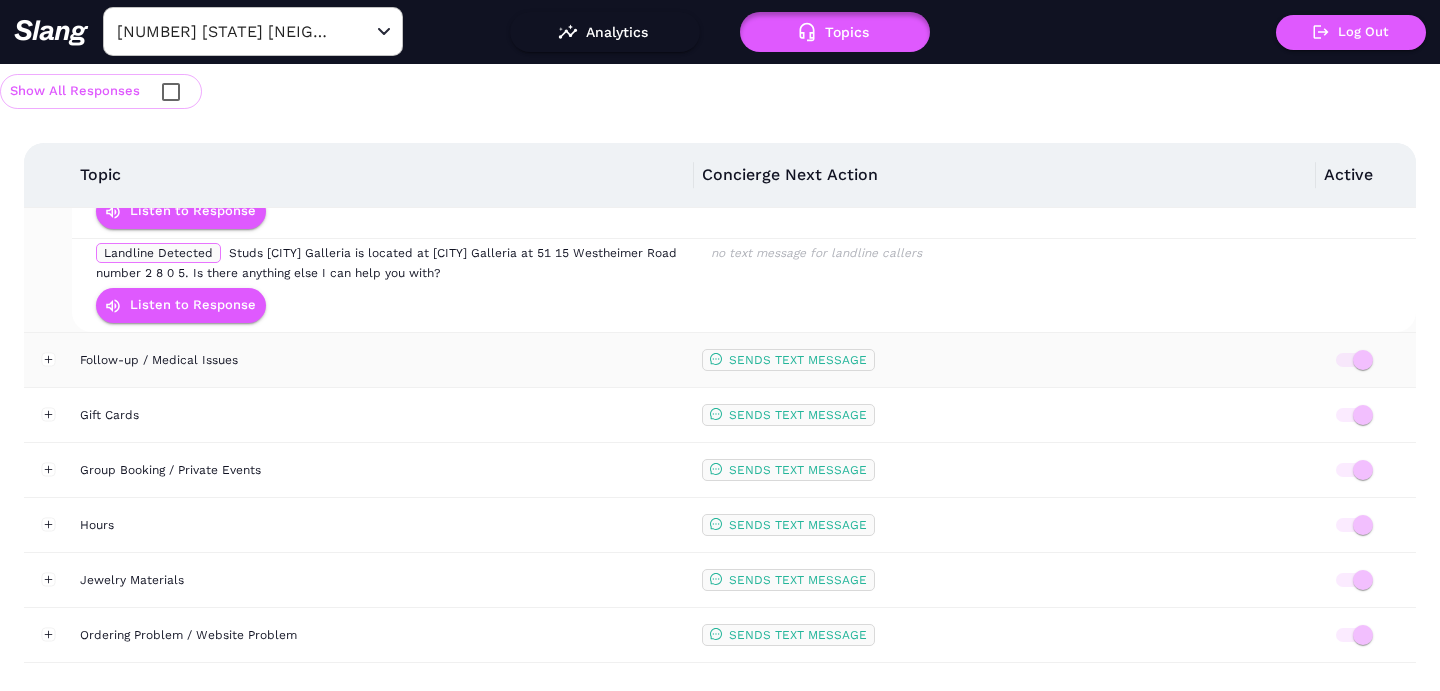 click on "Follow-up / Medical Issues" at bounding box center [383, 360] 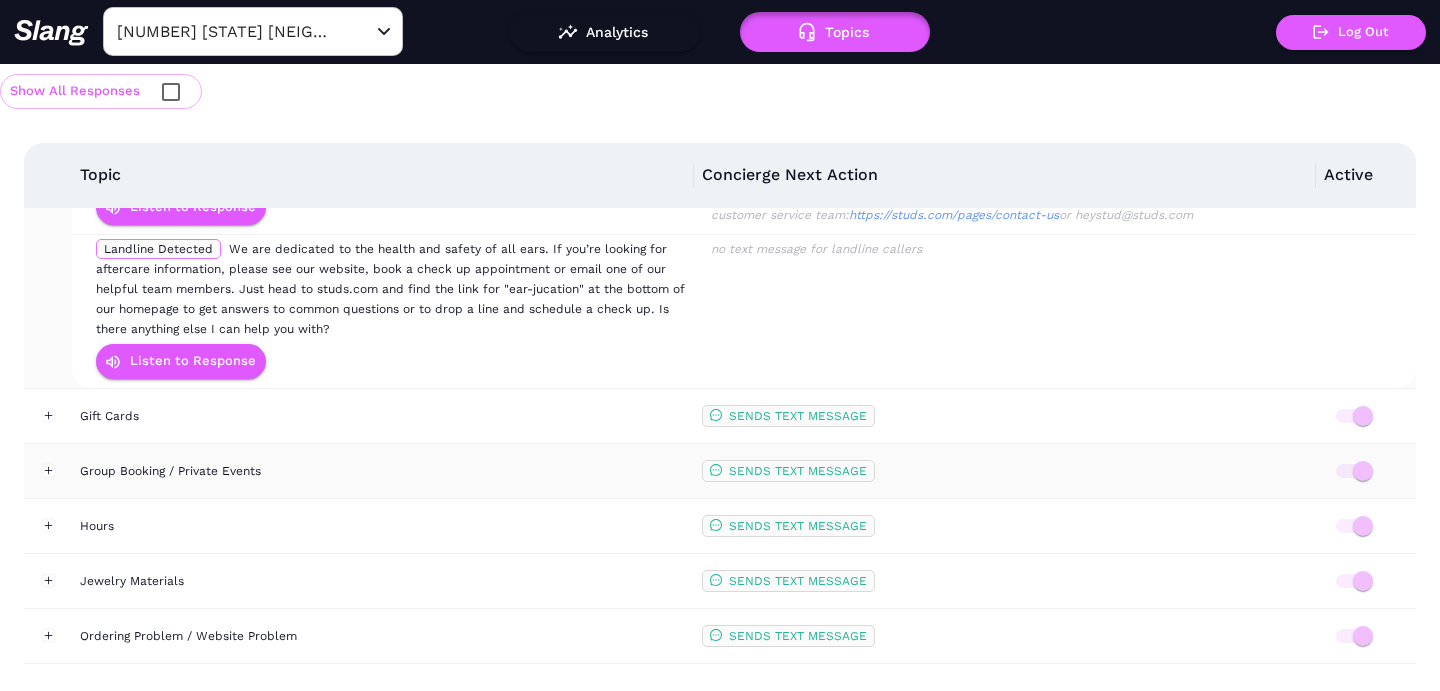 scroll, scrollTop: 3975, scrollLeft: 0, axis: vertical 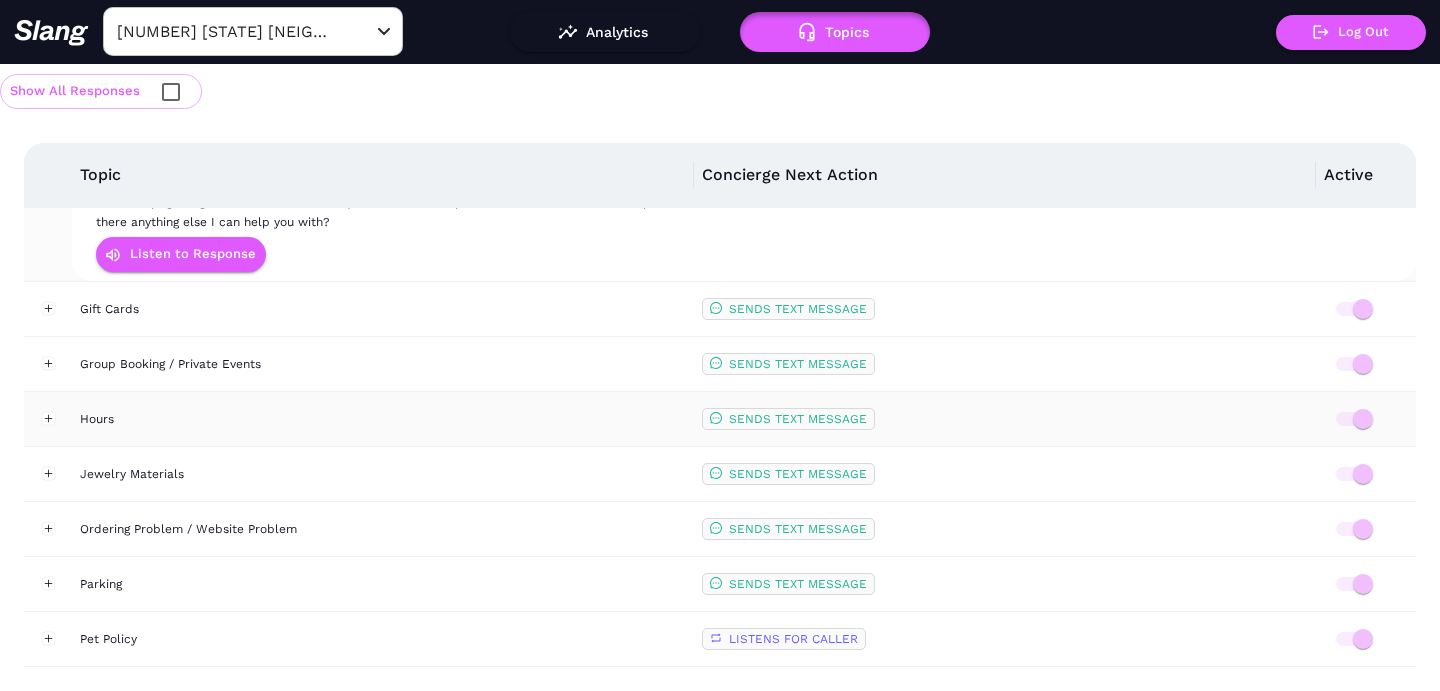 click on "Hours" at bounding box center [383, 419] 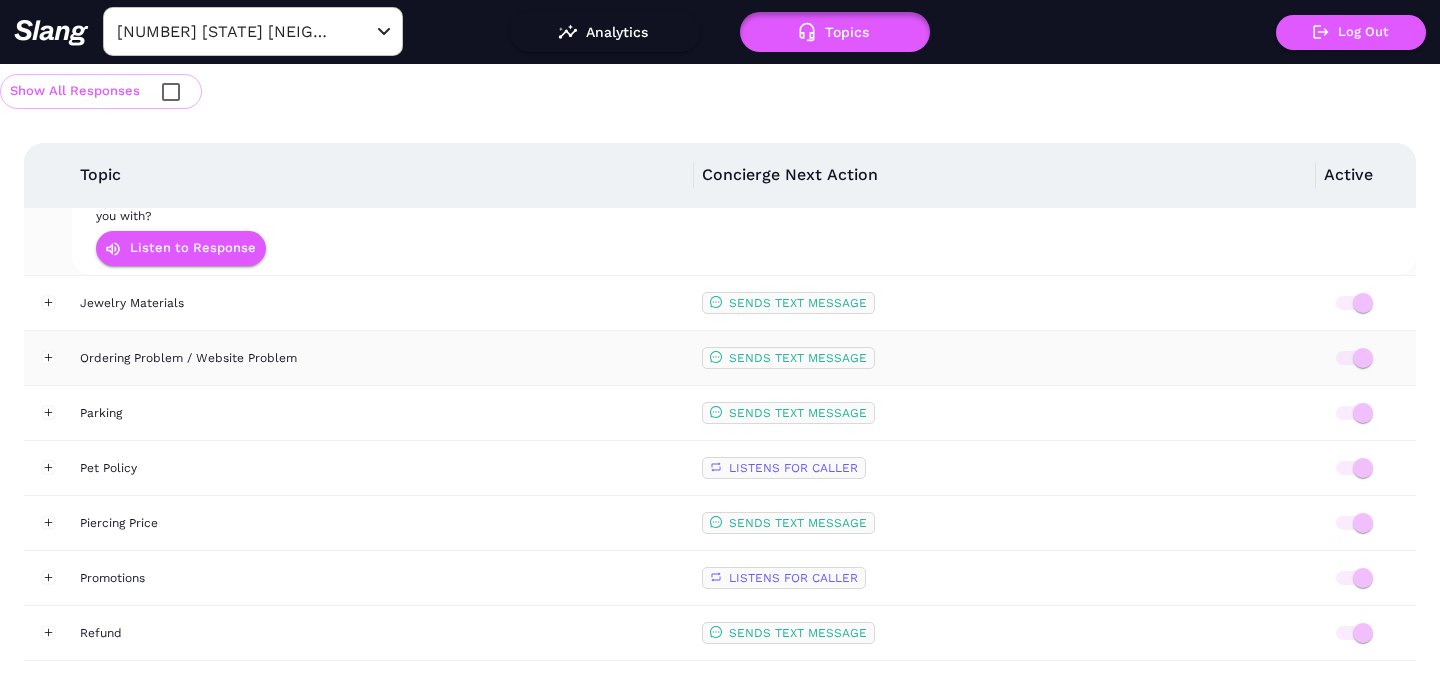 scroll, scrollTop: 4348, scrollLeft: 0, axis: vertical 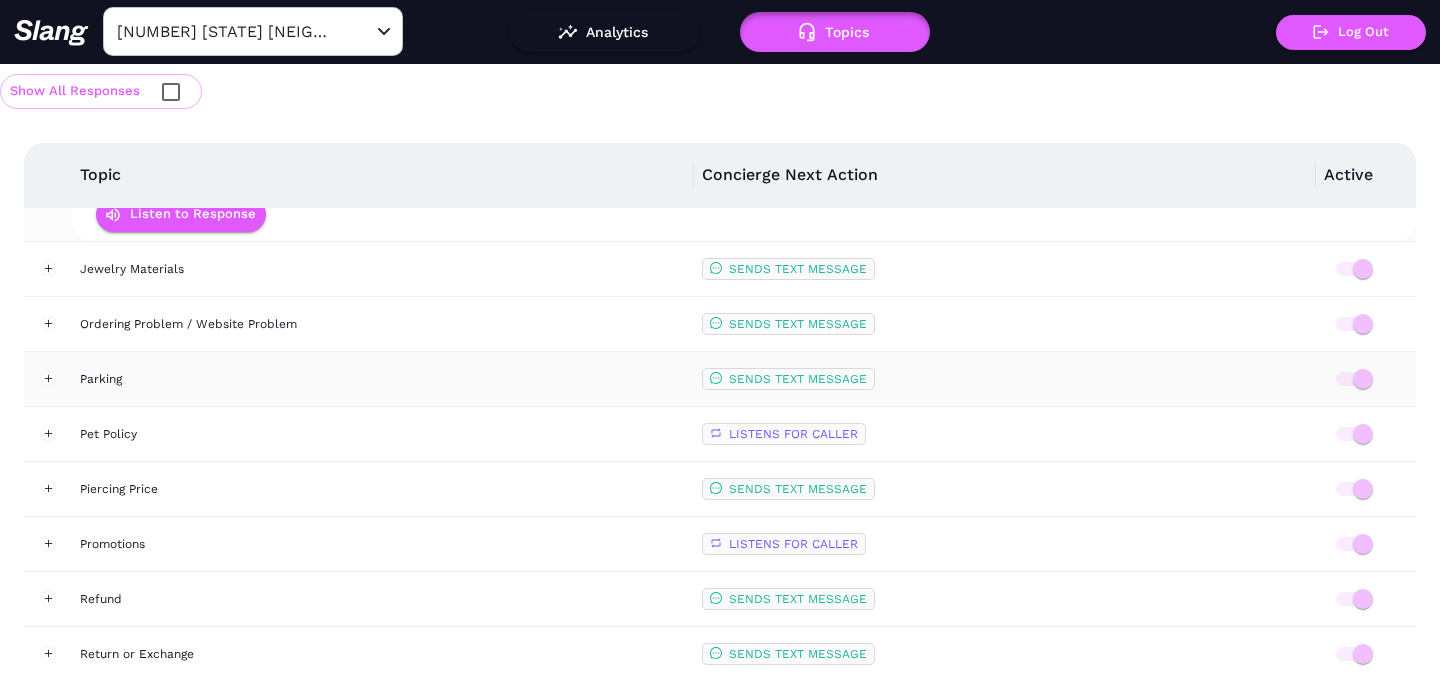 click on "Parking" at bounding box center (383, 379) 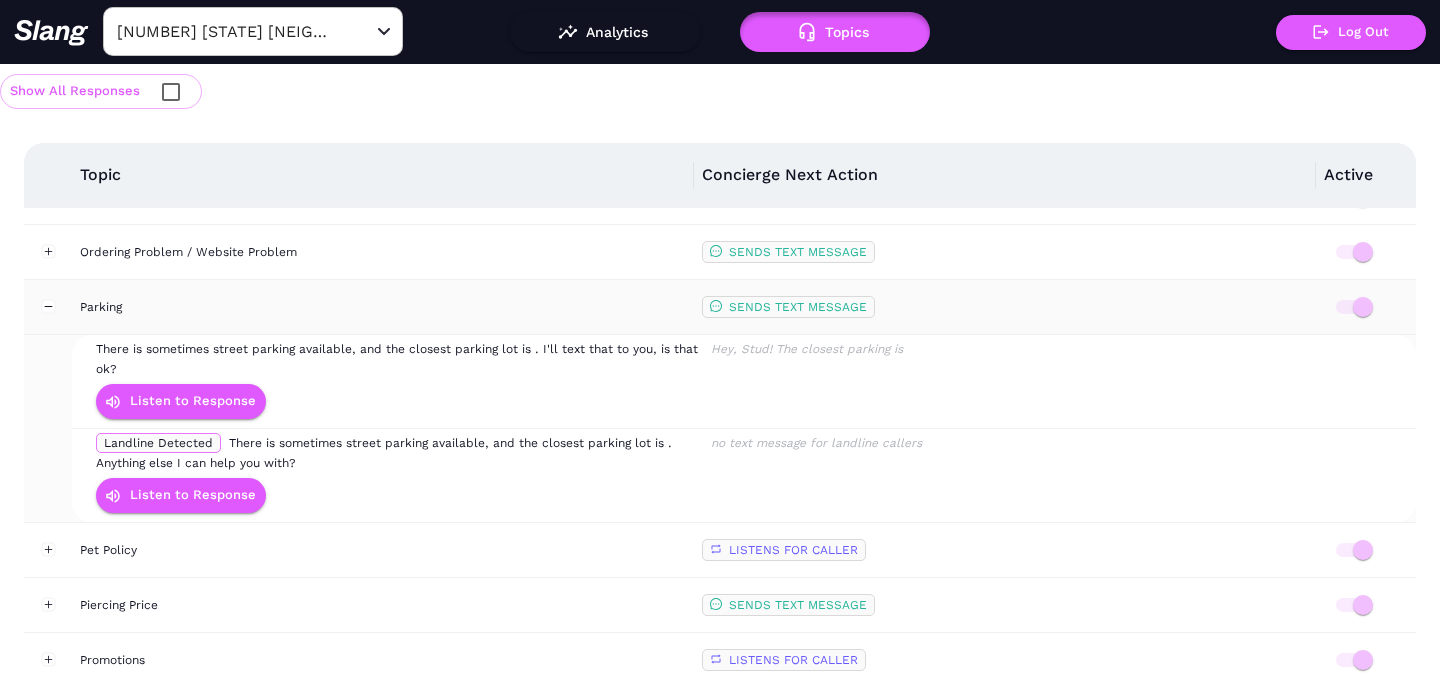 scroll, scrollTop: 4424, scrollLeft: 0, axis: vertical 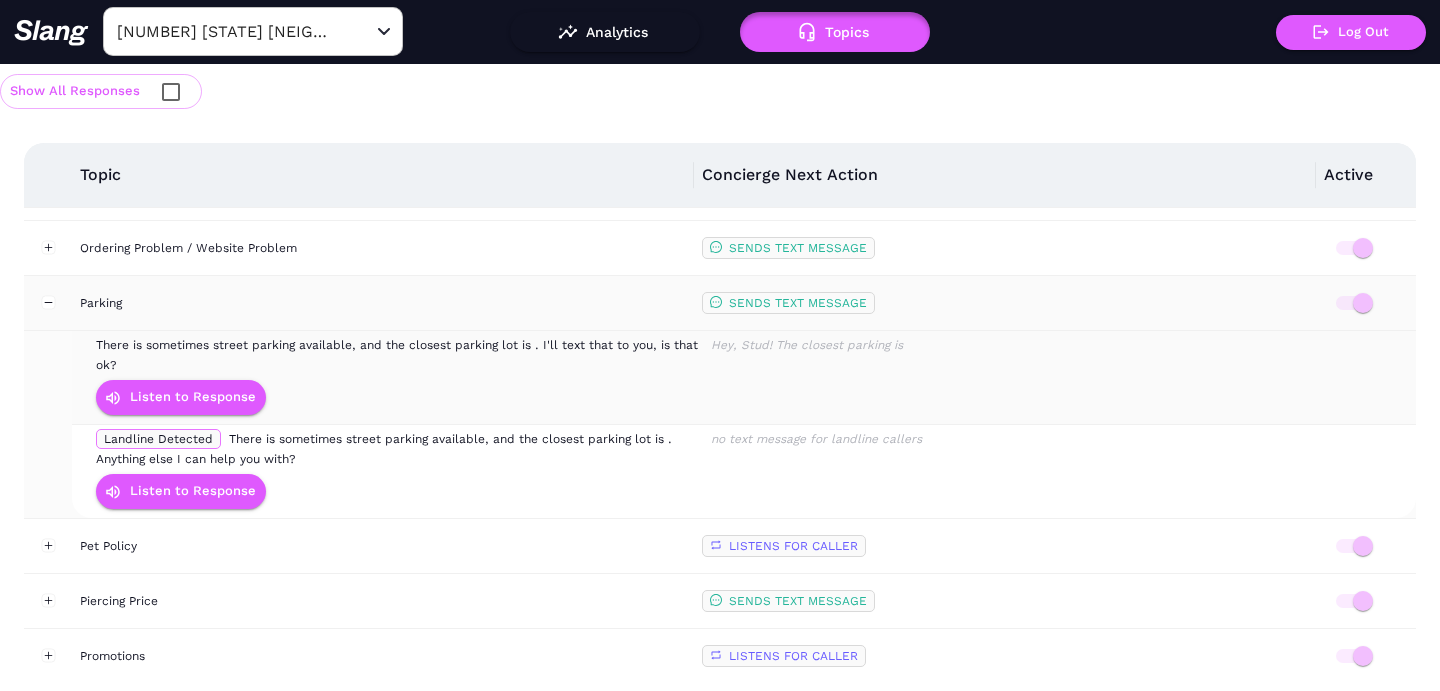 click on "Listen to Response" at bounding box center (398, 397) 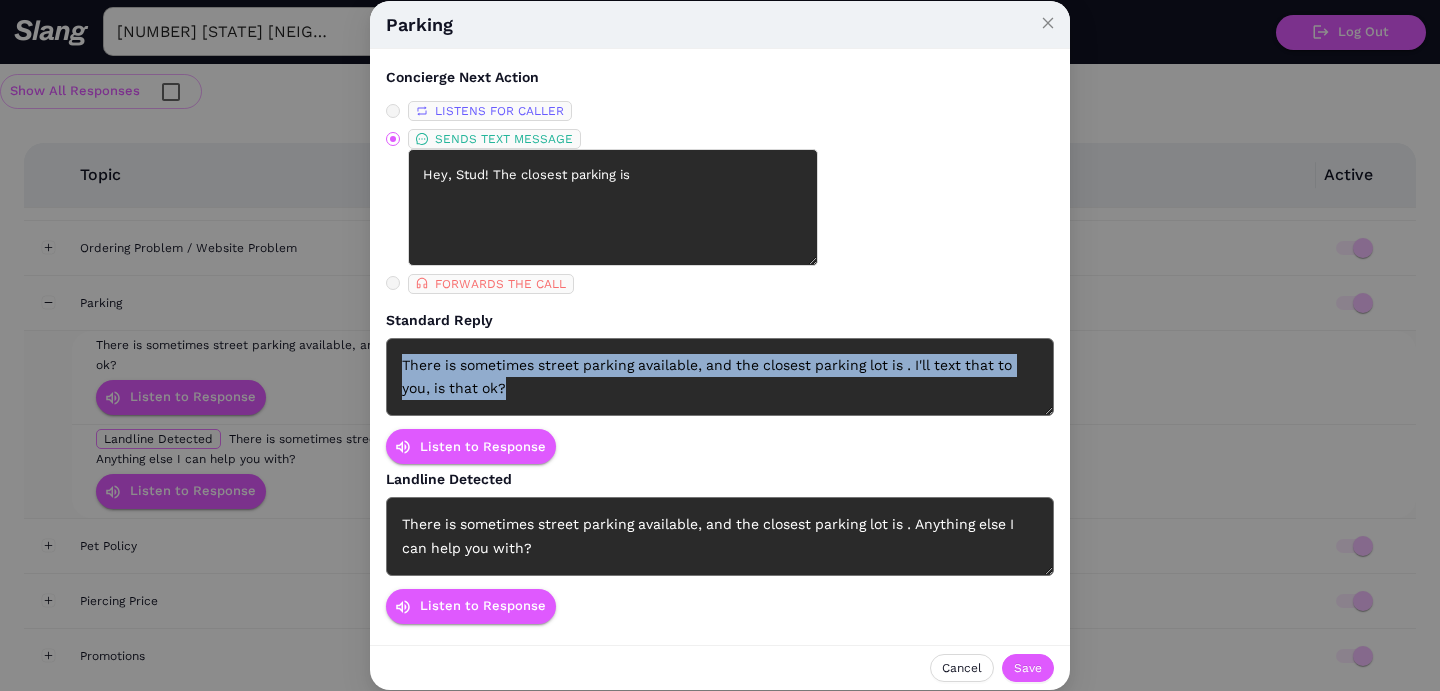 drag, startPoint x: 528, startPoint y: 389, endPoint x: 361, endPoint y: 352, distance: 171.0497 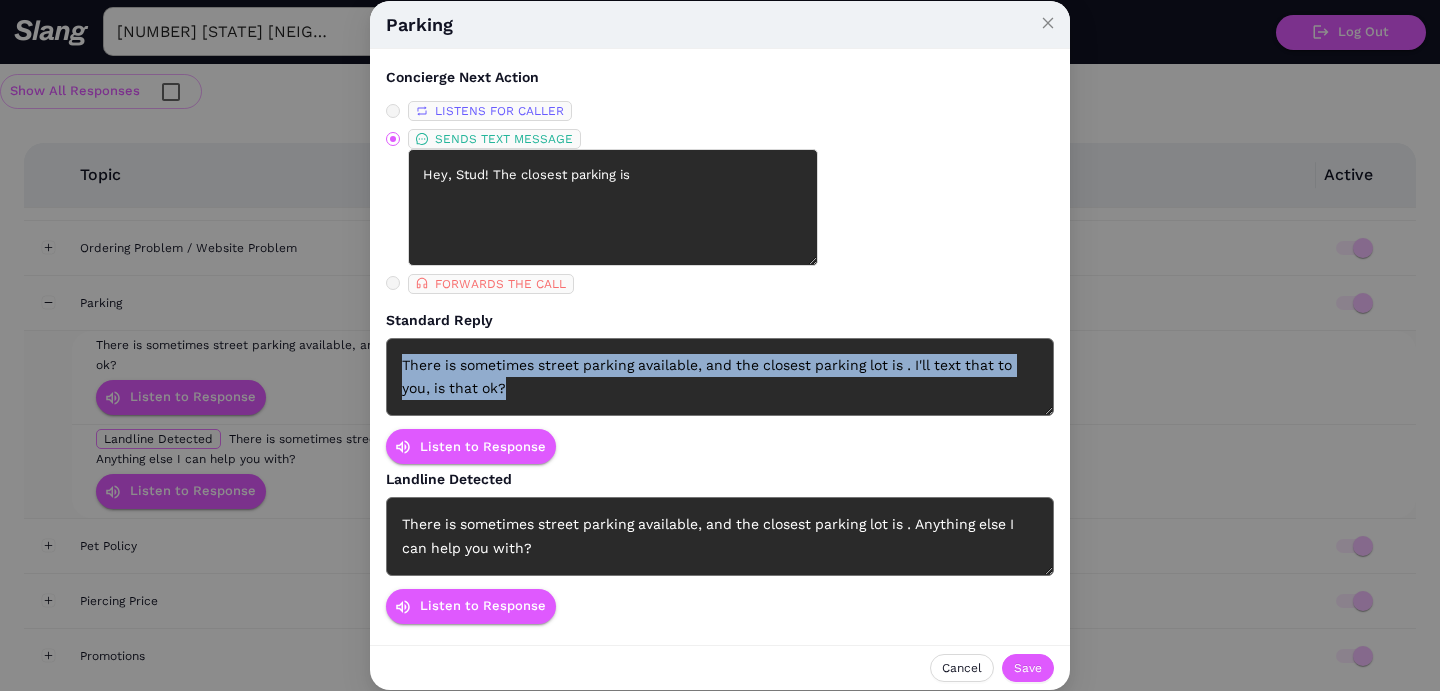 type 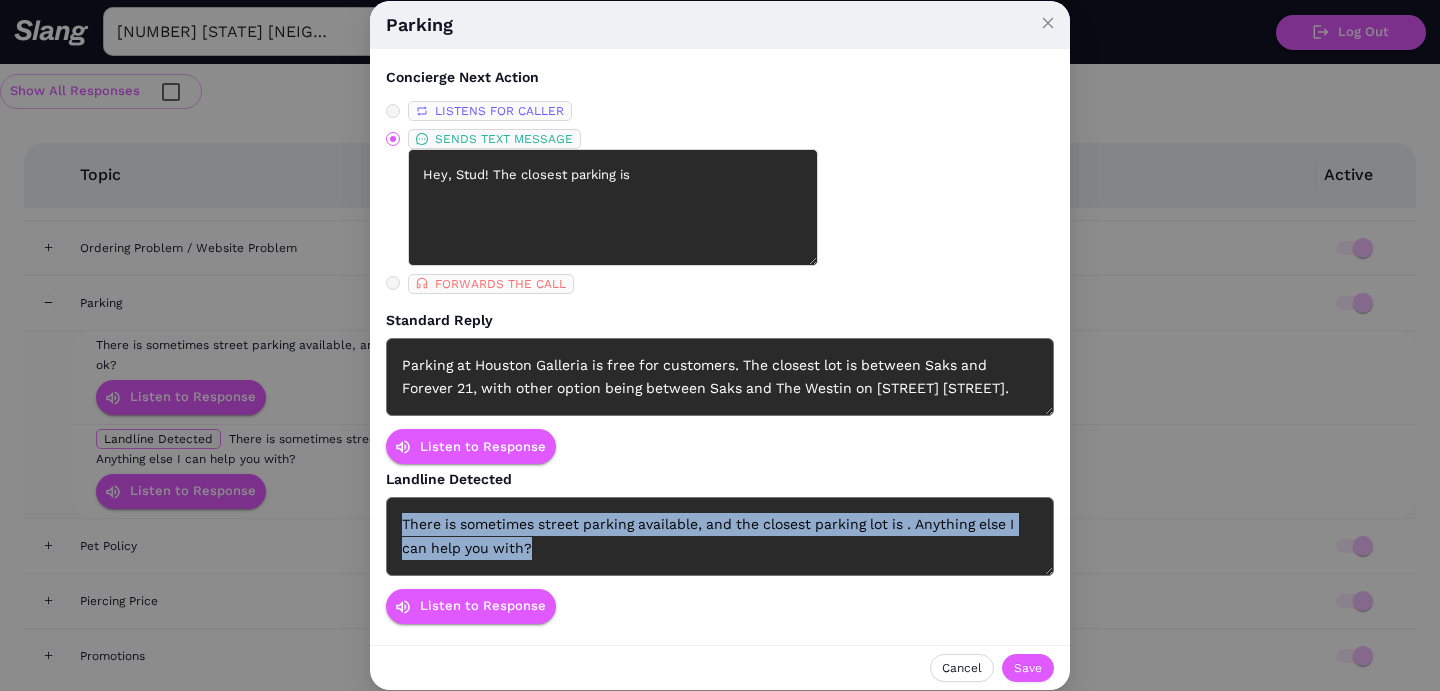 drag, startPoint x: 552, startPoint y: 549, endPoint x: 385, endPoint y: 515, distance: 170.42593 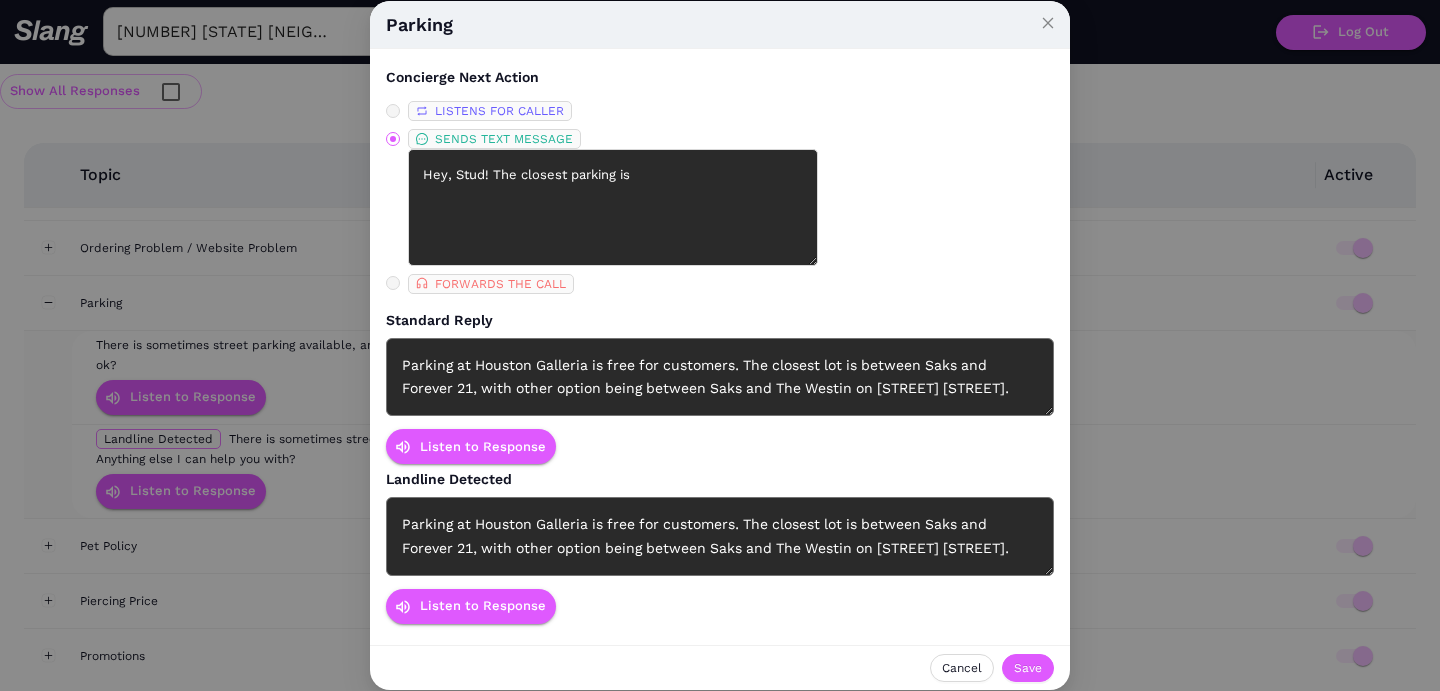 click on "Parking at Houston Galleria is free for customers. The closest lot is between Saks and Forever 21, with other option being between Saks and The Westin on [STREET] [STREET]." at bounding box center [720, 377] 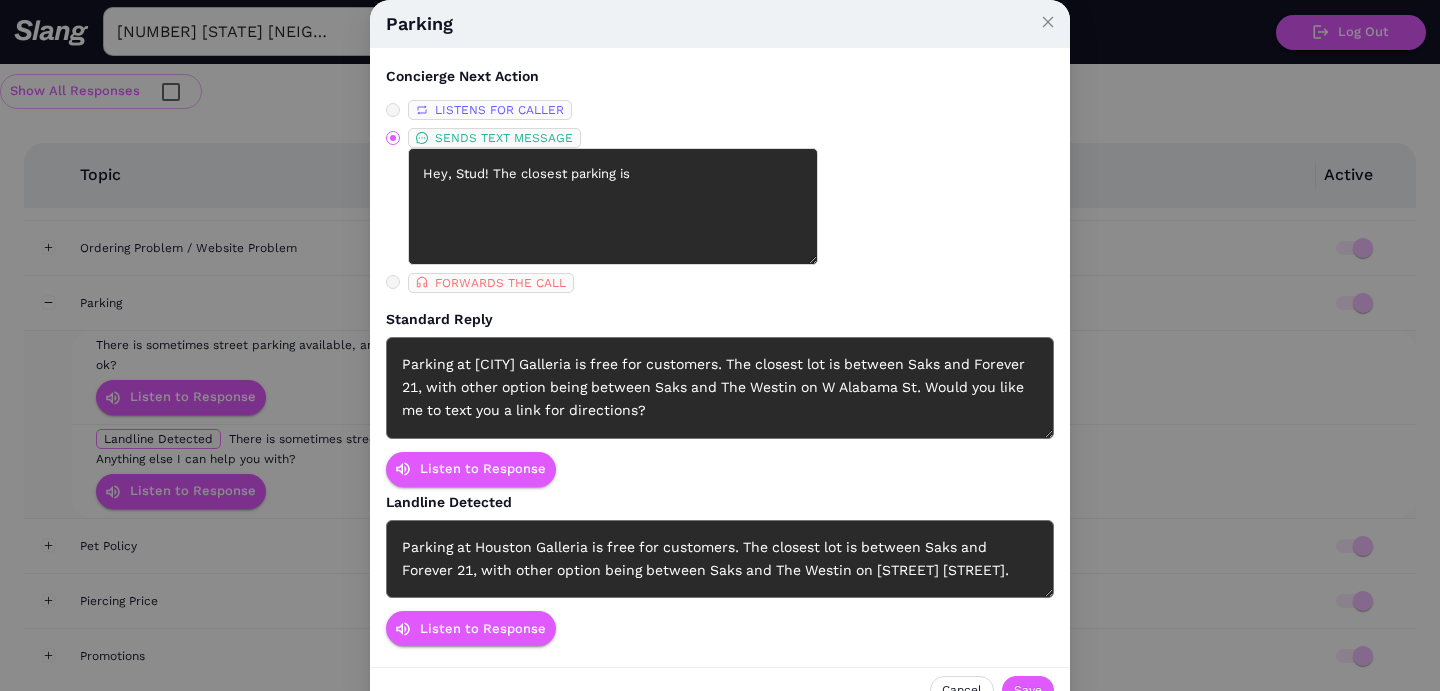 click on "Parking at Houston Galleria is free for customers. The closest lot is between Saks and Forever 21, with other option being between Saks and The Westin on [STREET] [STREET]." at bounding box center [720, 559] 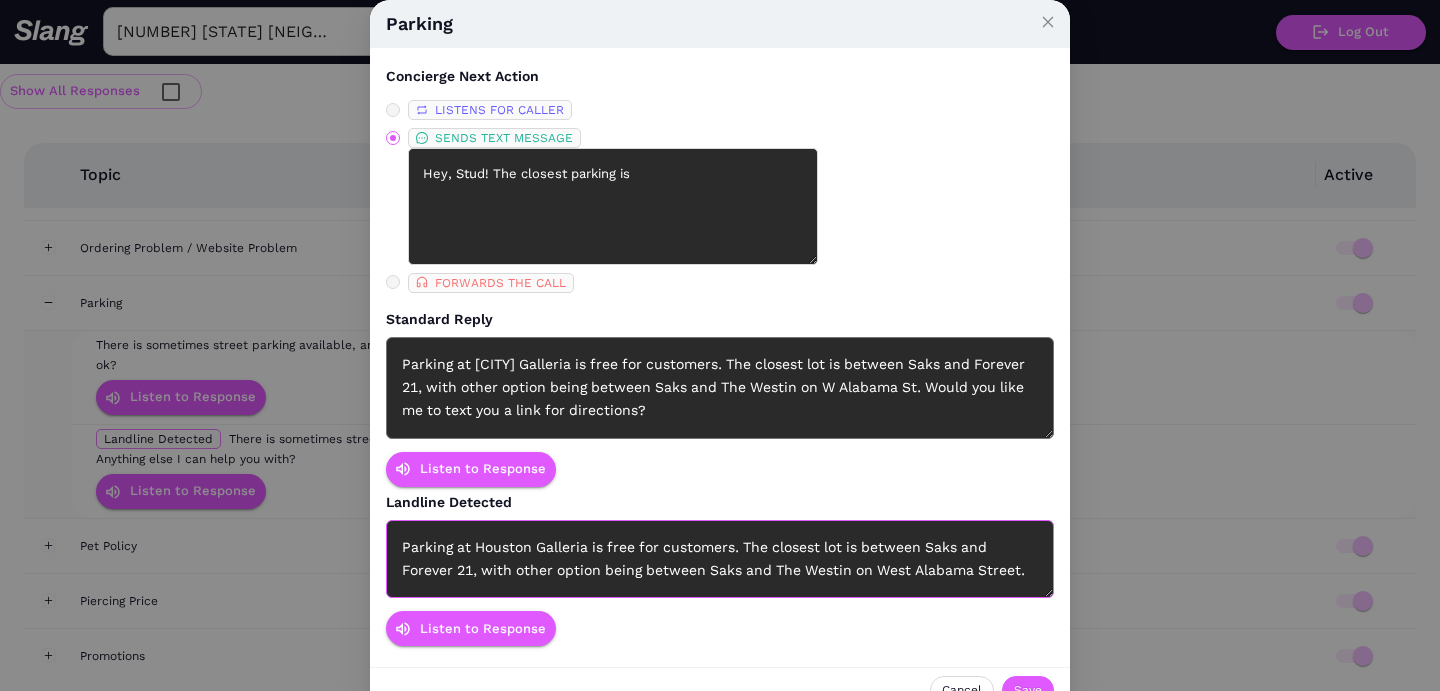 click on "Parking at Houston Galleria is free for customers.   The closest lot is between Saks and Forever 21, with other option being between Saks and The Westin on West Alabama Street." at bounding box center [720, 559] 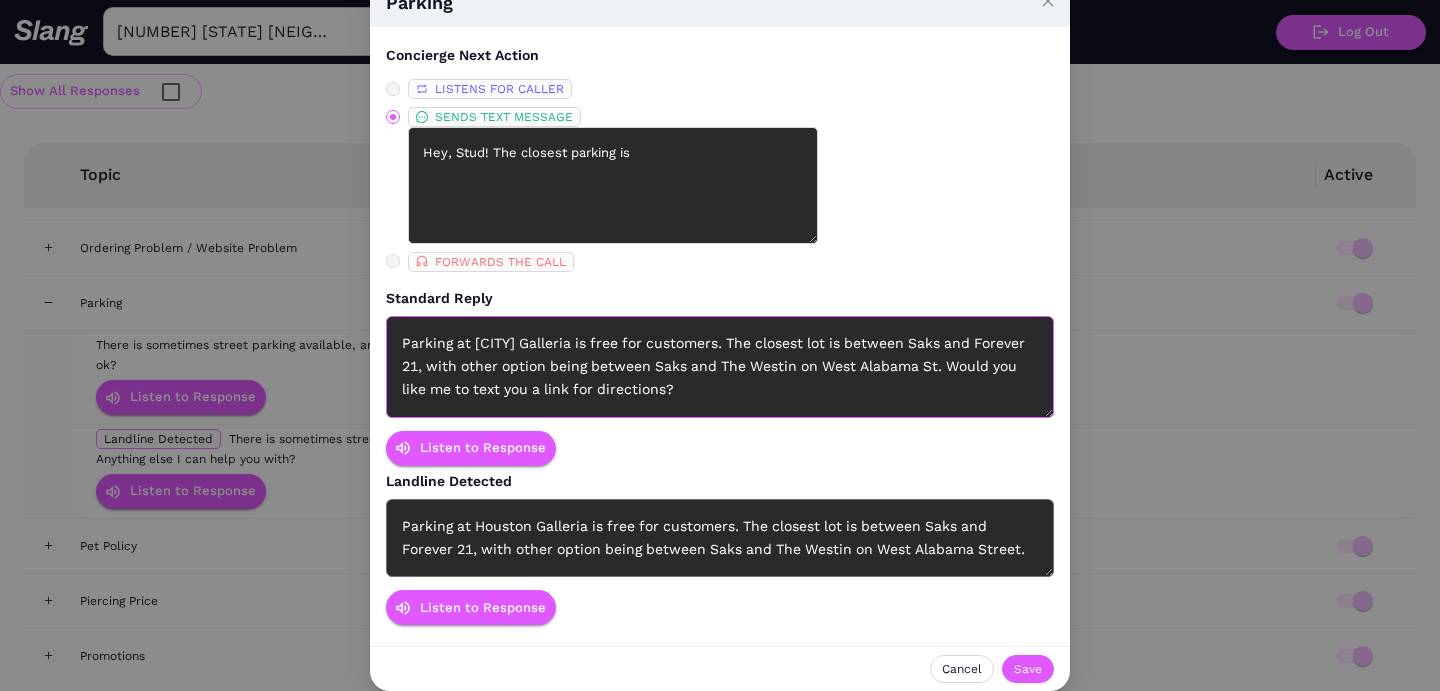 scroll, scrollTop: 19, scrollLeft: 0, axis: vertical 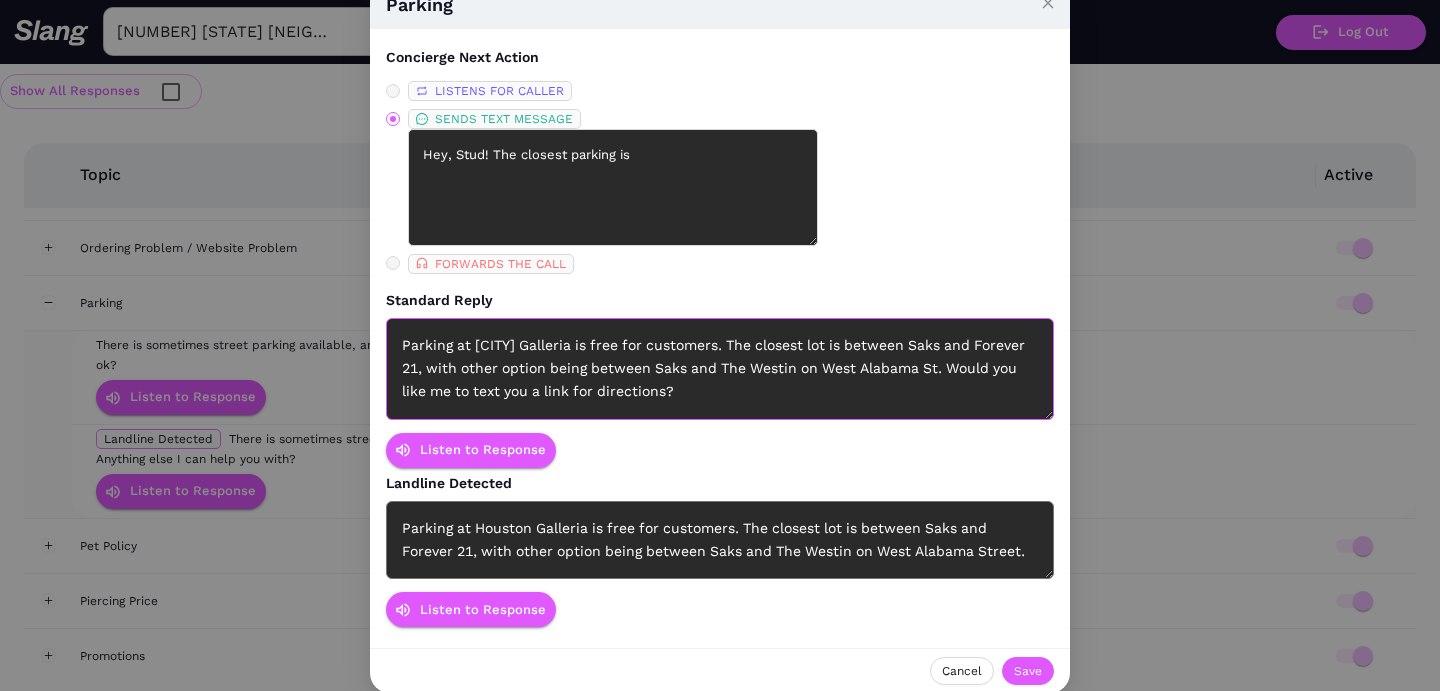 click on "Parking at Houston Galleria is free for customers.   The closest lot is between Saks and Forever 21, with other option being between Saks and The Westin on West Alabama Street." at bounding box center (720, 540) 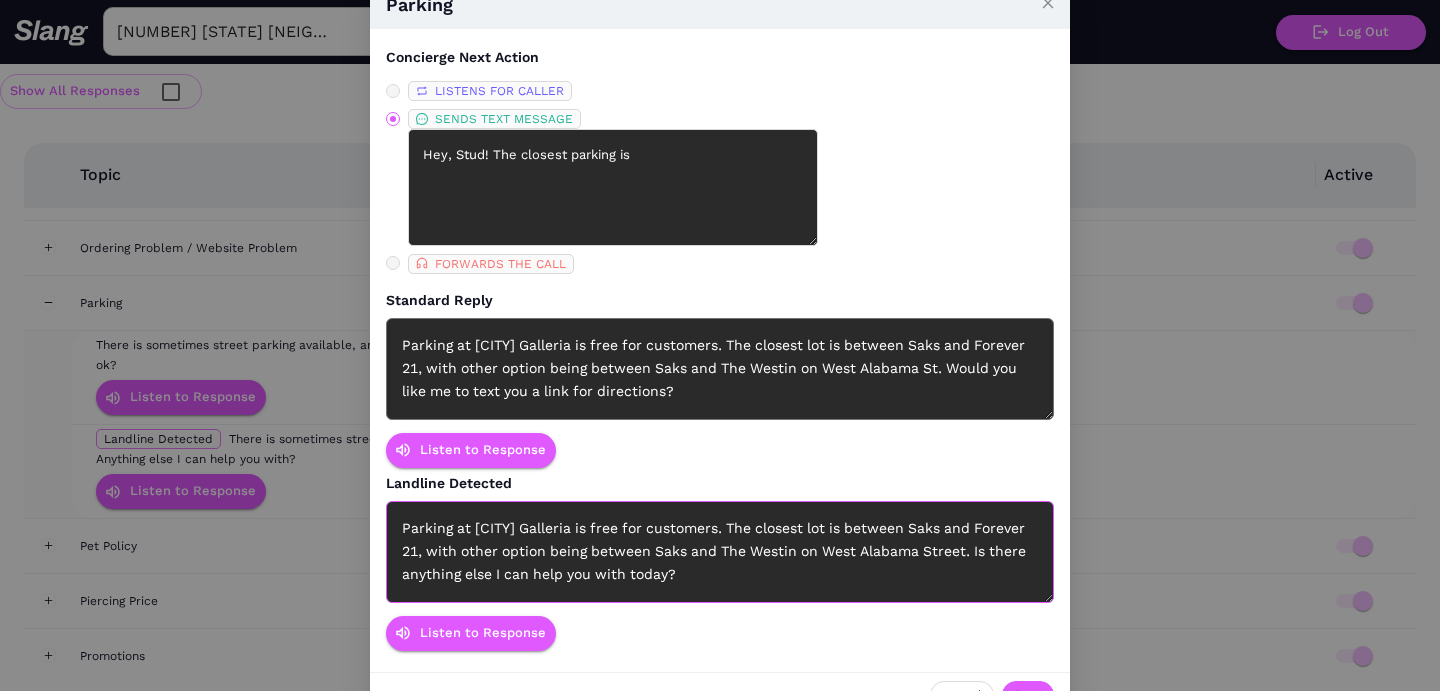 scroll, scrollTop: 45, scrollLeft: 0, axis: vertical 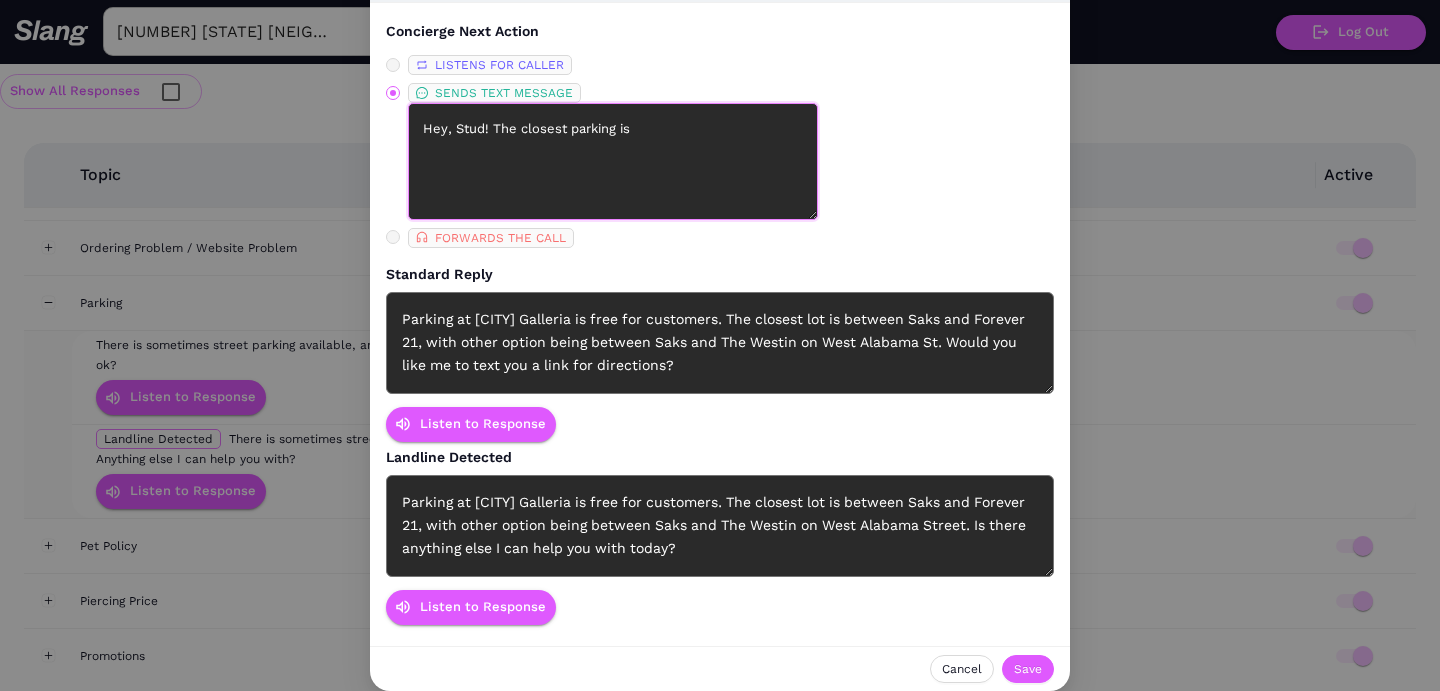 click on "Hey, Stud! The closest parking is" at bounding box center [613, 161] 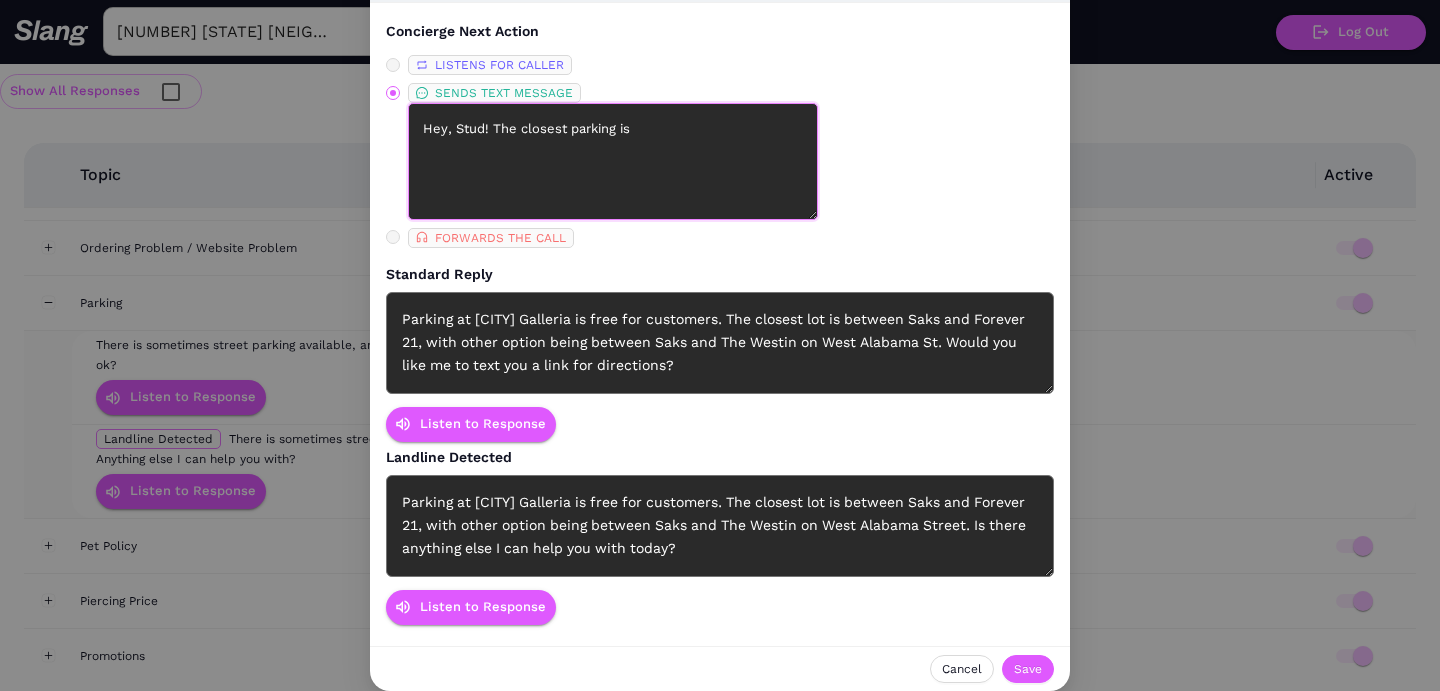 drag, startPoint x: 660, startPoint y: 129, endPoint x: 618, endPoint y: 127, distance: 42.047592 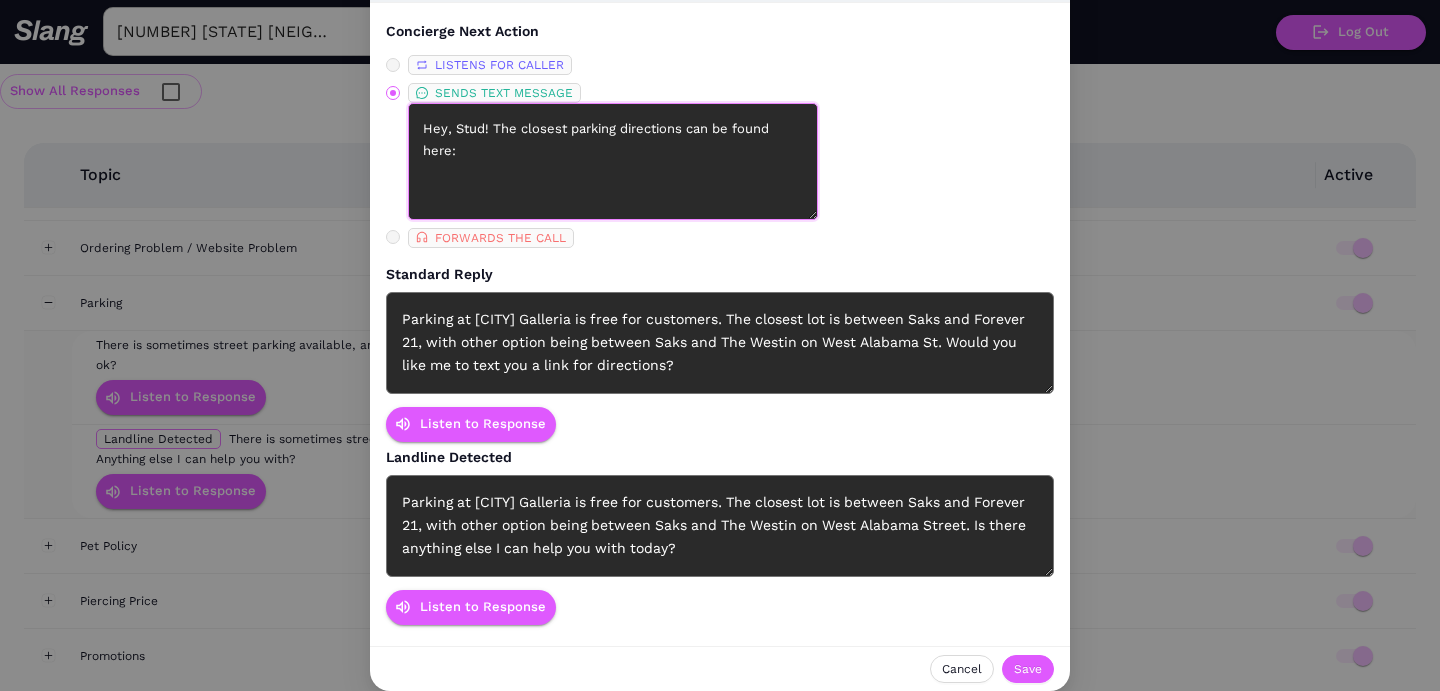 paste on "https://maps.app.goo.gl/B2XYNtpEifLi7byn6" 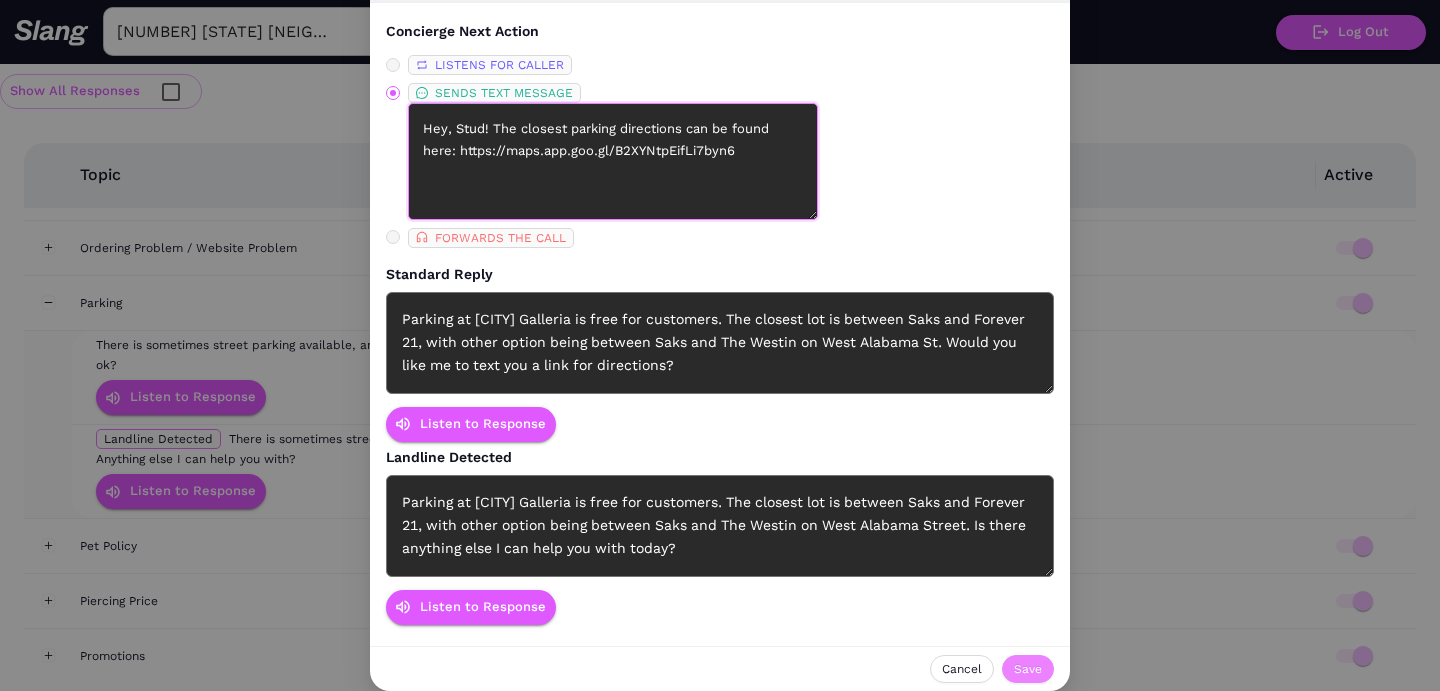 type on "Hey, Stud! The closest parking directions can be found here: https://maps.app.goo.gl/B2XYNtpEifLi7byn6" 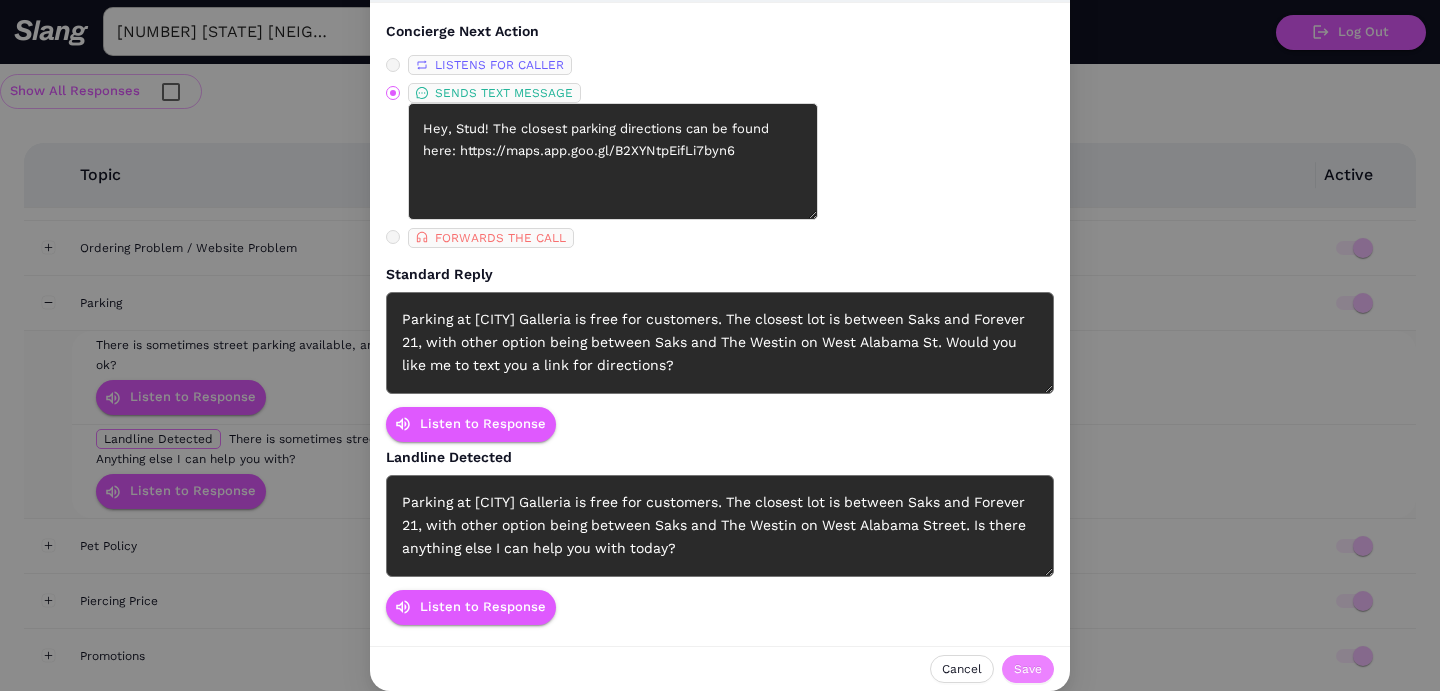click on "Save" at bounding box center [1028, 669] 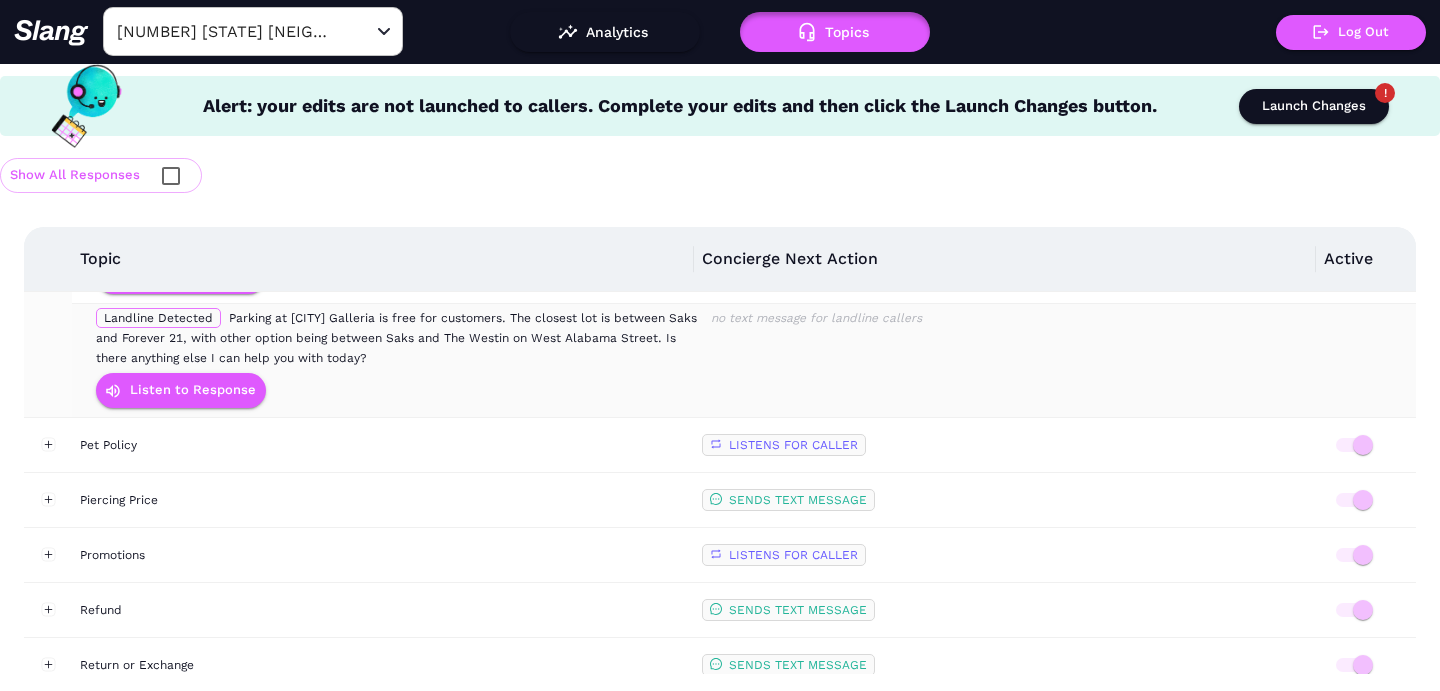scroll, scrollTop: 4653, scrollLeft: 0, axis: vertical 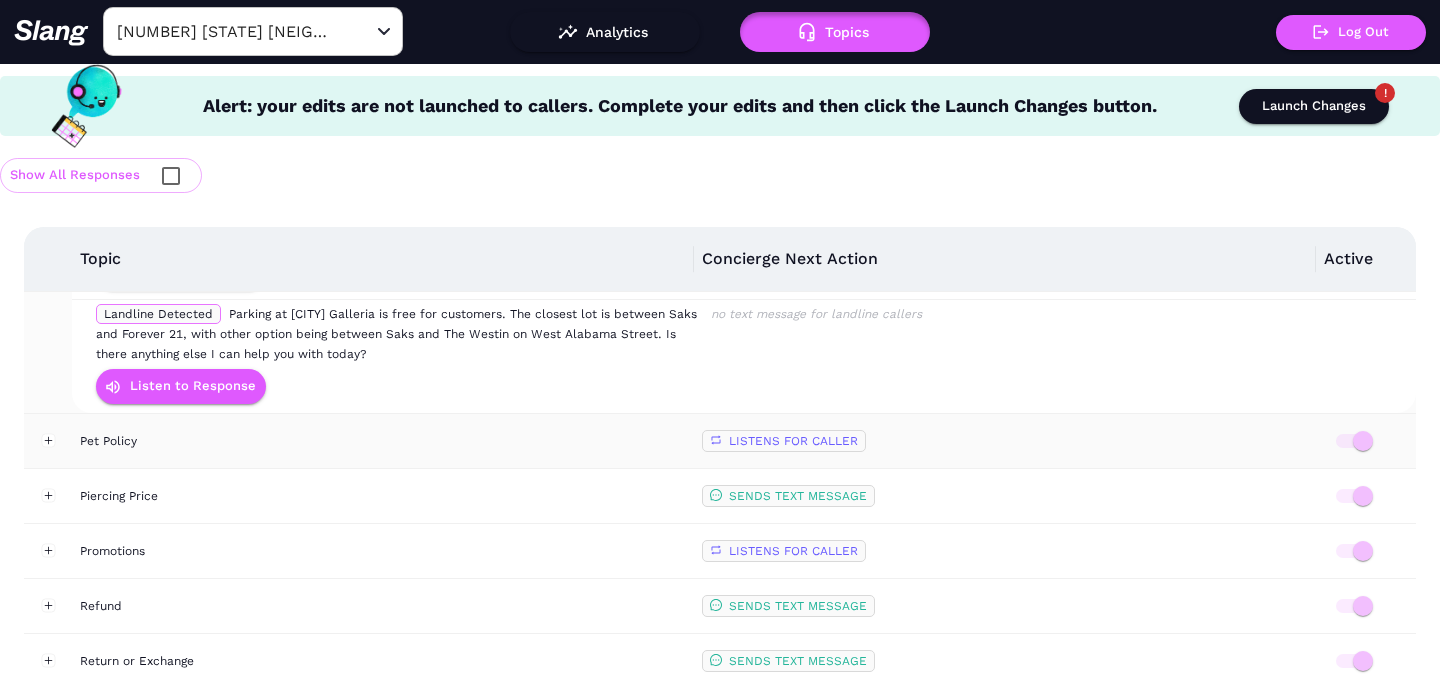 click on "Pet Policy" at bounding box center (383, 441) 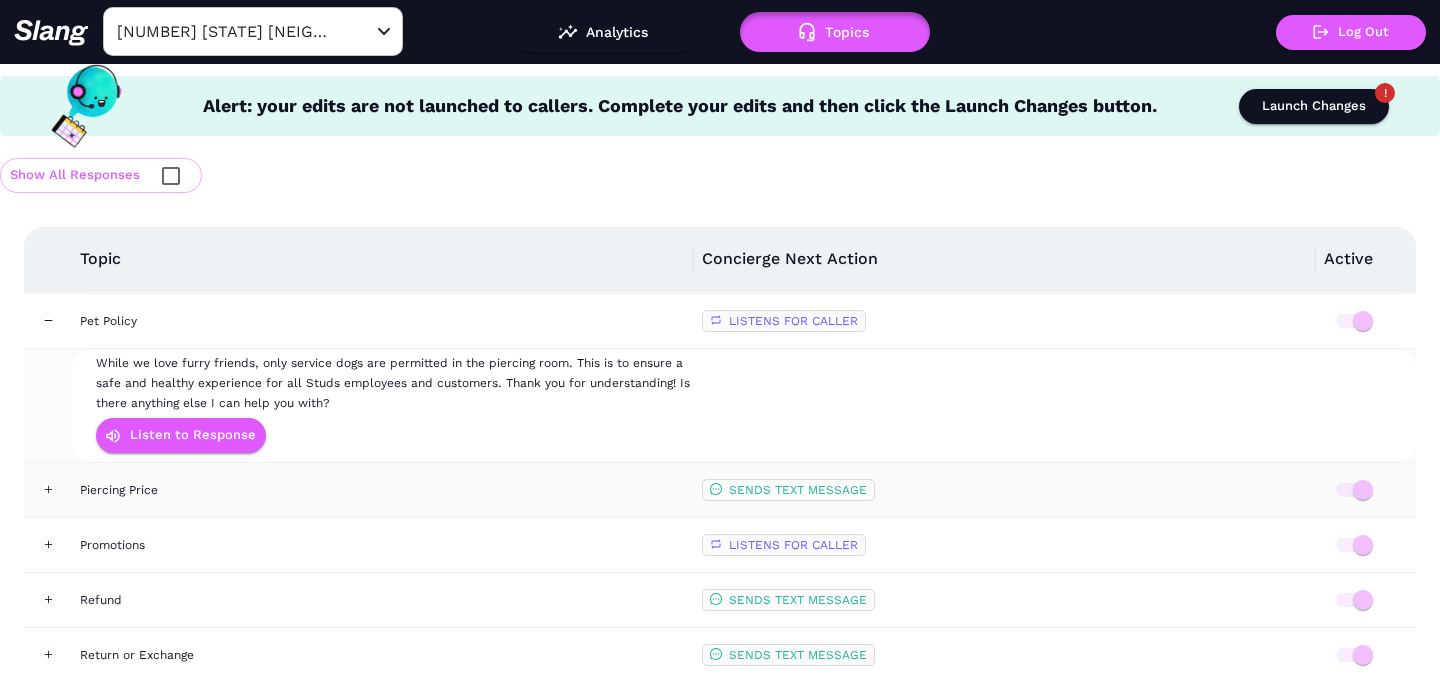 click on "Piercing Price" at bounding box center (383, 490) 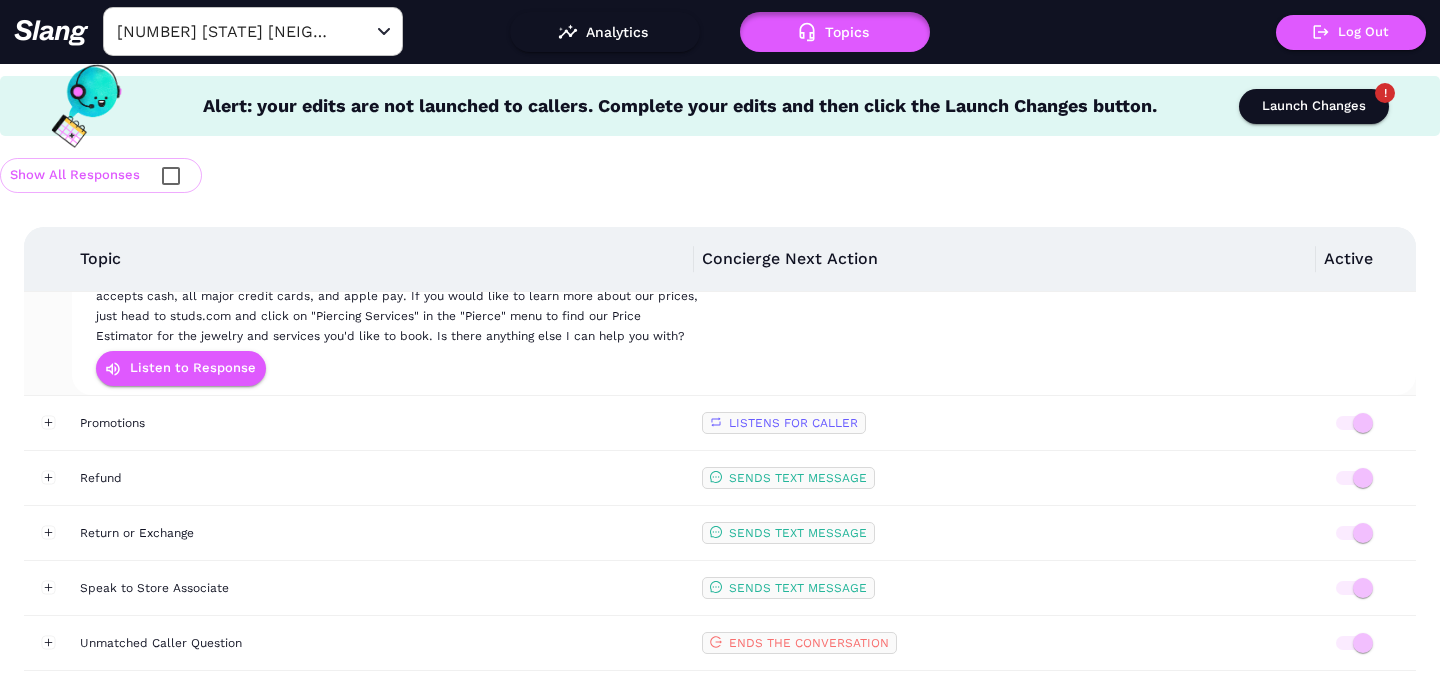 scroll, scrollTop: 5295, scrollLeft: 0, axis: vertical 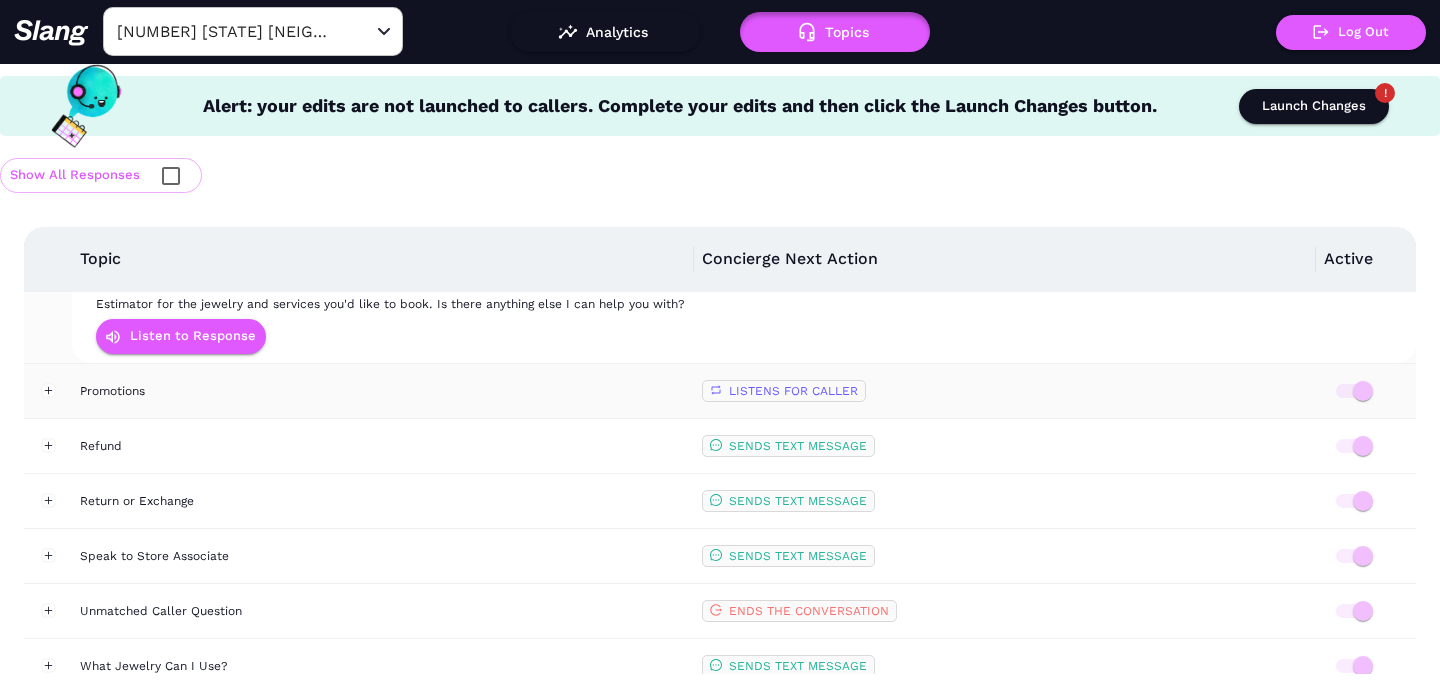 click on "Promotions" at bounding box center (383, 391) 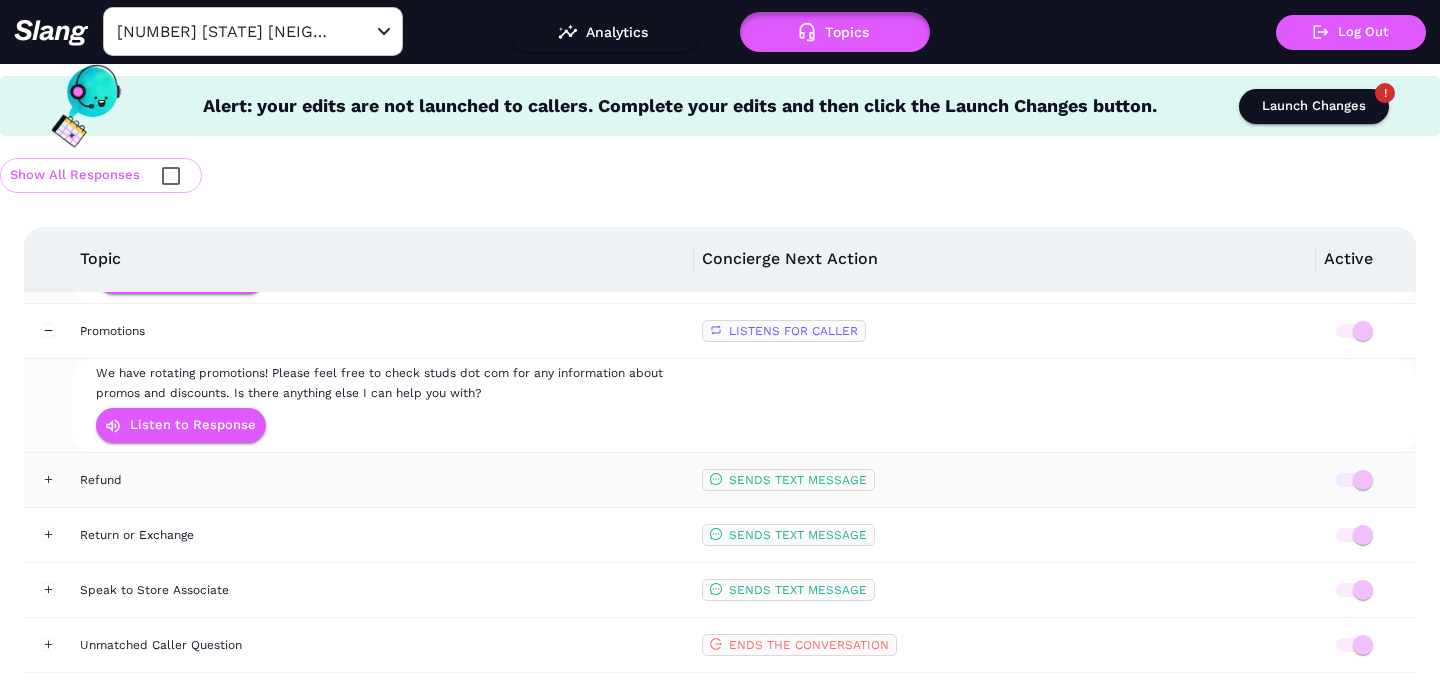 click on "Refund" at bounding box center (383, 480) 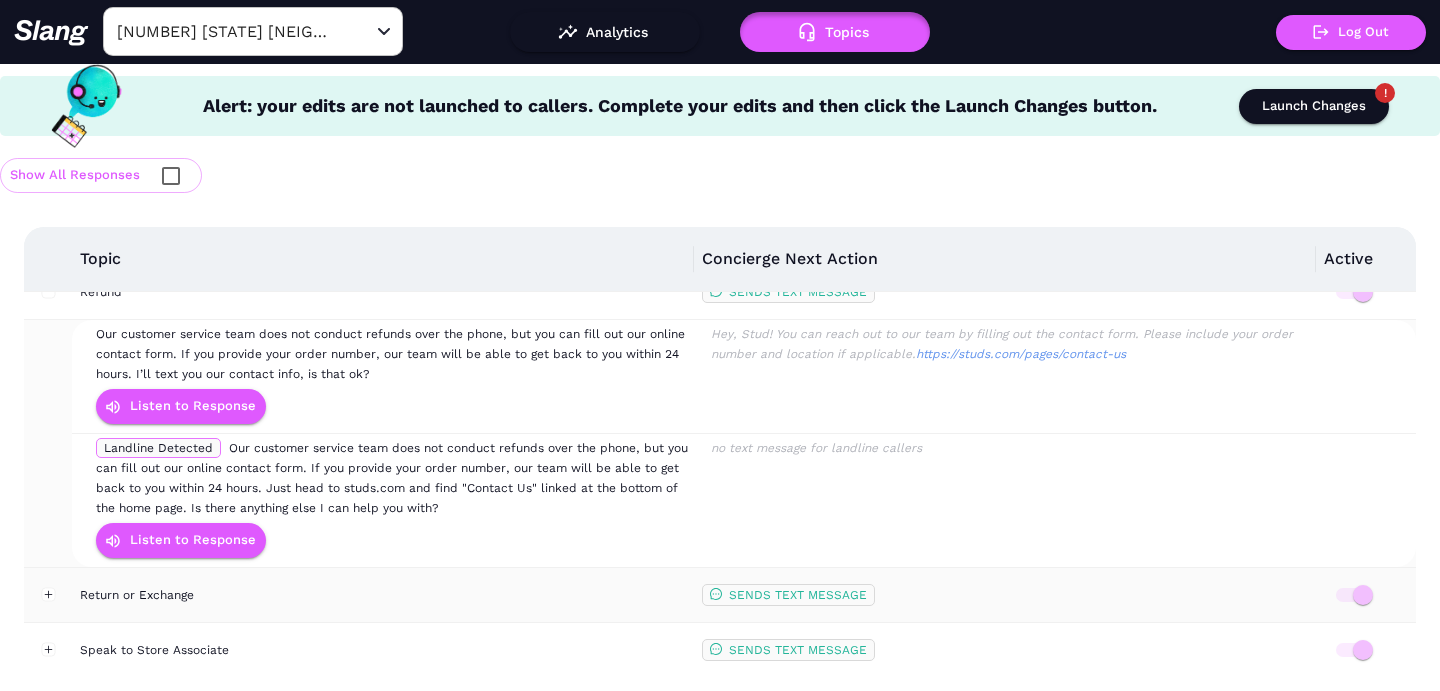 click on "Return or Exchange" at bounding box center (383, 595) 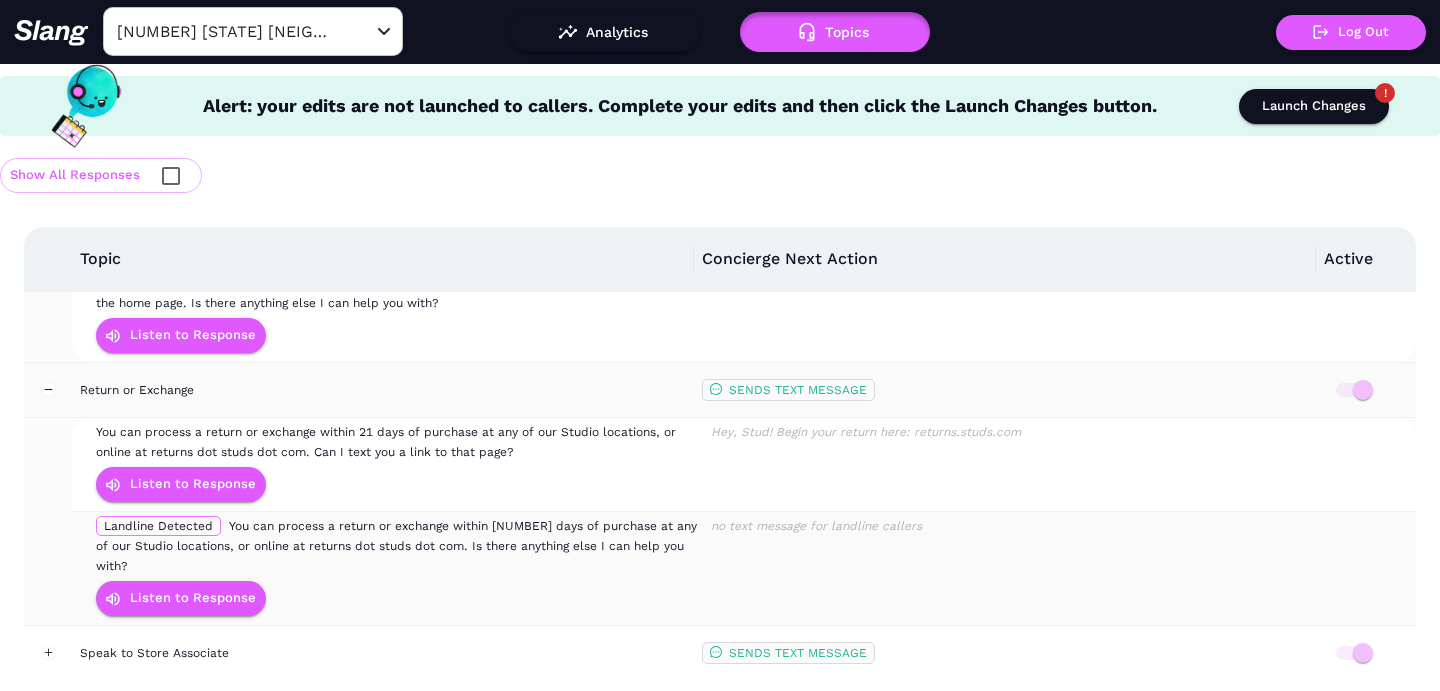scroll, scrollTop: 5825, scrollLeft: 0, axis: vertical 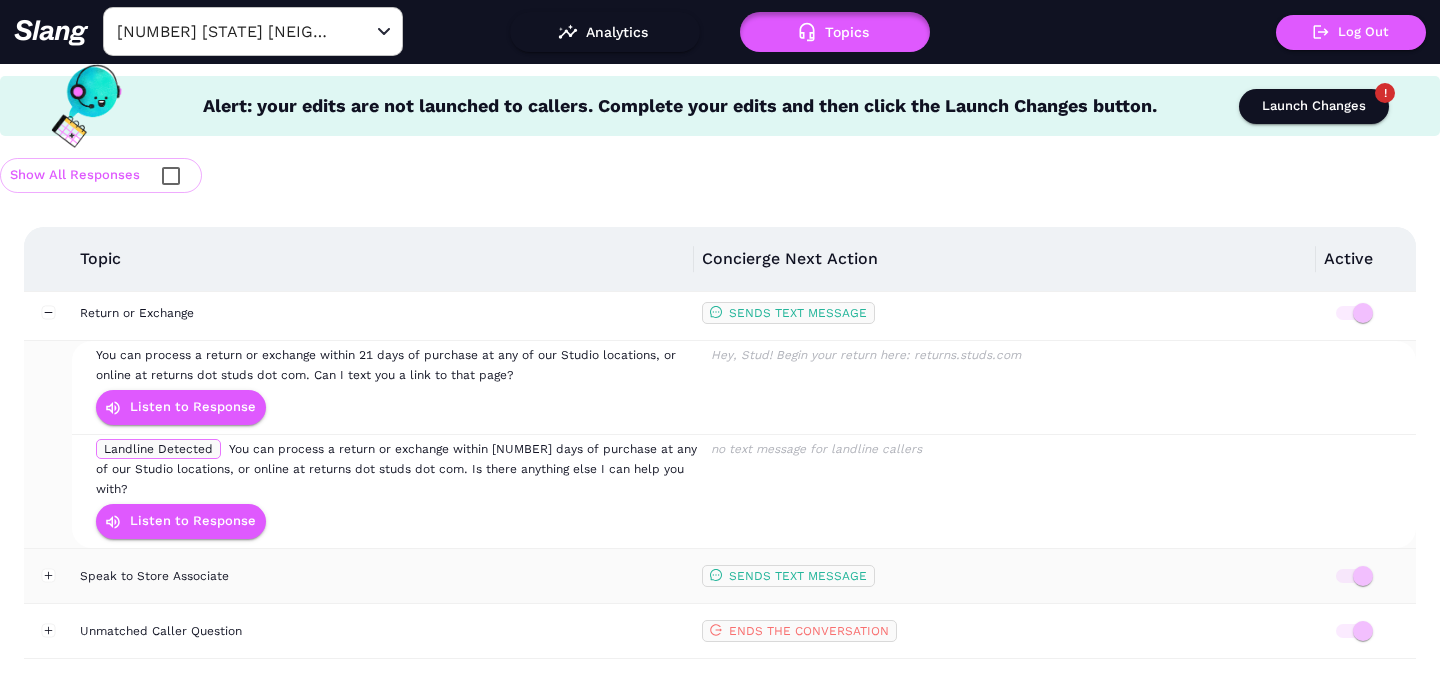 click on "Speak to Store Associate" at bounding box center [383, 576] 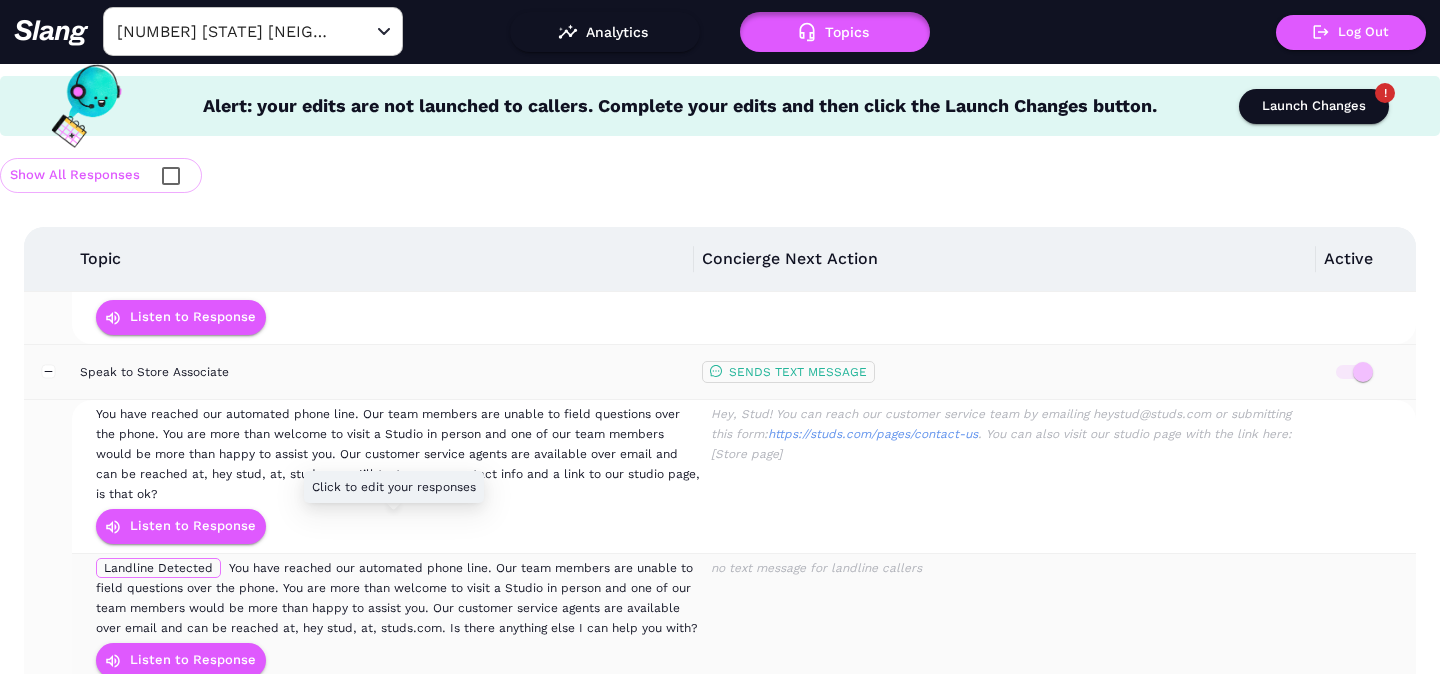 scroll, scrollTop: 6113, scrollLeft: 0, axis: vertical 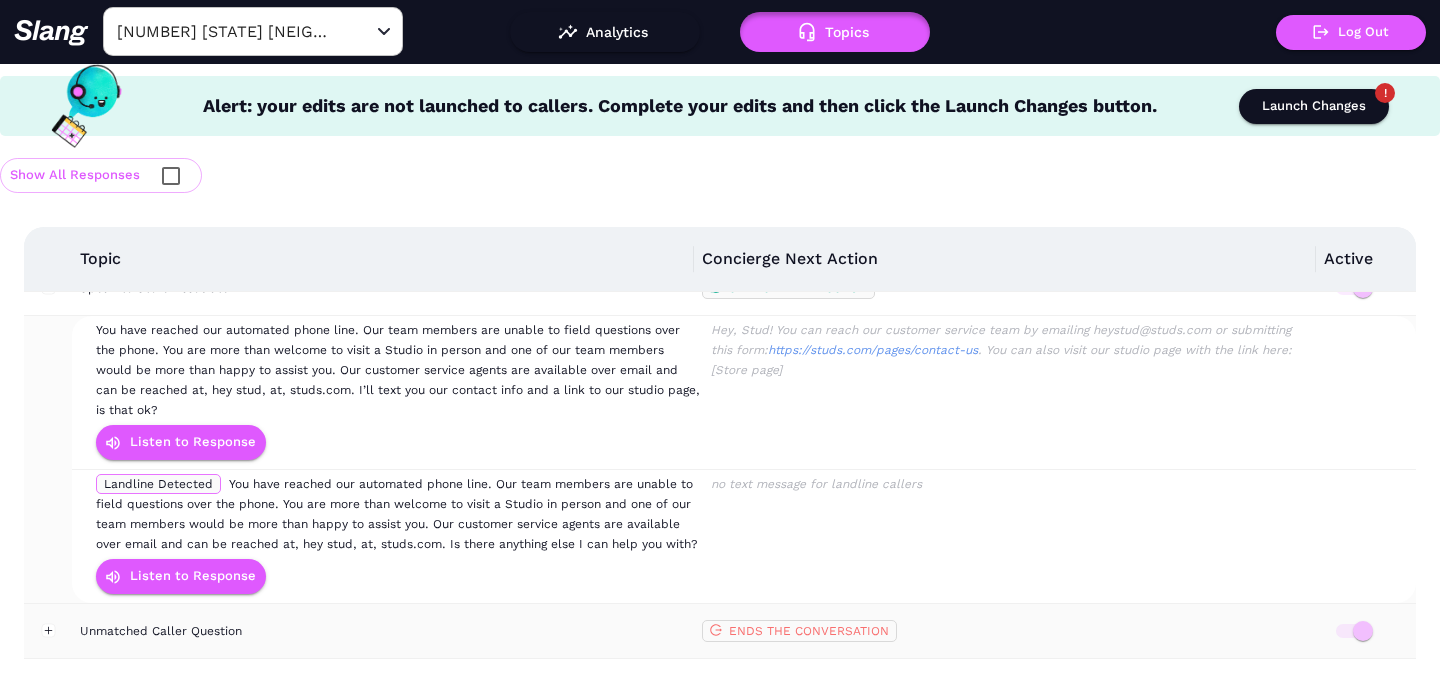 click on "Unmatched Caller Question" at bounding box center [383, 631] 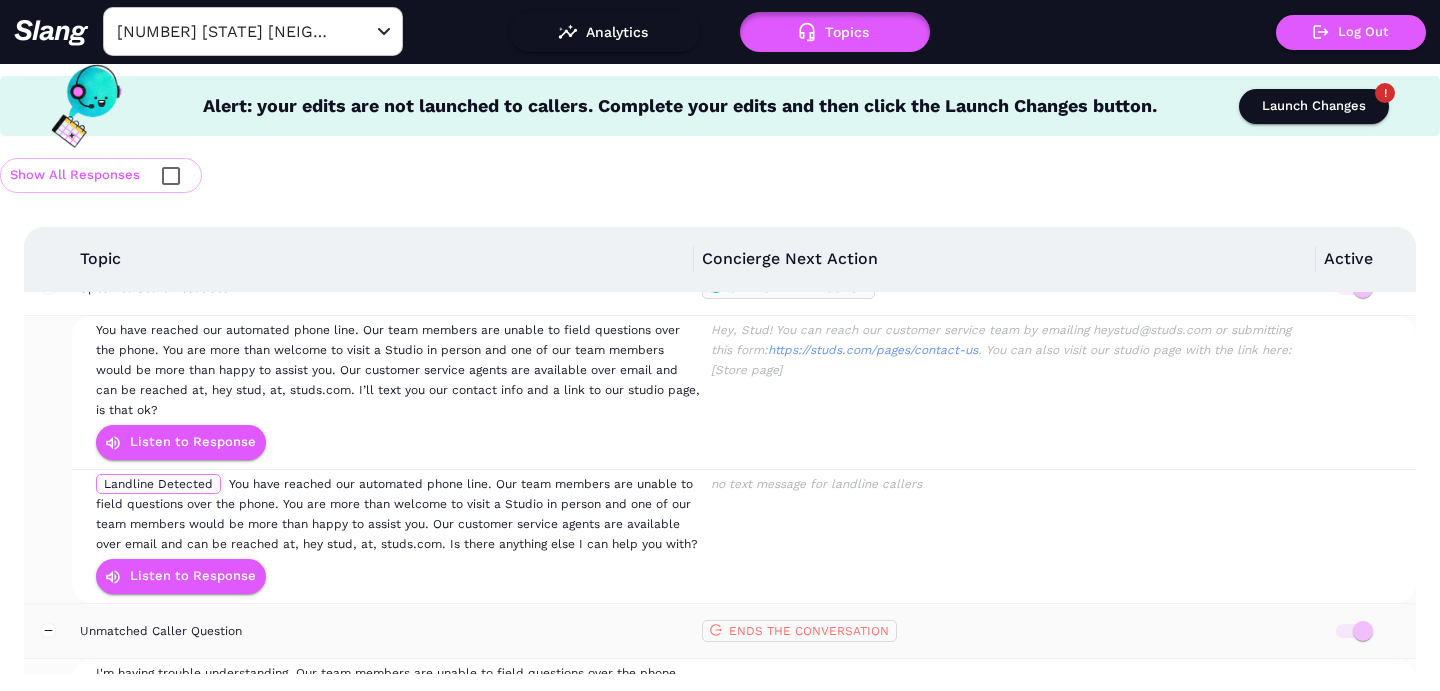 scroll, scrollTop: 6227, scrollLeft: 0, axis: vertical 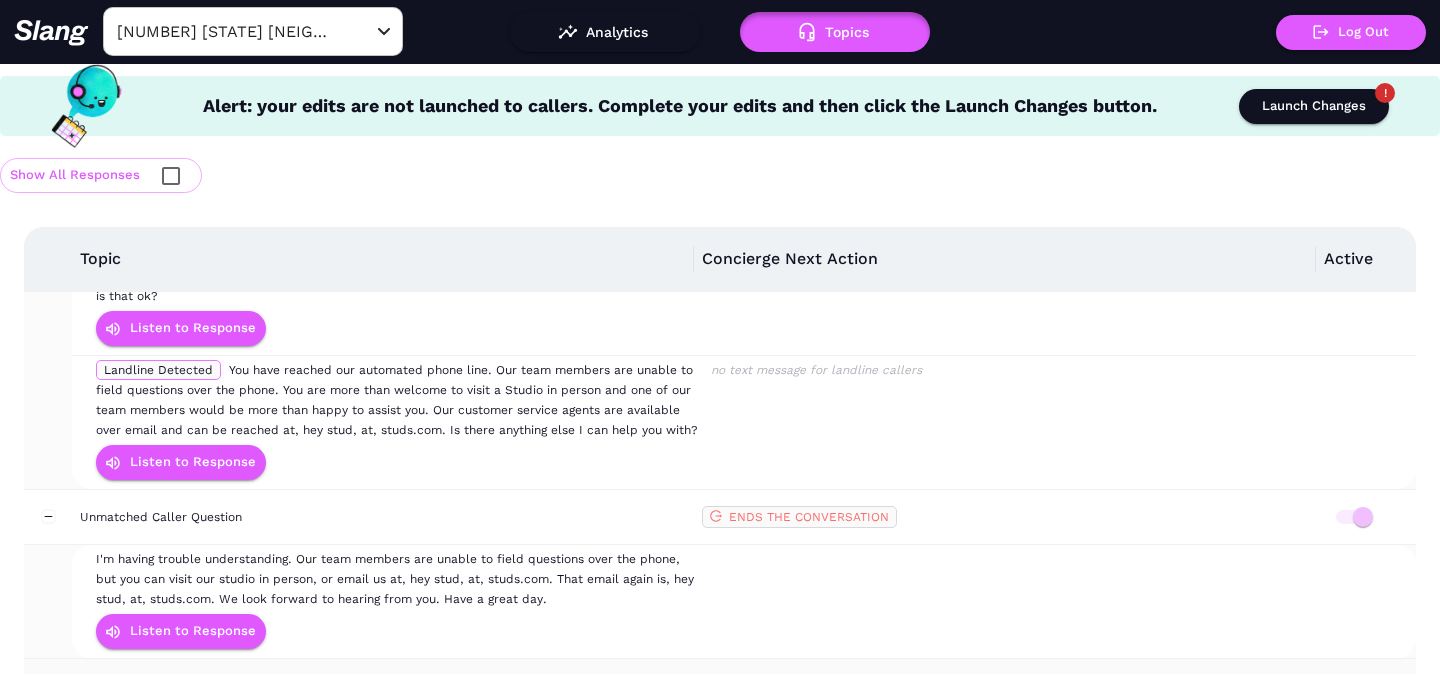 click on "What Jewelry Can I Use?" at bounding box center (383, 686) 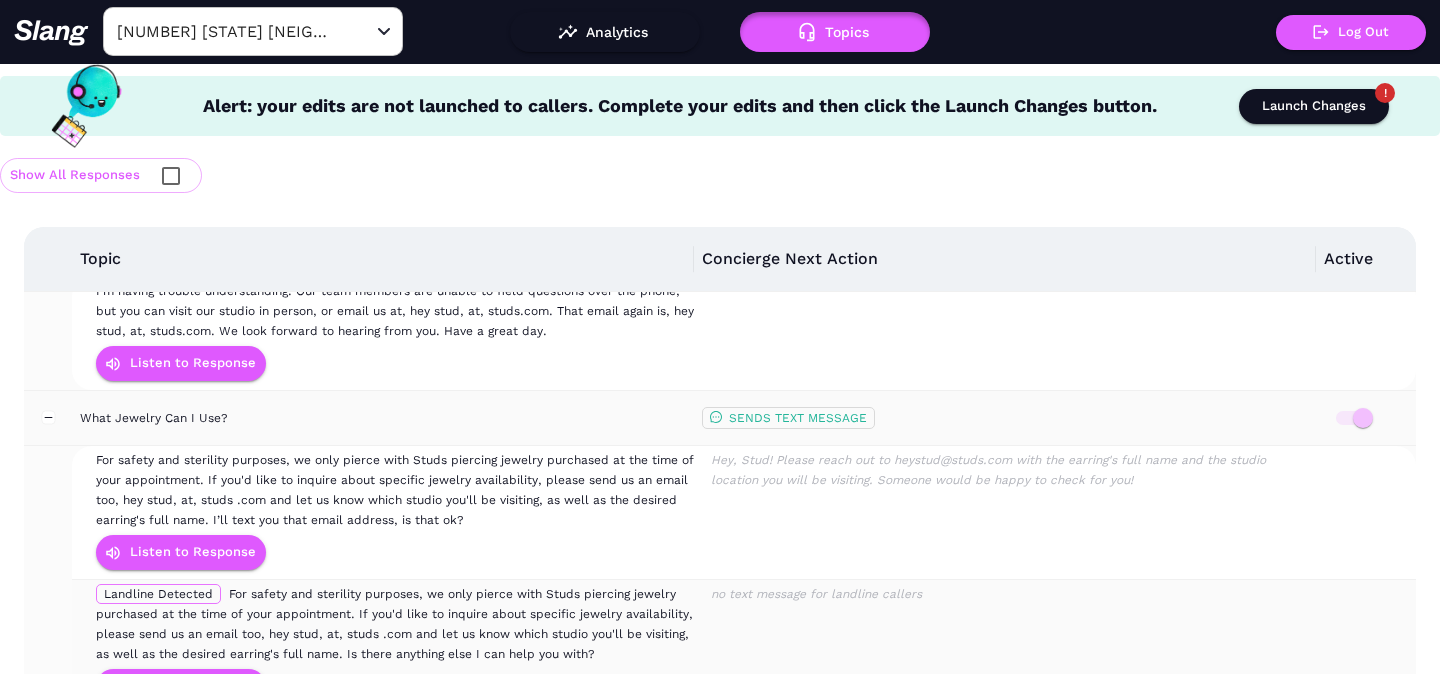 scroll, scrollTop: 7, scrollLeft: 0, axis: vertical 